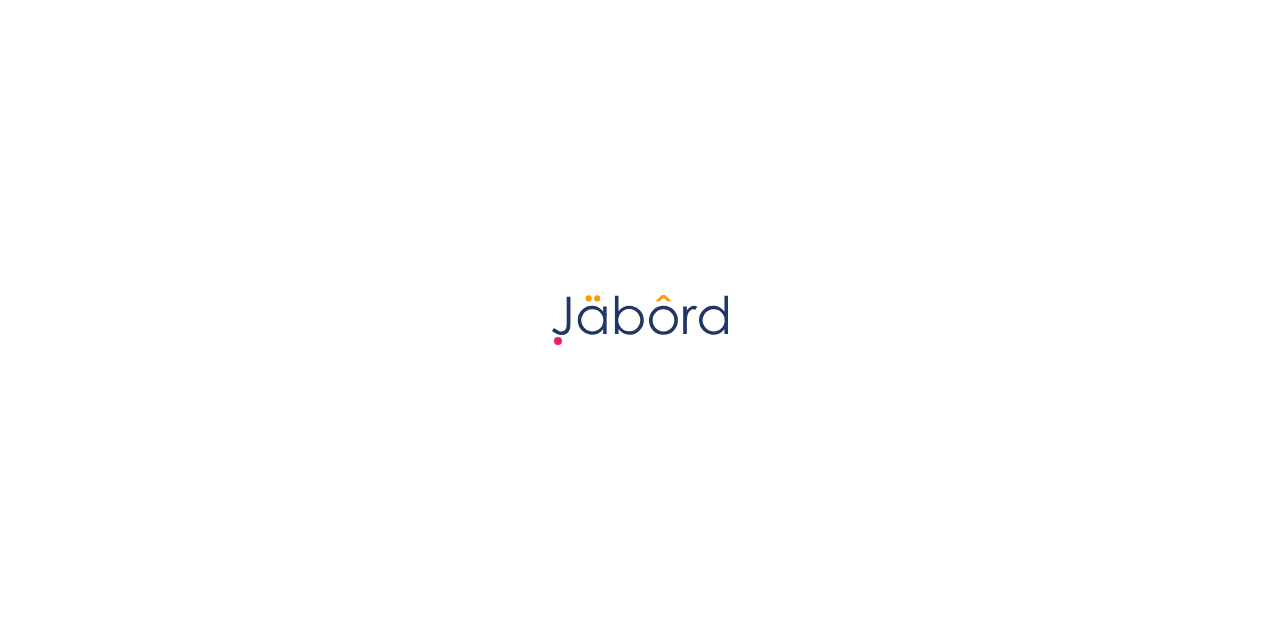 scroll, scrollTop: 0, scrollLeft: 0, axis: both 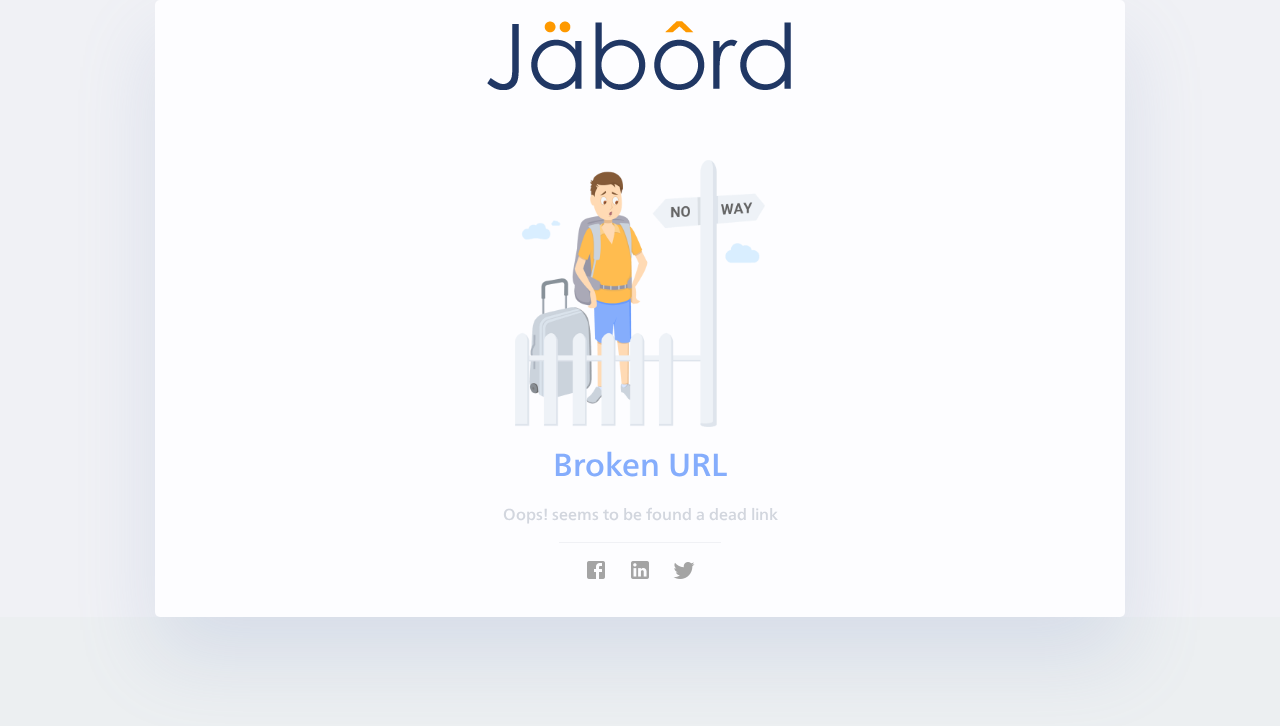 click 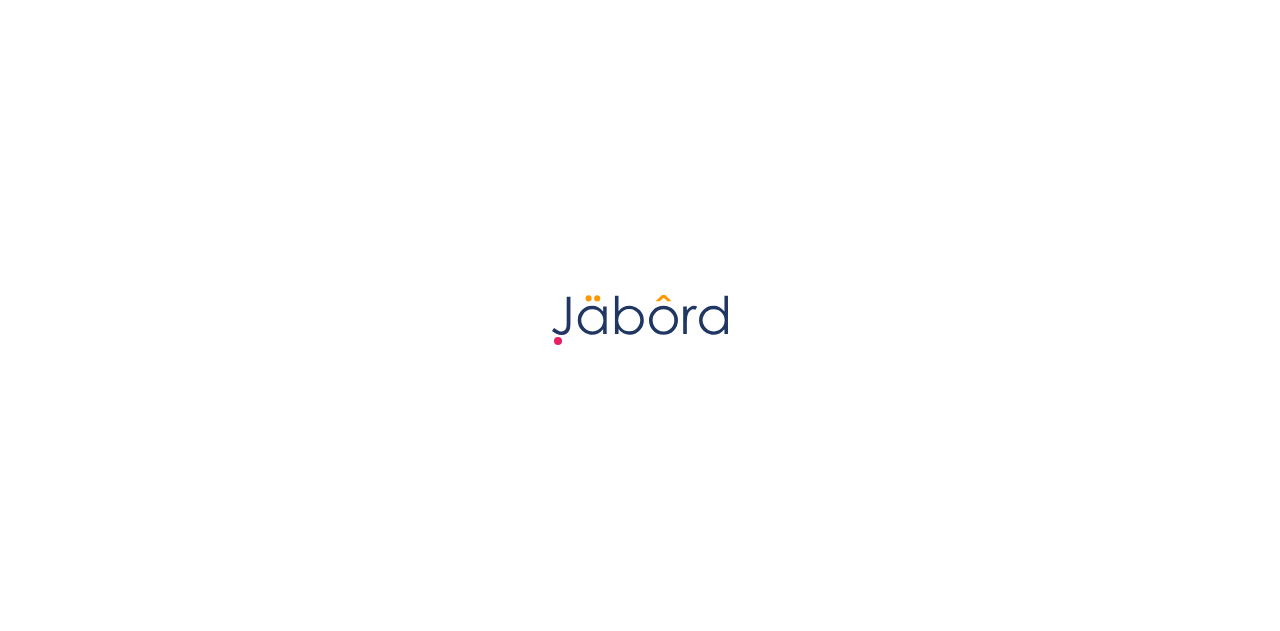 scroll, scrollTop: 0, scrollLeft: 0, axis: both 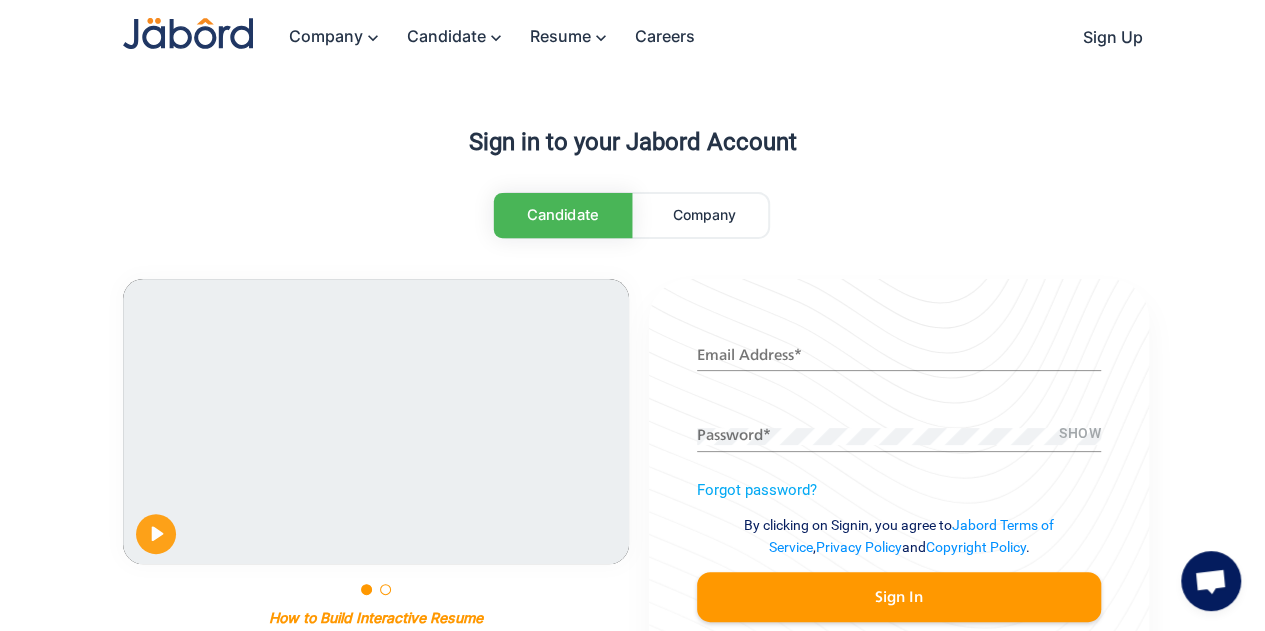 click on "Email Address  *" 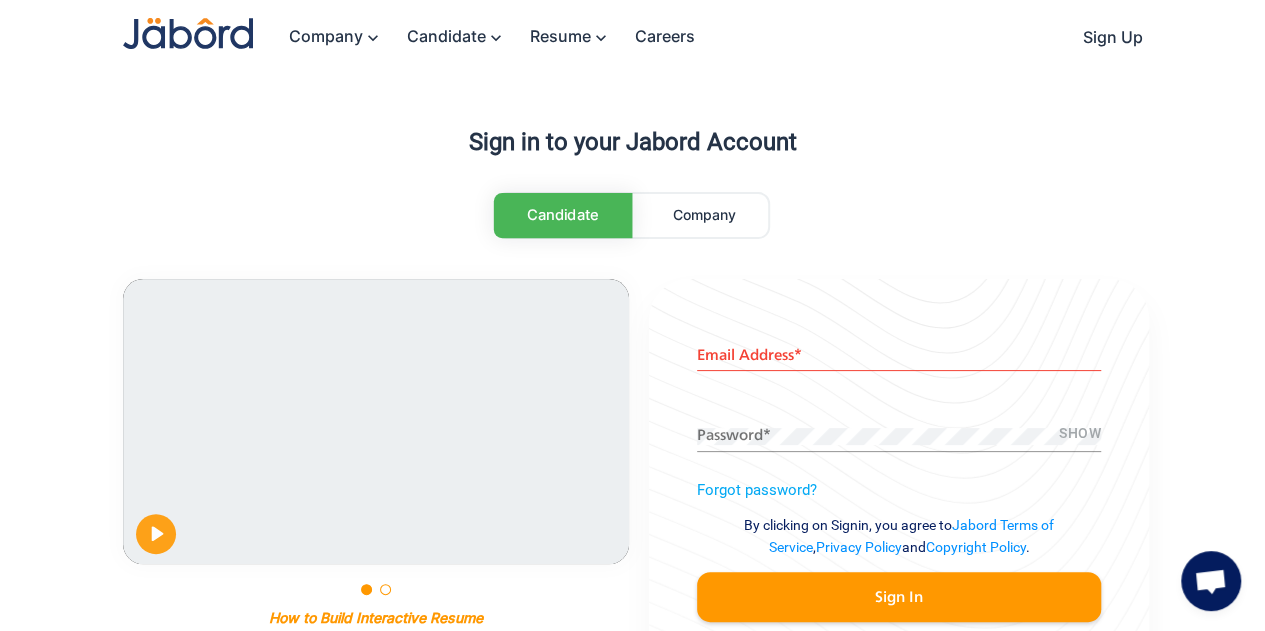 click on "Email Address  *" 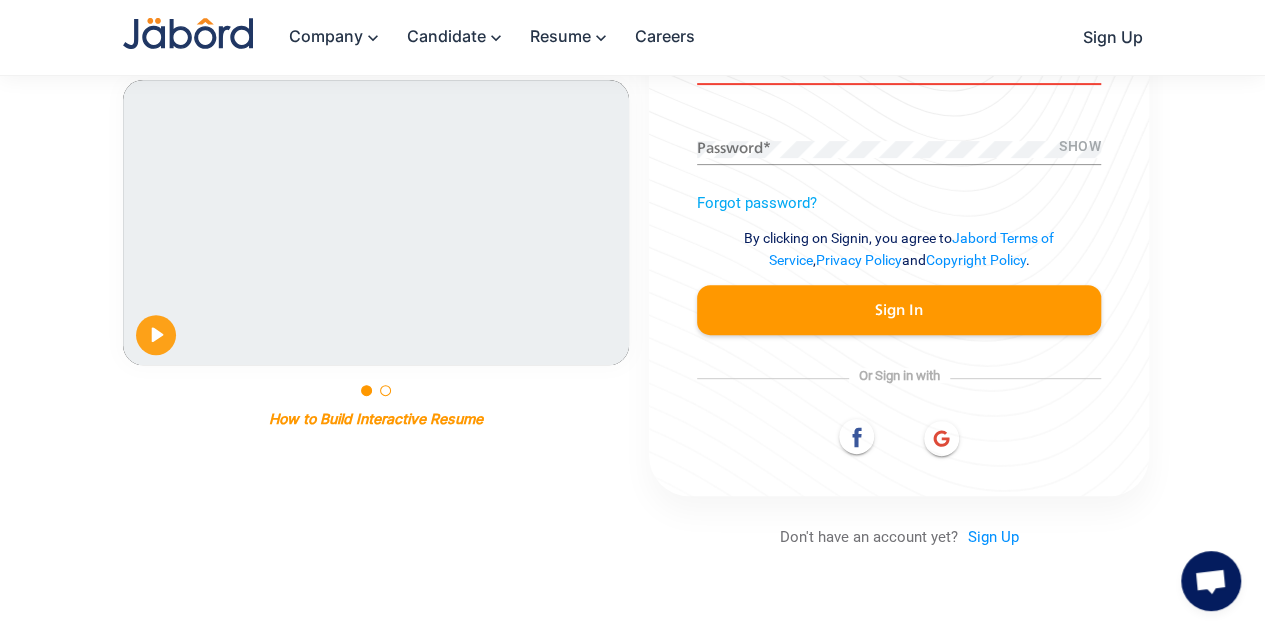 scroll, scrollTop: 288, scrollLeft: 0, axis: vertical 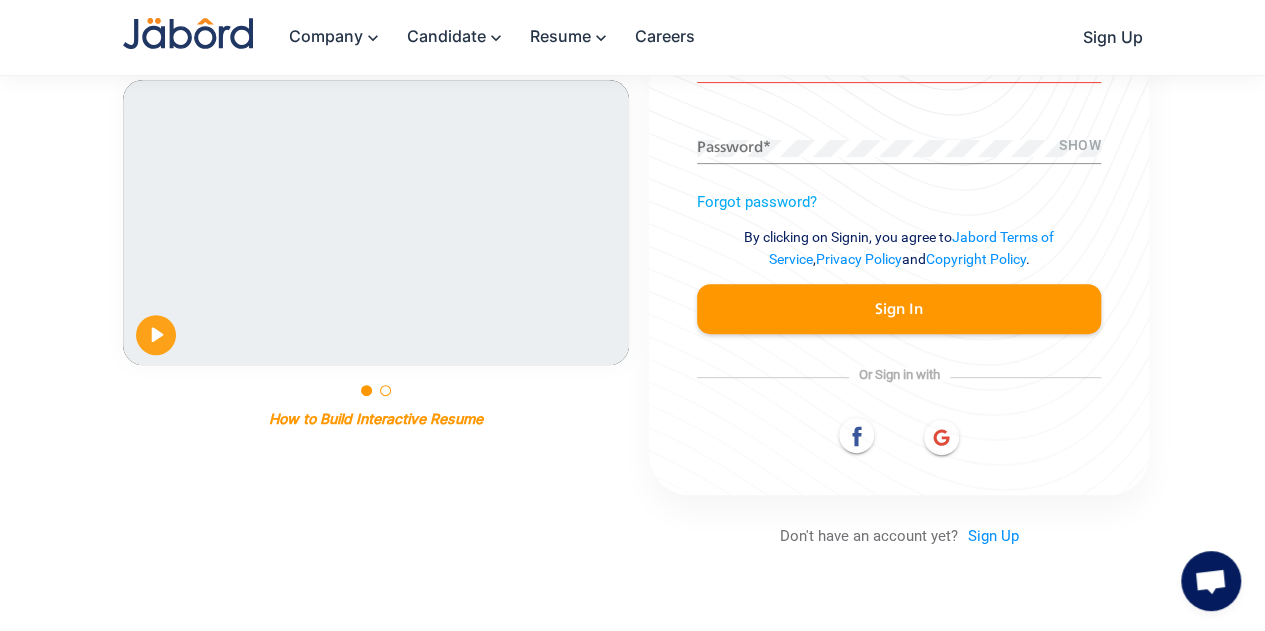 click 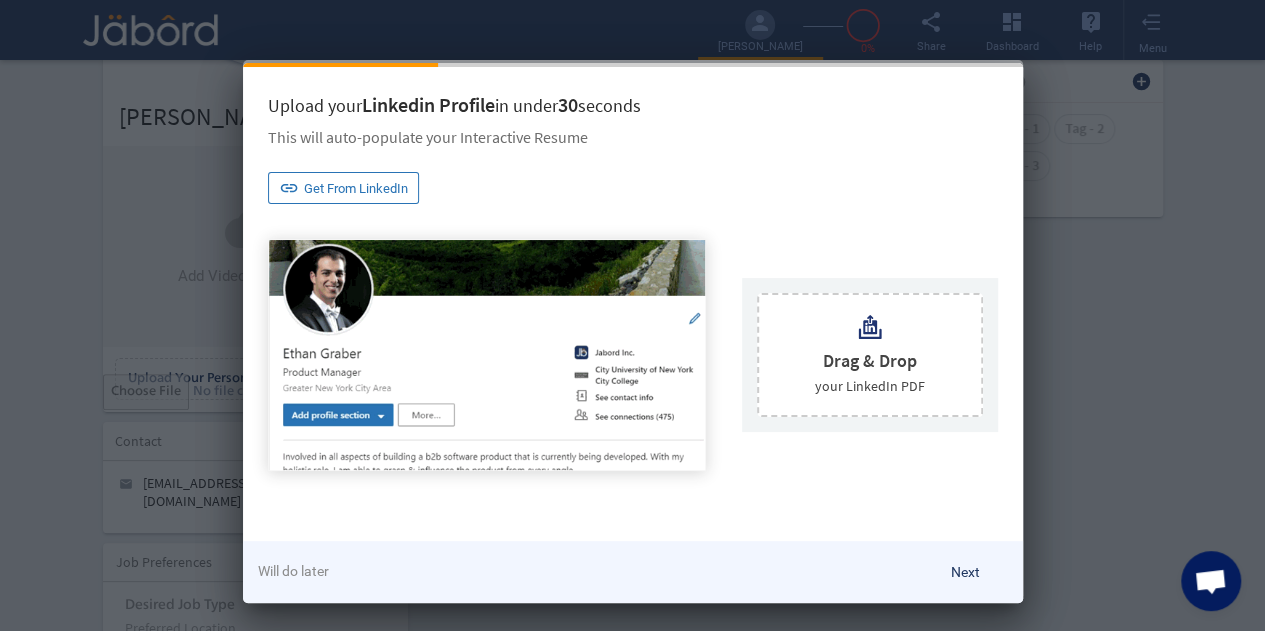 scroll, scrollTop: 0, scrollLeft: 0, axis: both 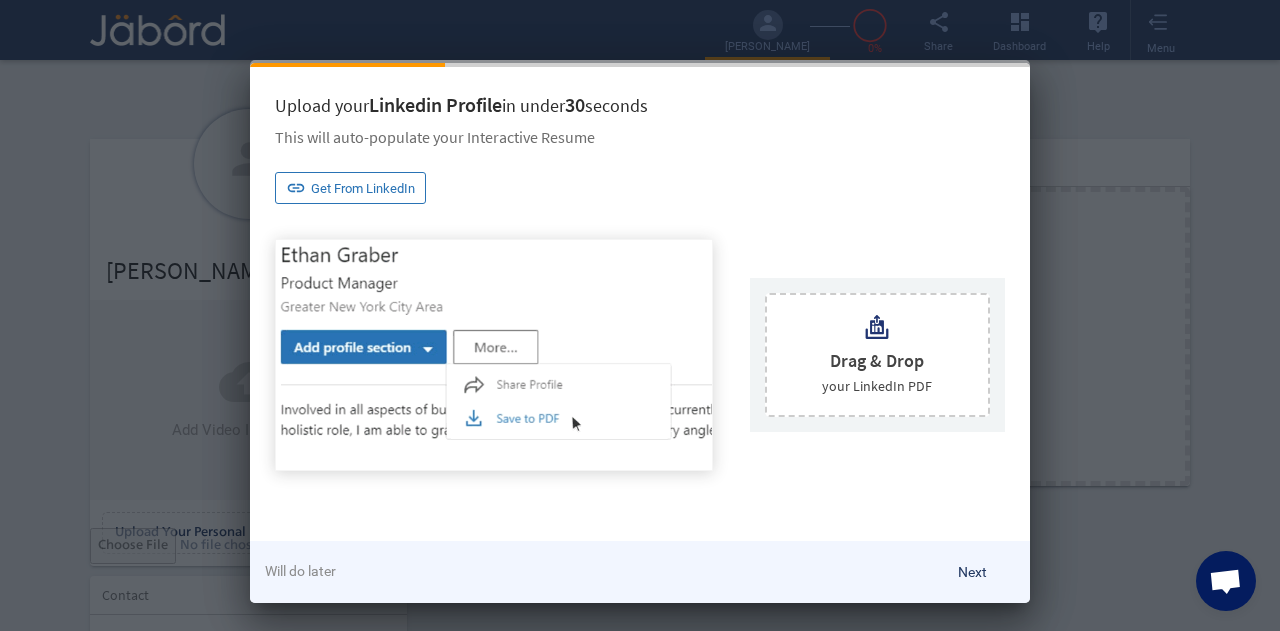 click on "Will do later" 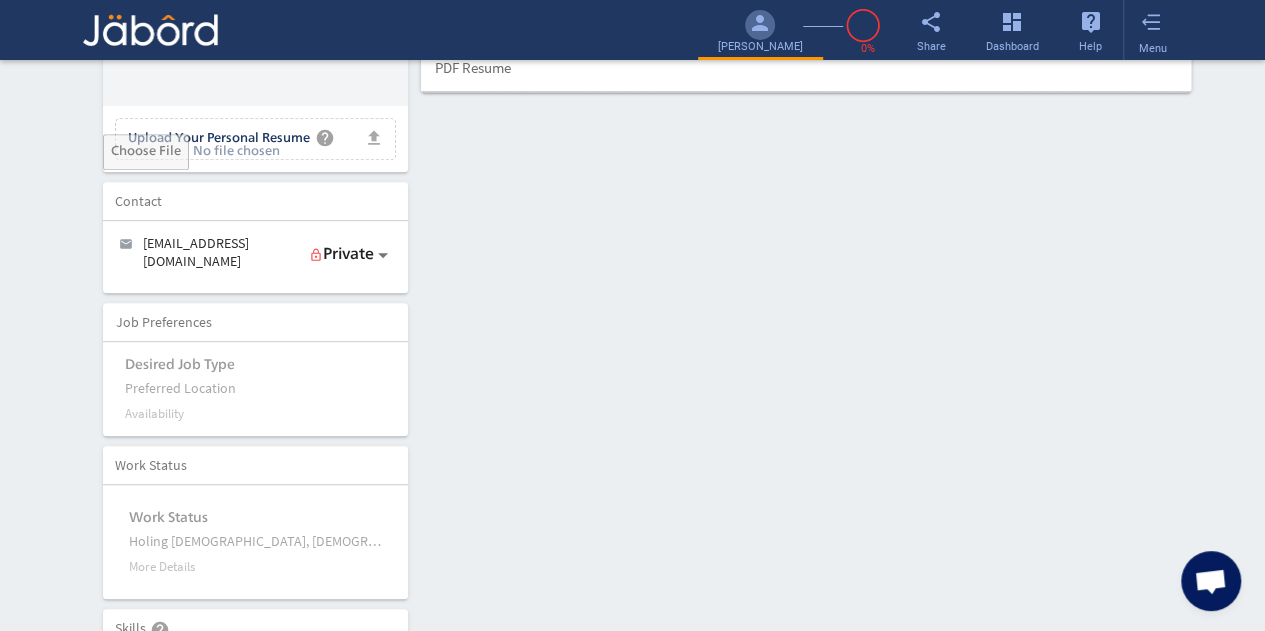 scroll, scrollTop: 0, scrollLeft: 0, axis: both 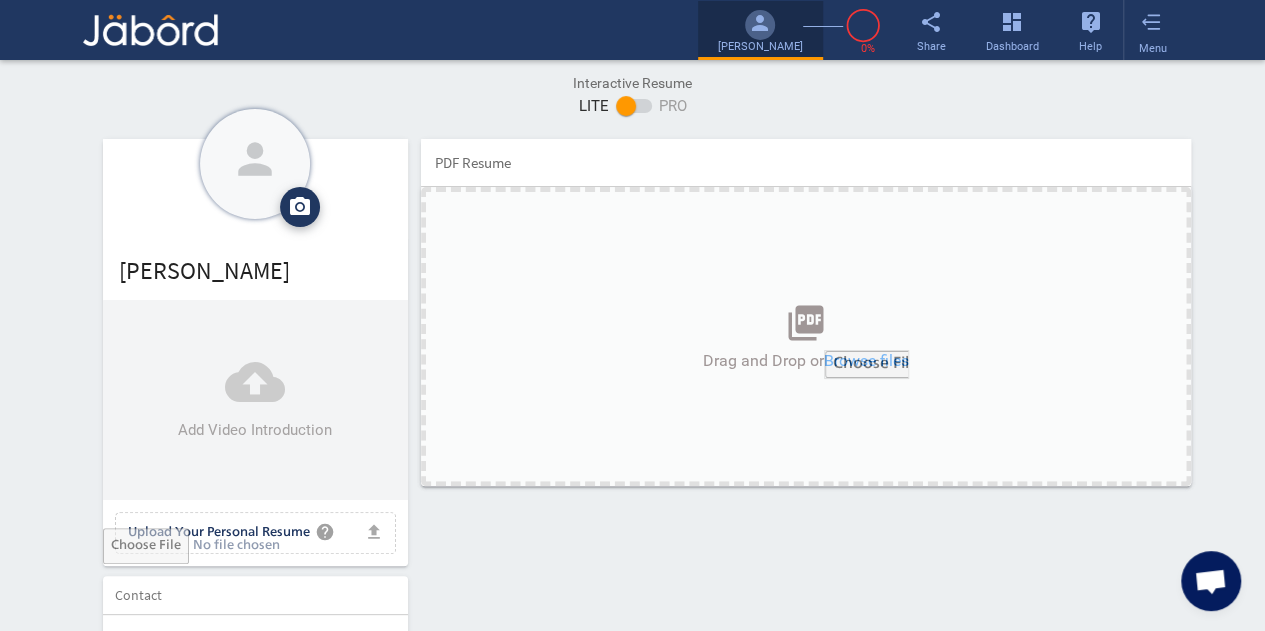 click on "person" 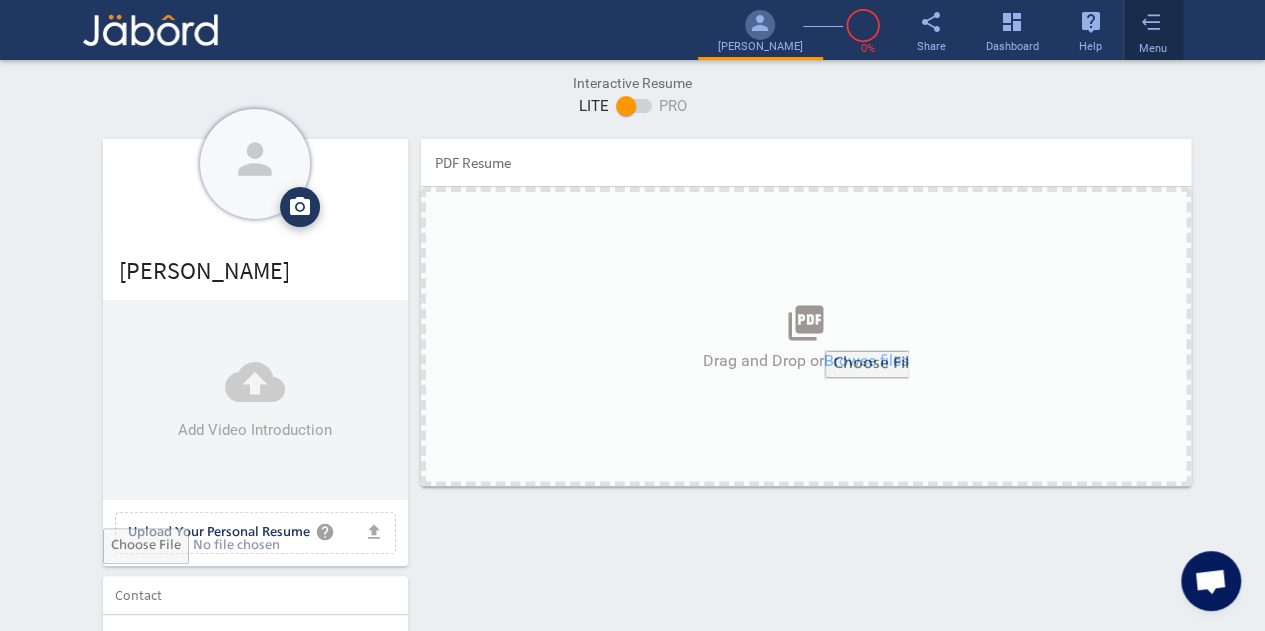 click on "Menu" 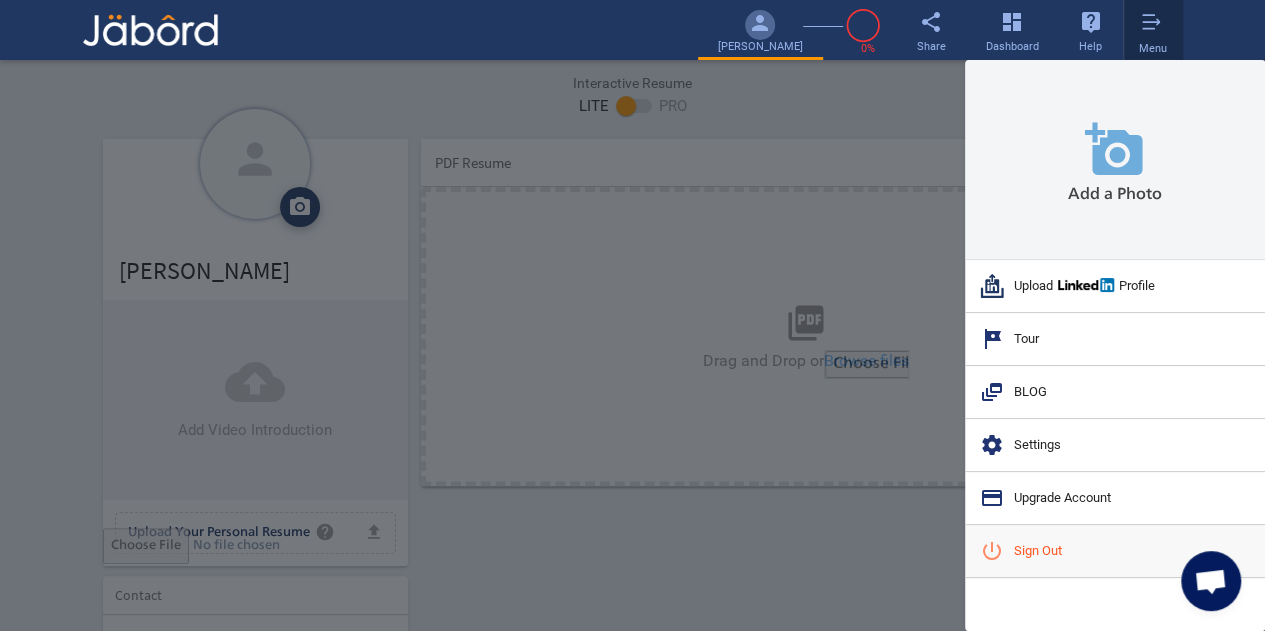 click on "power_settings_new  Sign Out" 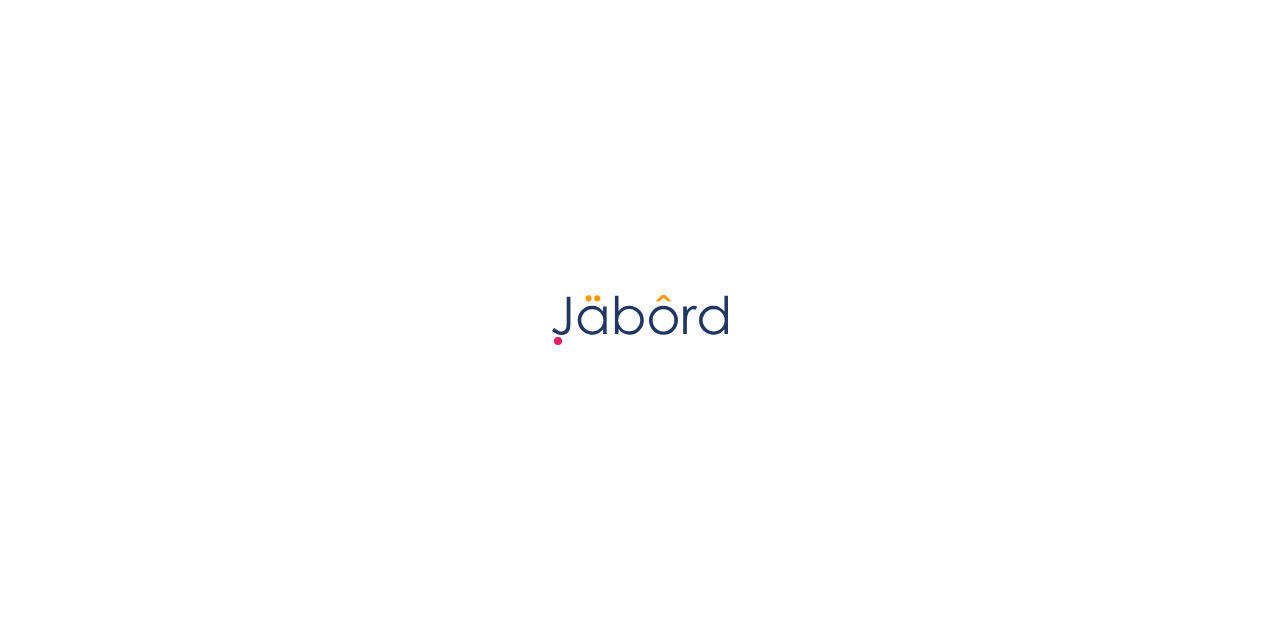 scroll, scrollTop: 0, scrollLeft: 0, axis: both 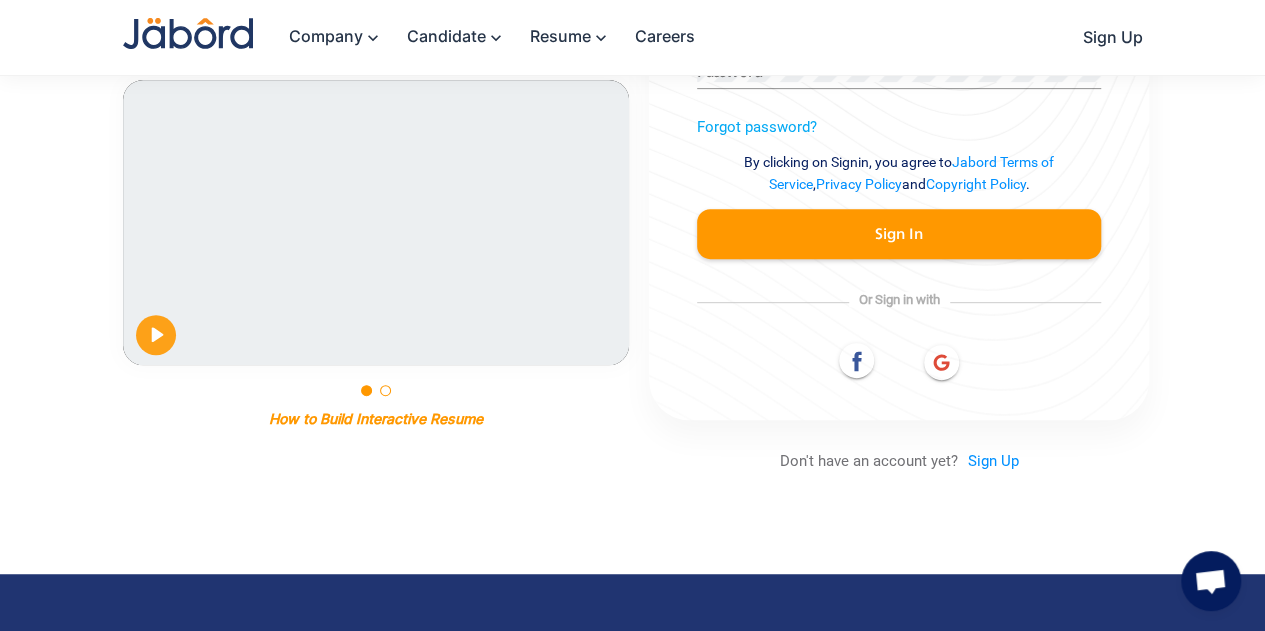 click 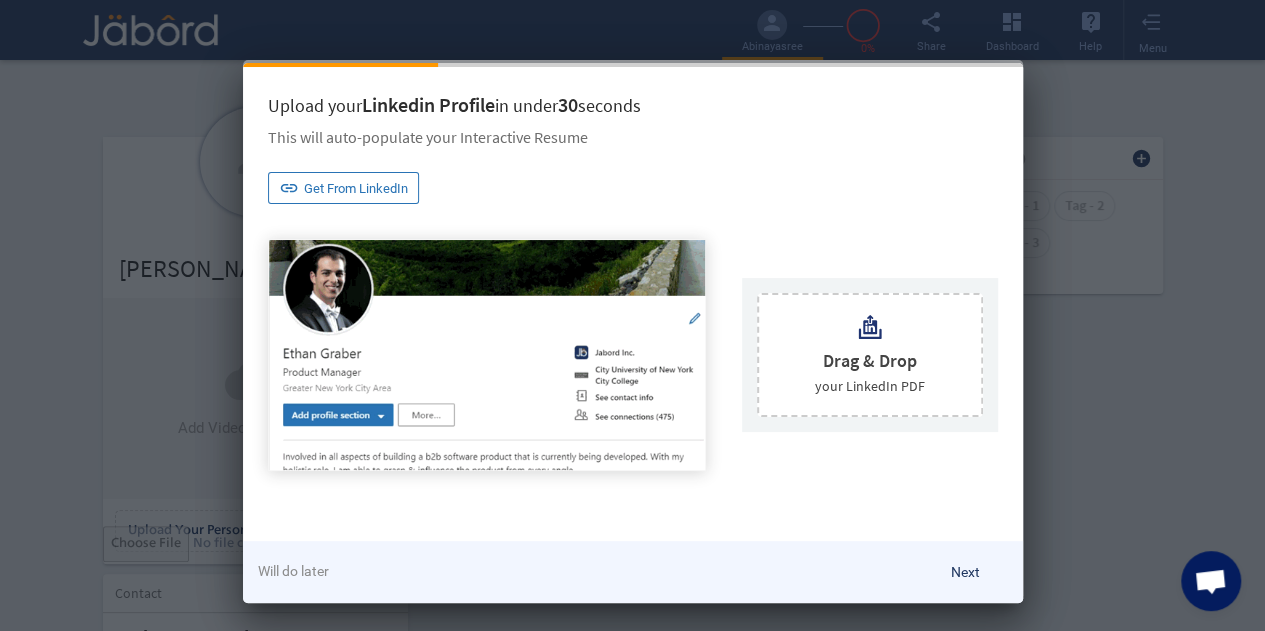 scroll, scrollTop: 0, scrollLeft: 0, axis: both 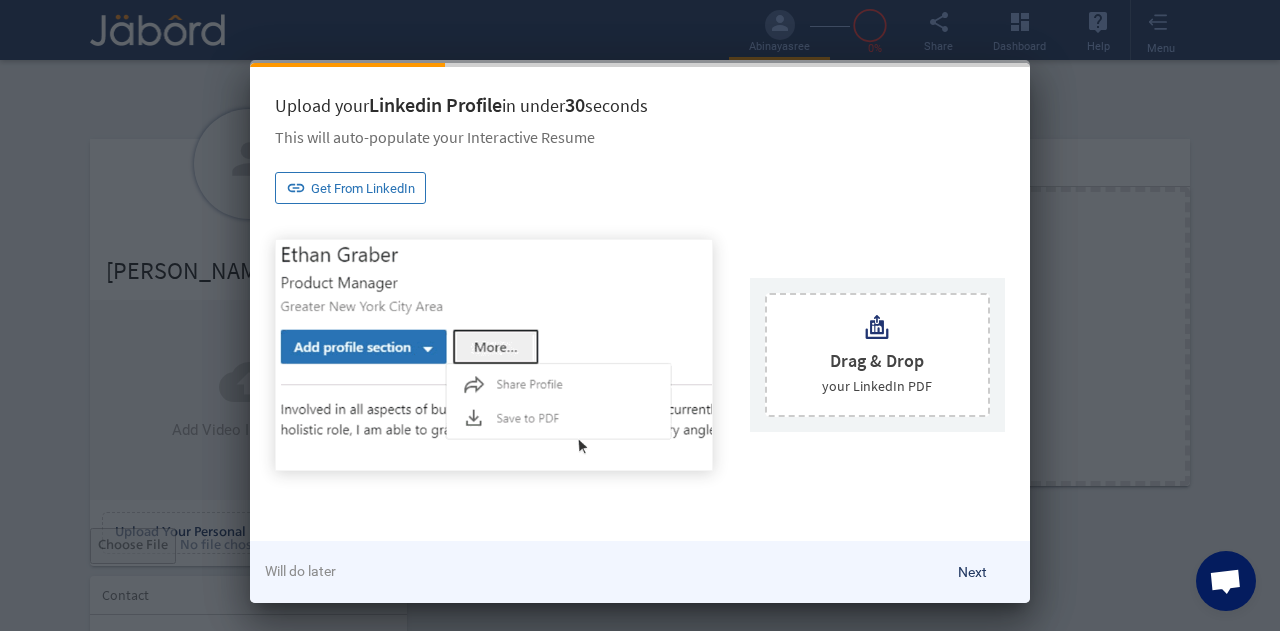 click on "Will do later  Next" 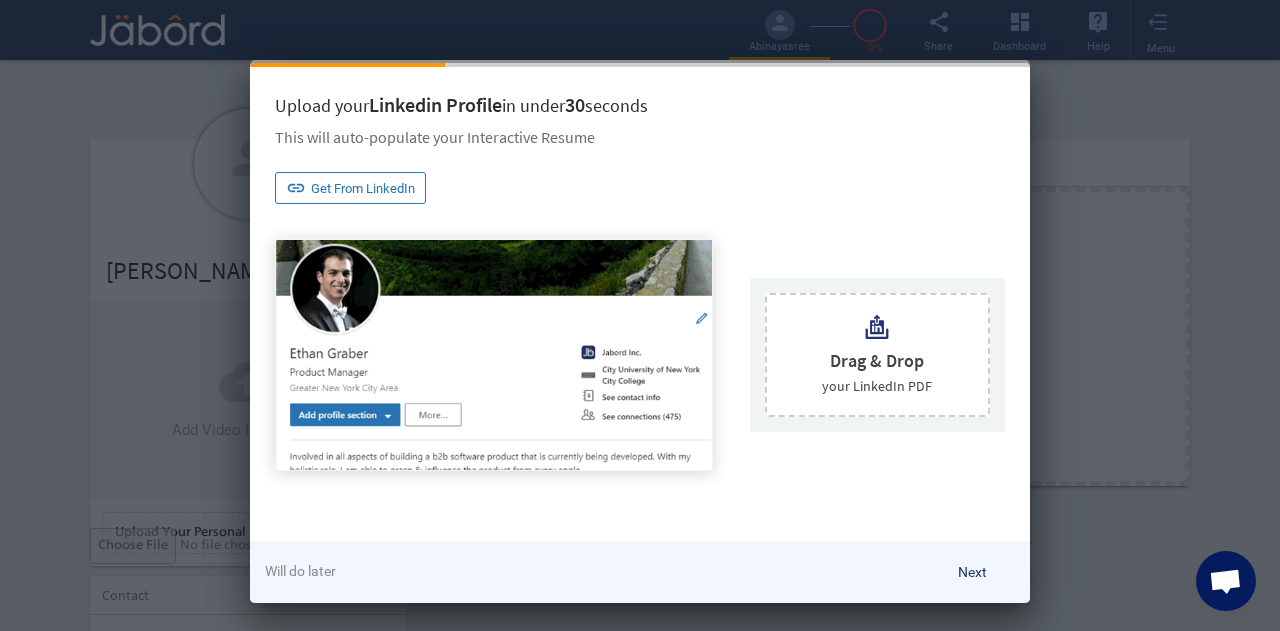 click on "Will do later" 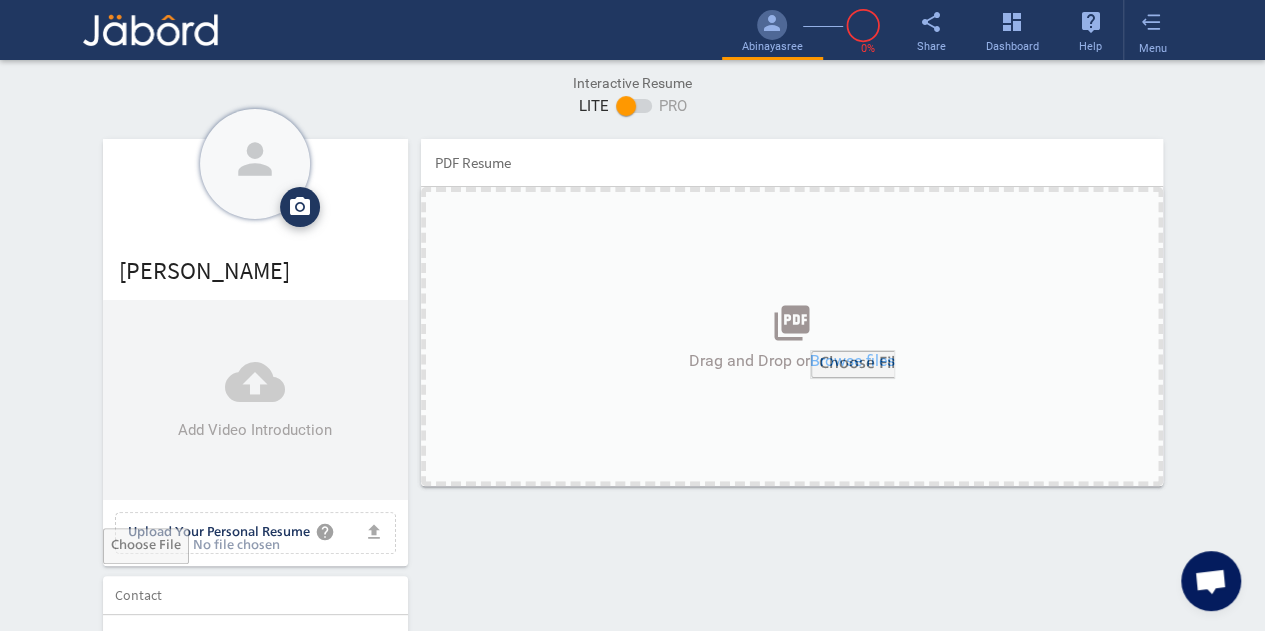 click on "Interactive Resume LITE   PRO" 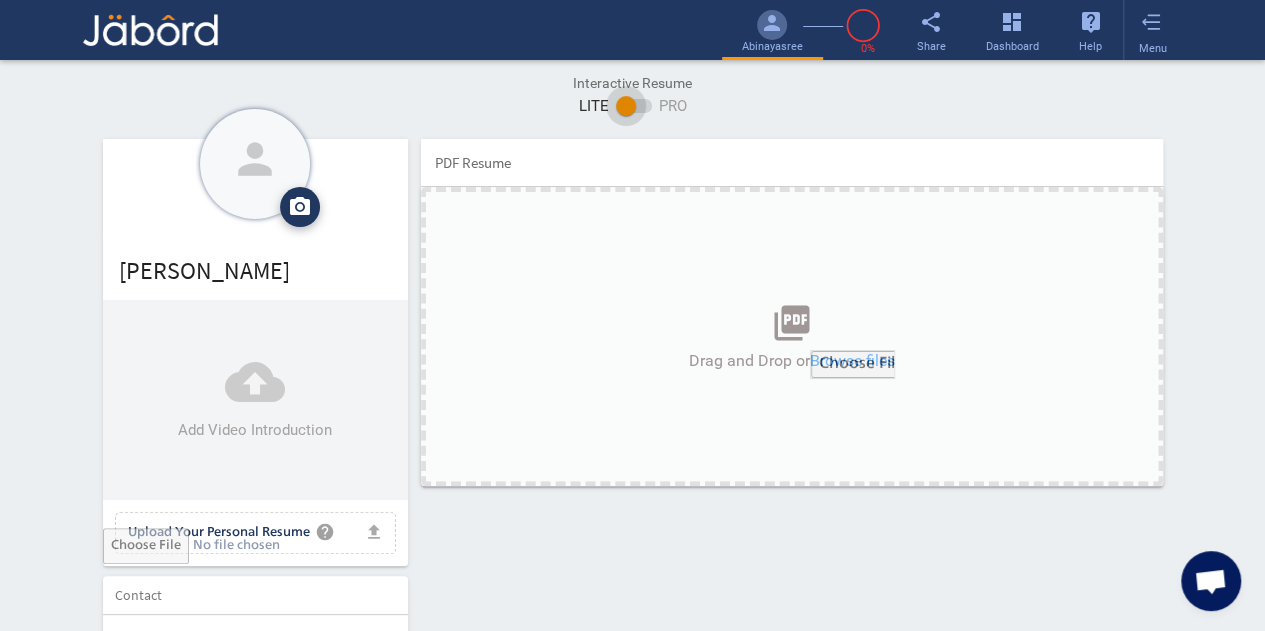 click at bounding box center [626, 106] 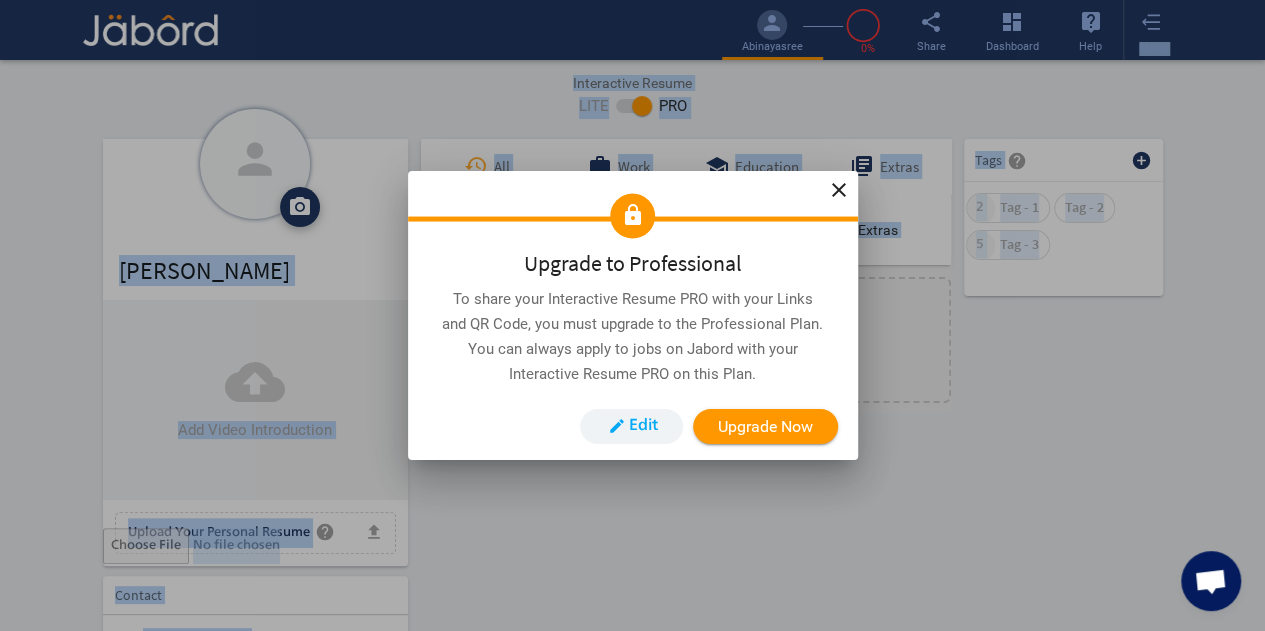 click at bounding box center [632, 315] 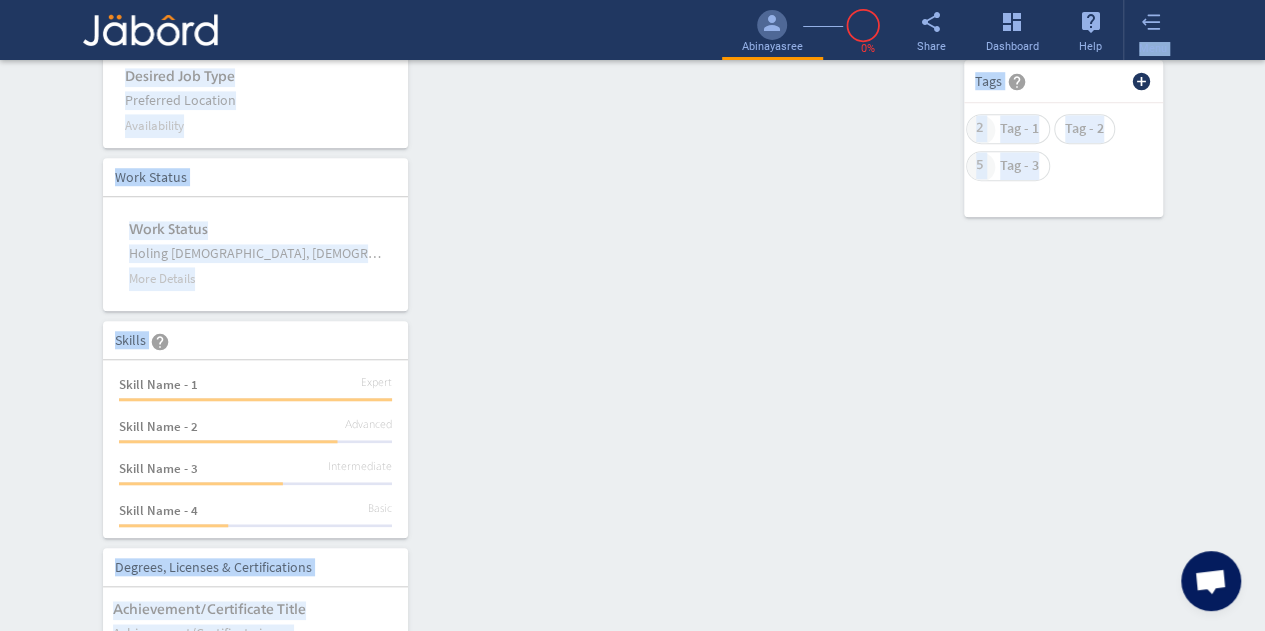 scroll, scrollTop: 0, scrollLeft: 0, axis: both 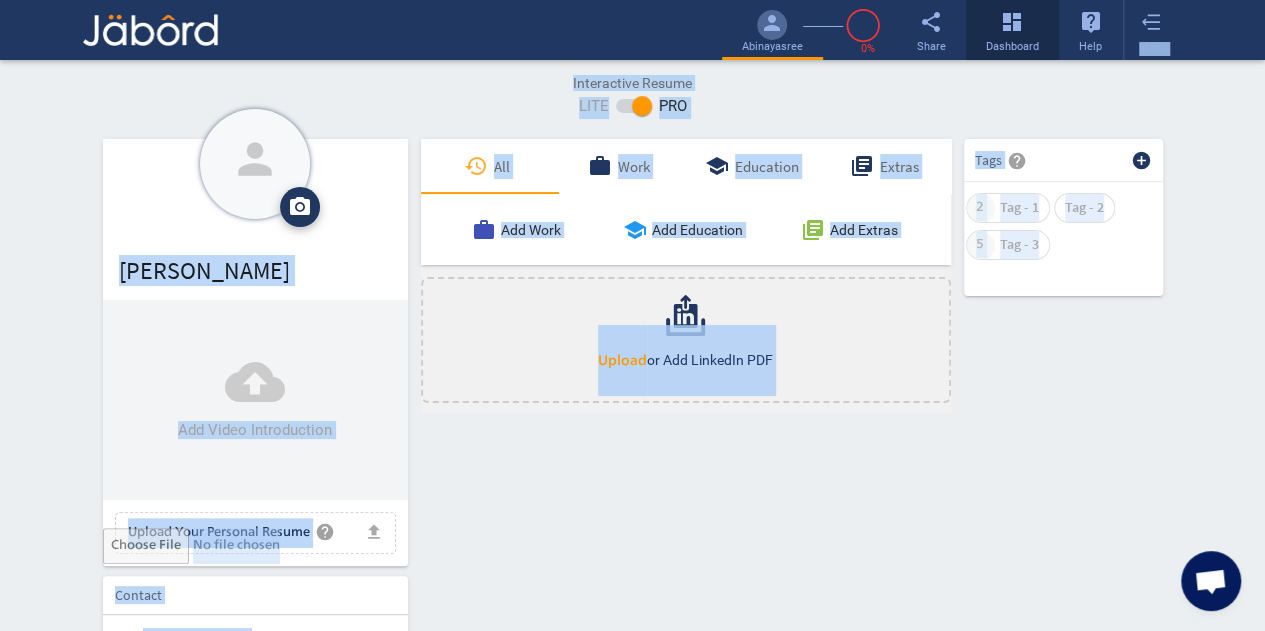 click on "Dashboard" 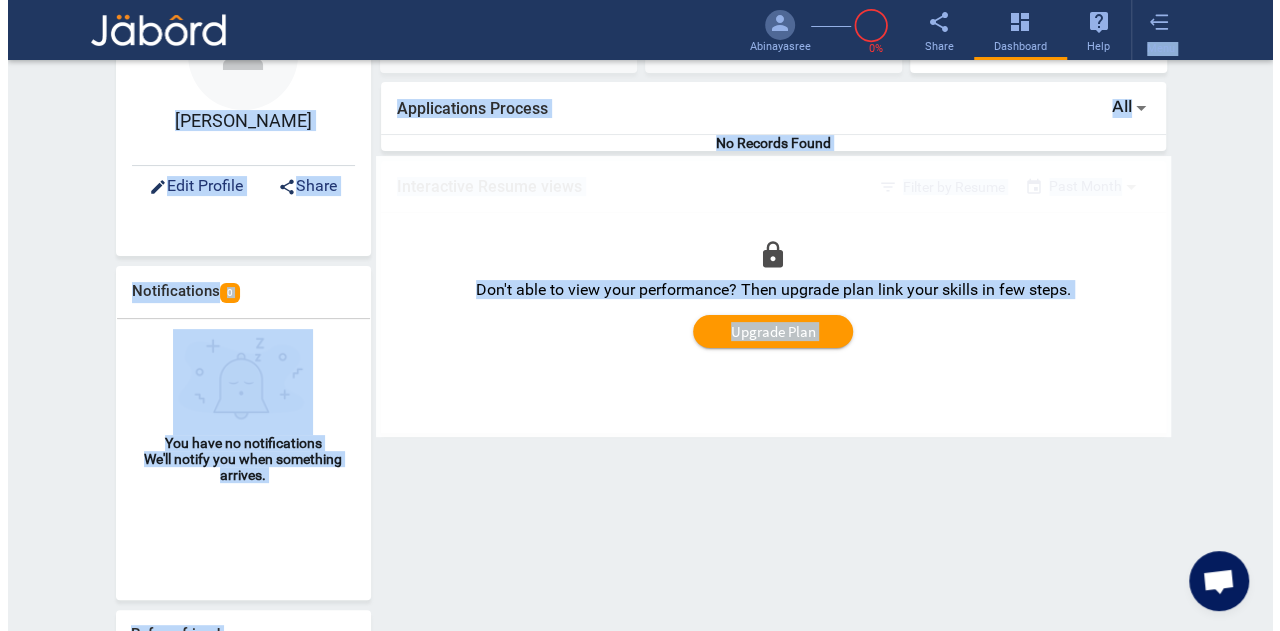 scroll, scrollTop: 0, scrollLeft: 0, axis: both 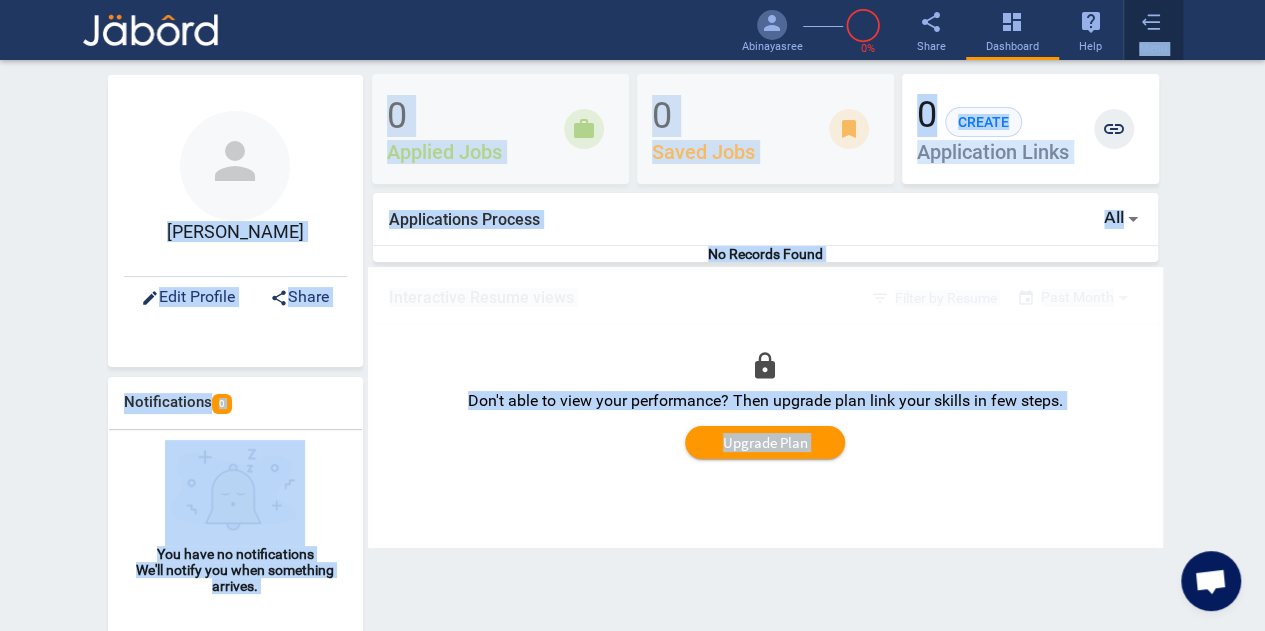 click on "Menu" 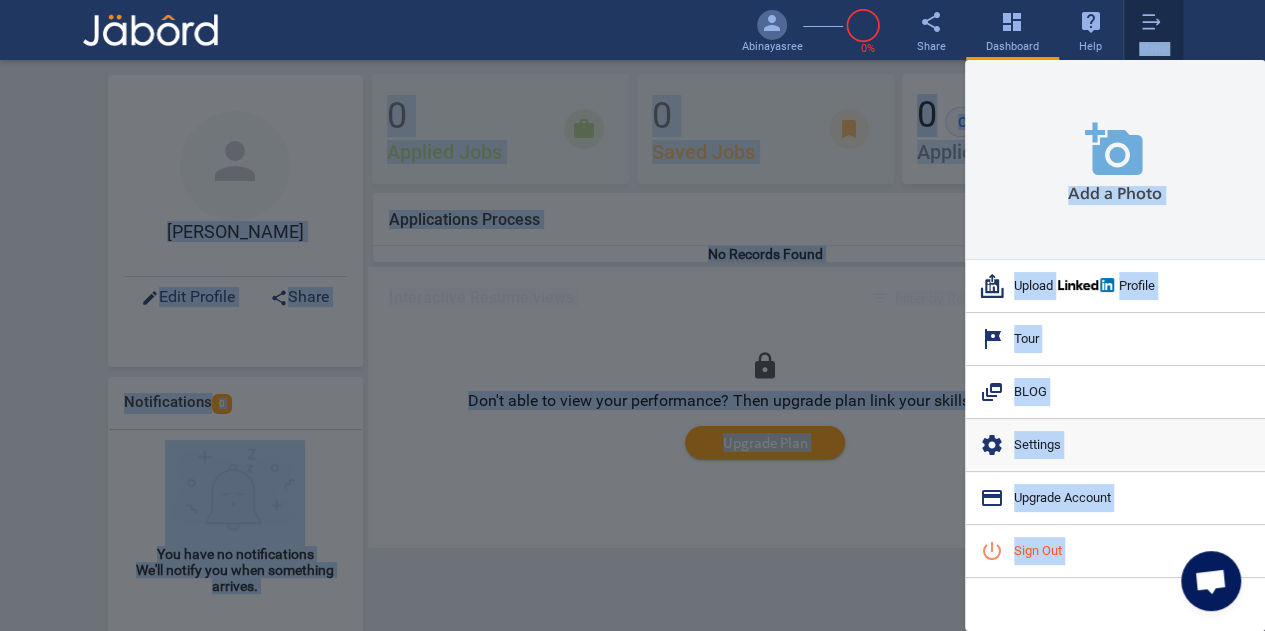 click on "settings" 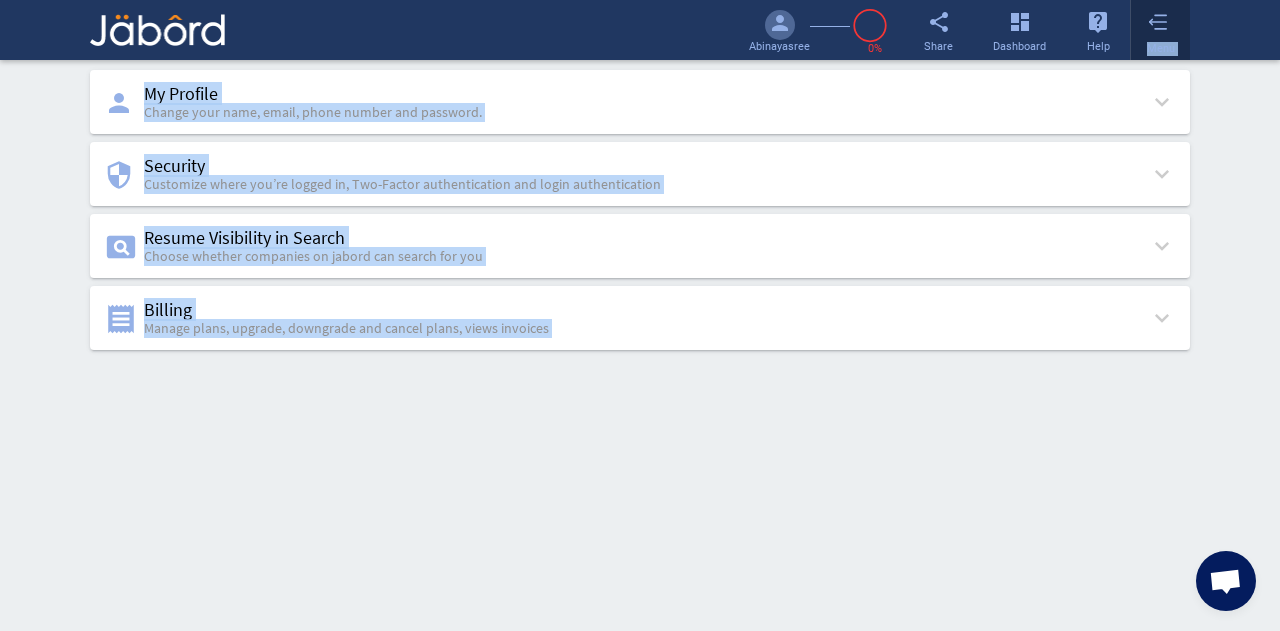 click 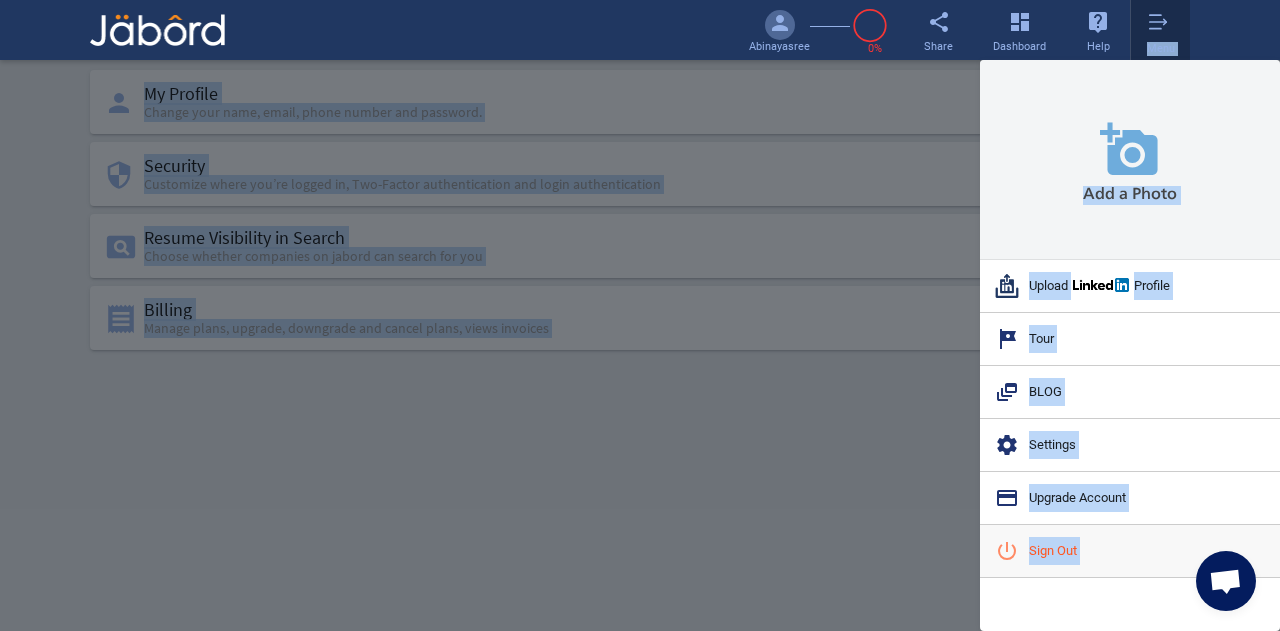 click on "power_settings_new  Sign Out" 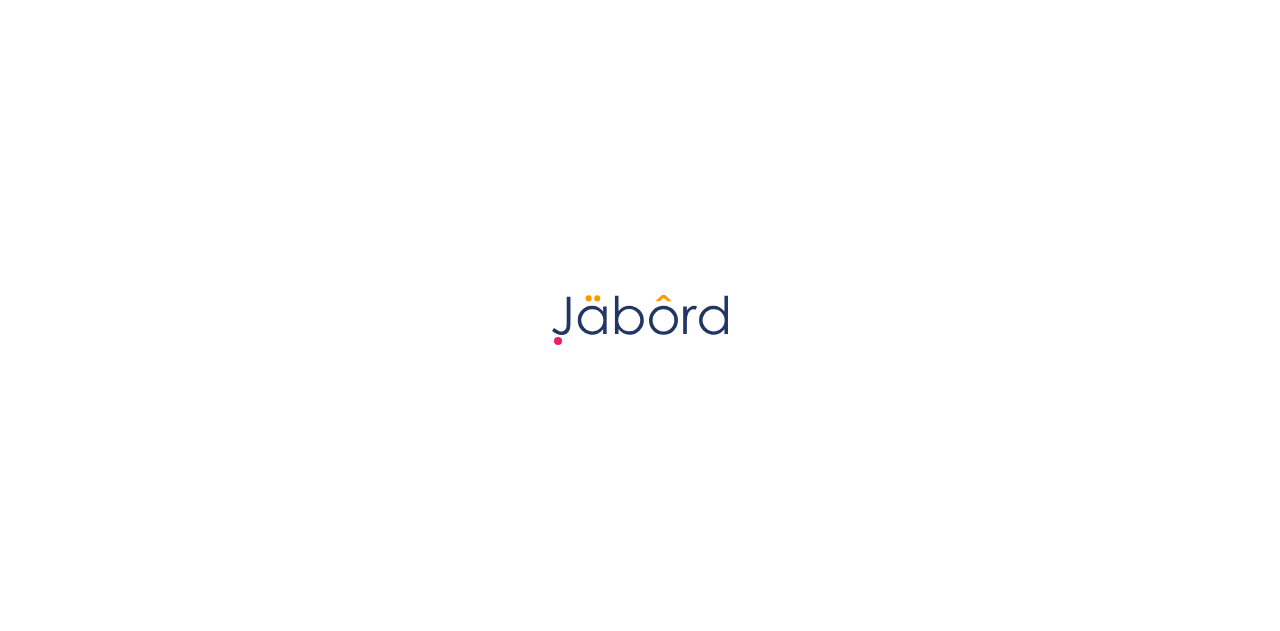scroll, scrollTop: 0, scrollLeft: 0, axis: both 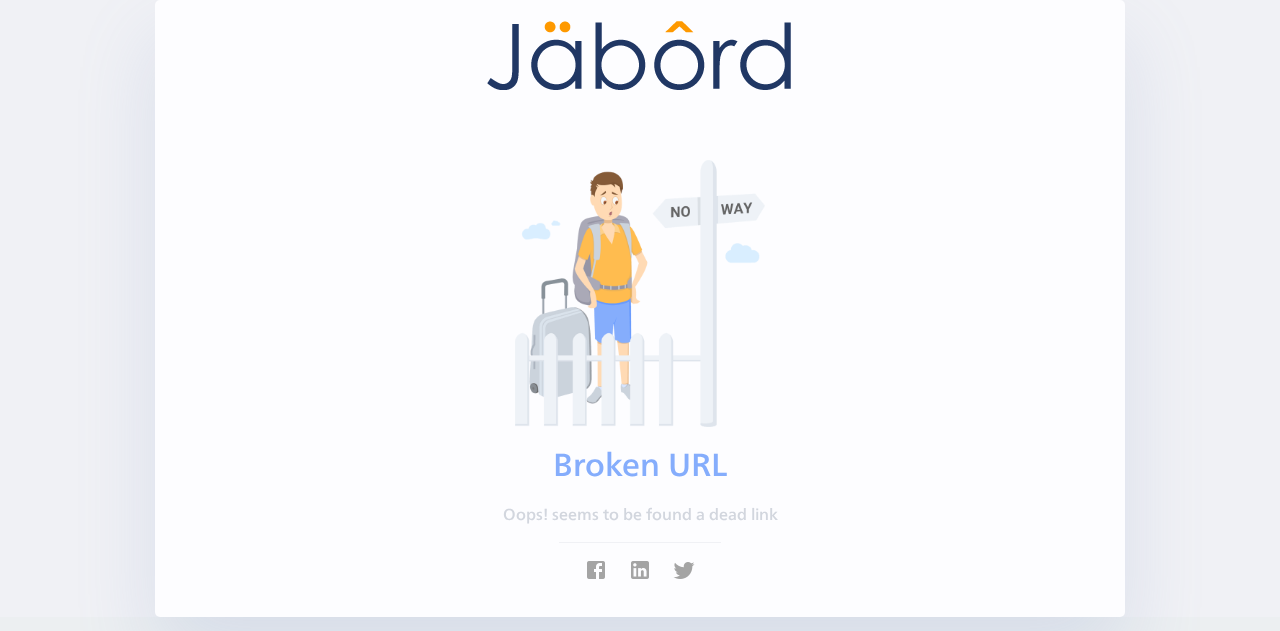 click on "Broken URL Oops! seems to be found a dead link" 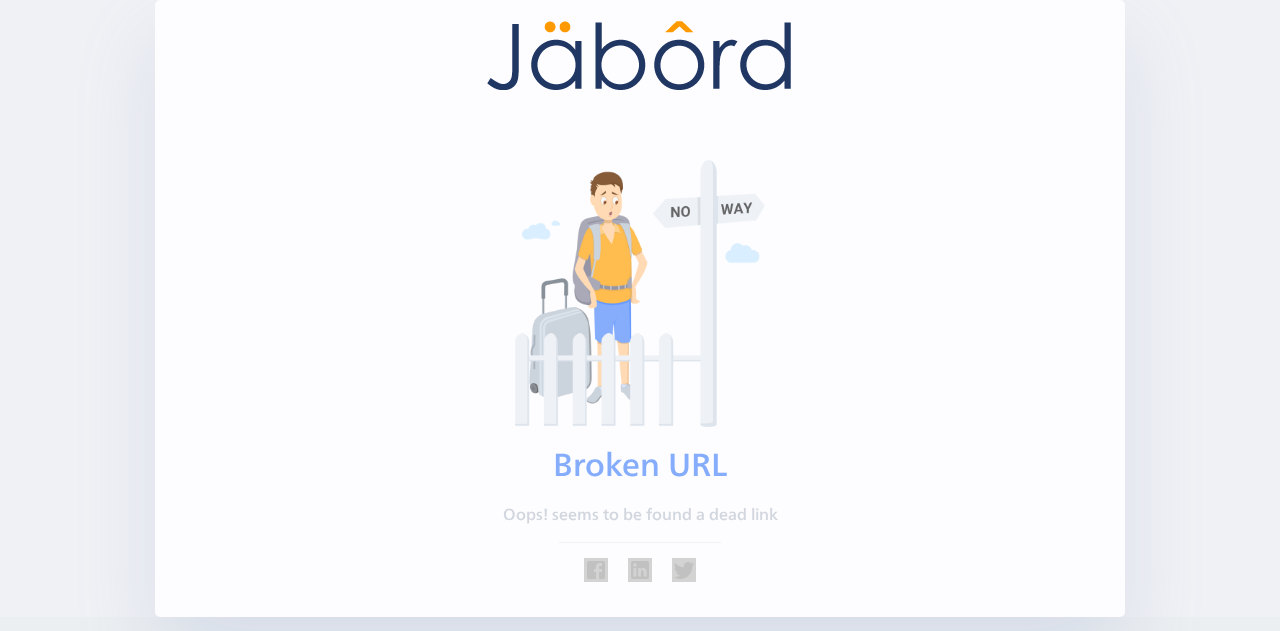 click on "Broken URL Oops! seems to be found a dead link" 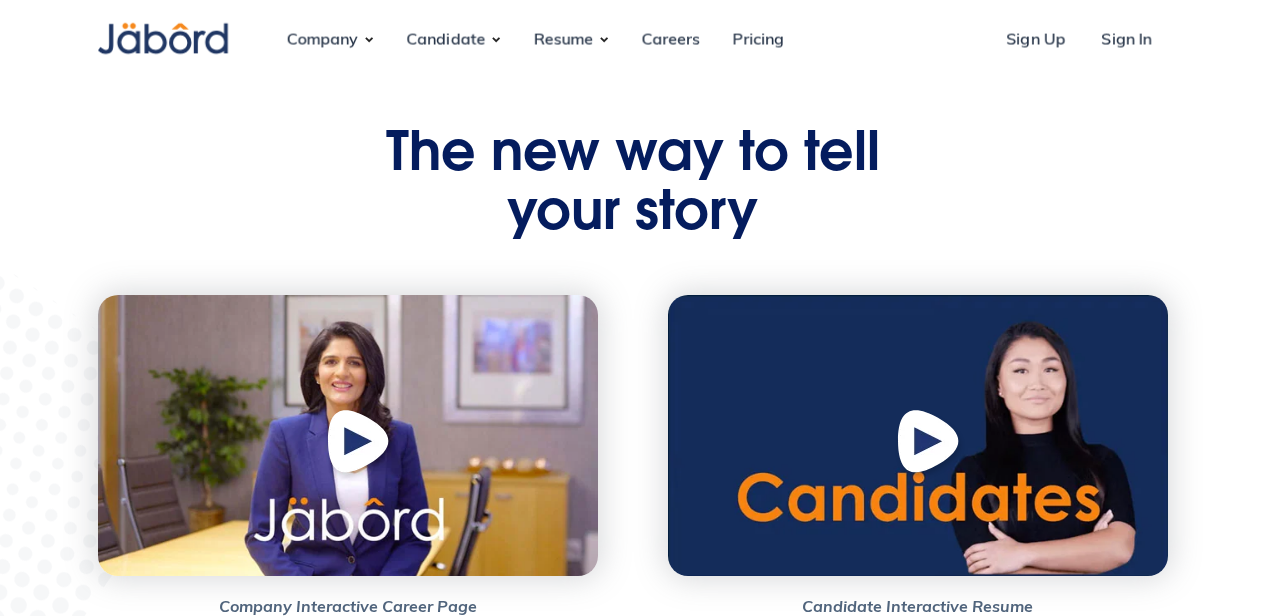 scroll, scrollTop: 0, scrollLeft: 0, axis: both 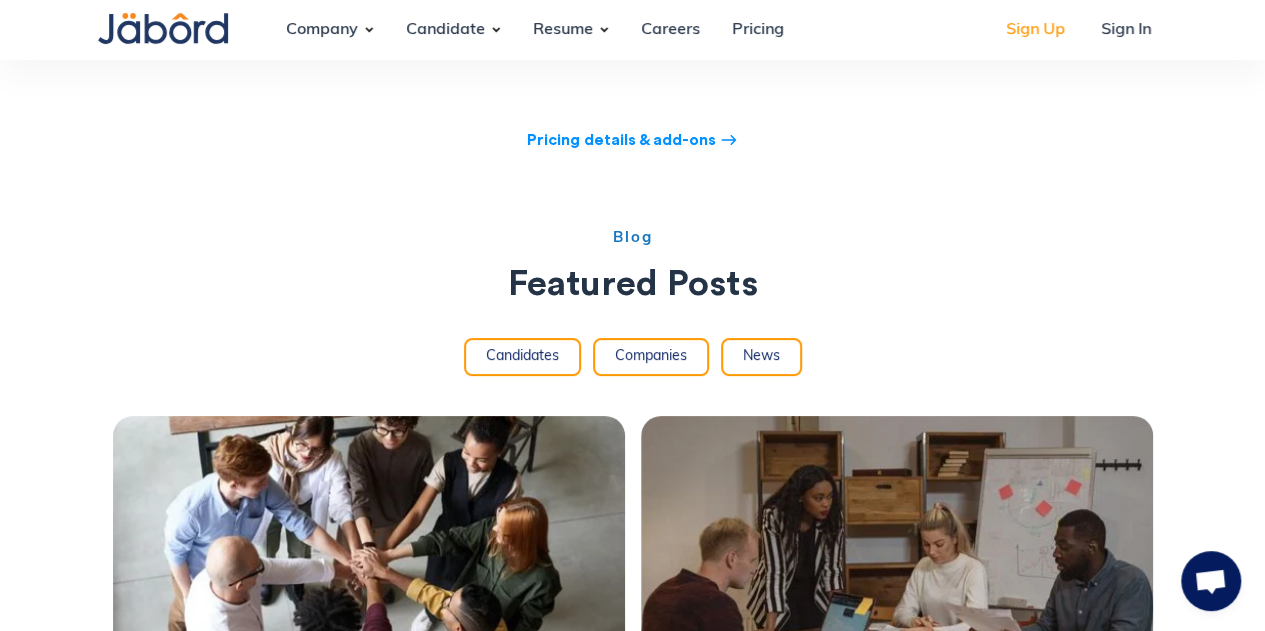 click on "Sign Up" at bounding box center [1035, 30] 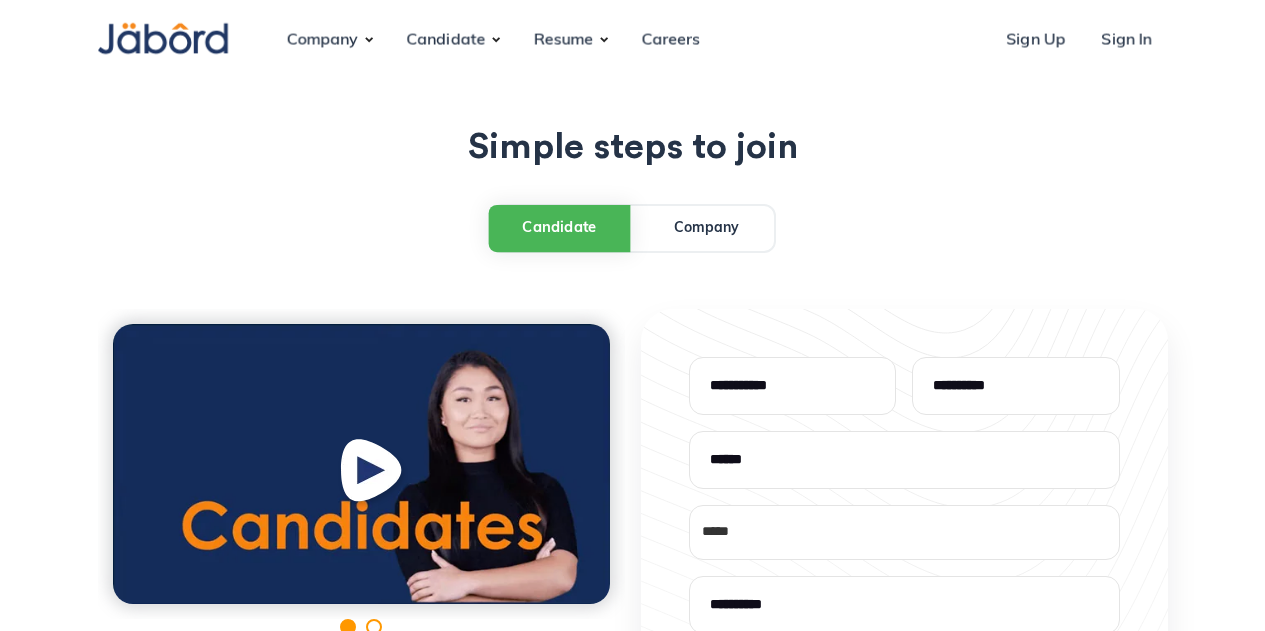 scroll, scrollTop: 0, scrollLeft: 0, axis: both 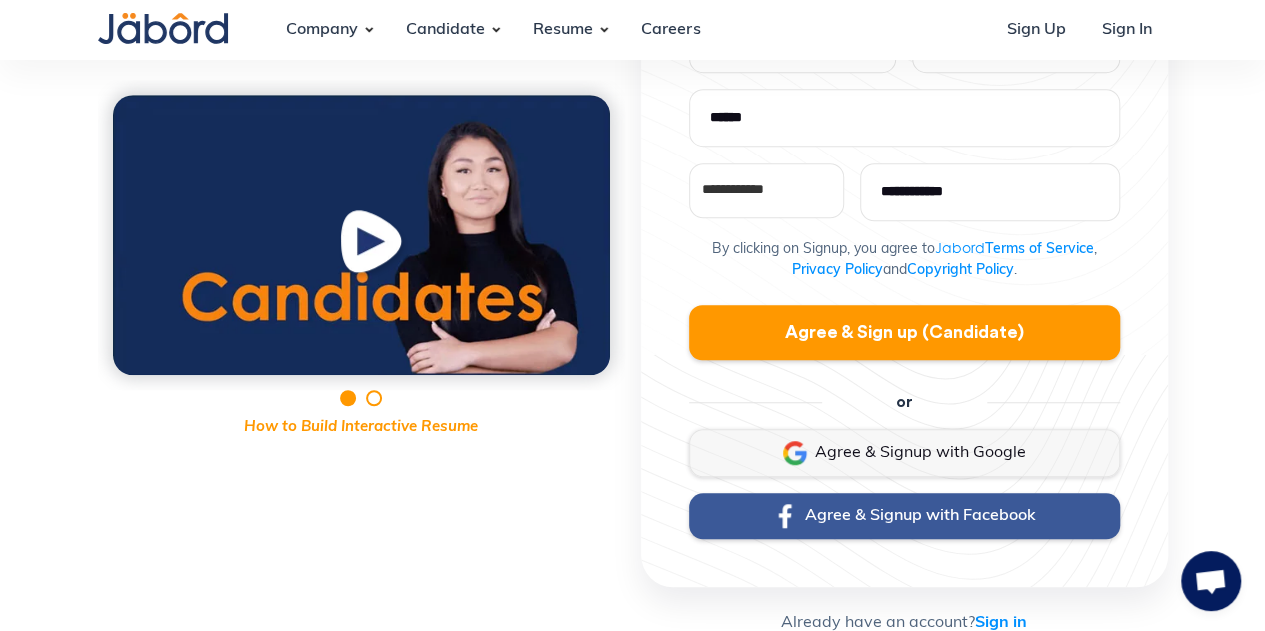 click on "Agree & Signup with Google" at bounding box center (920, 453) 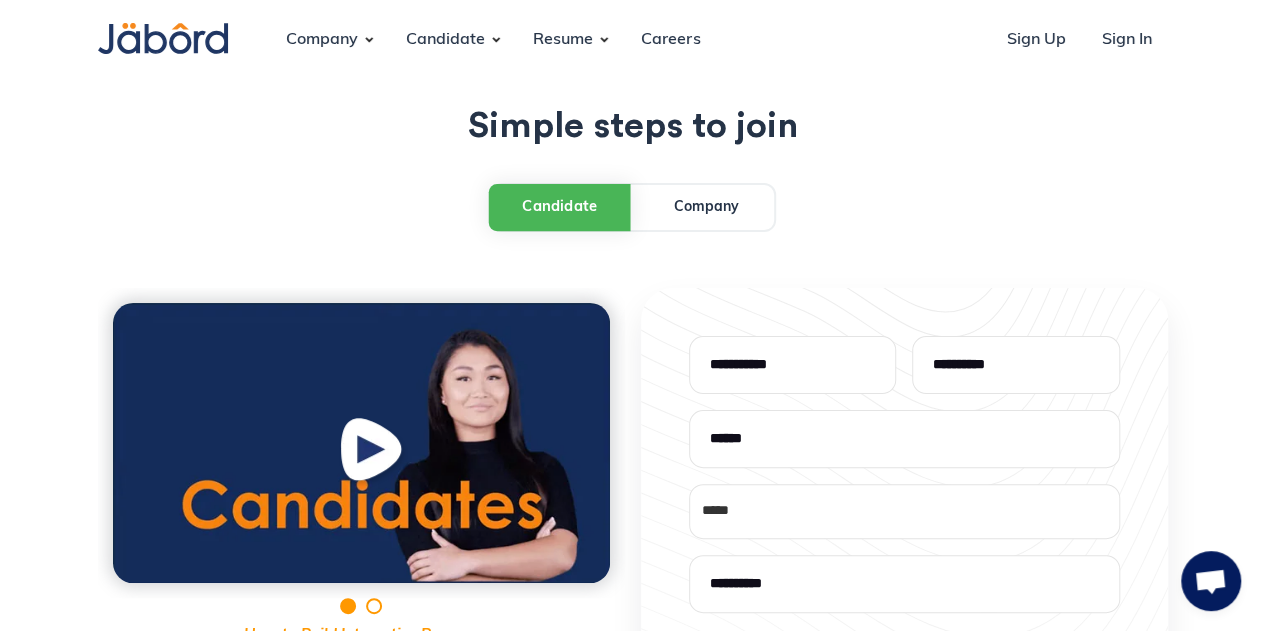 scroll, scrollTop: 0, scrollLeft: 0, axis: both 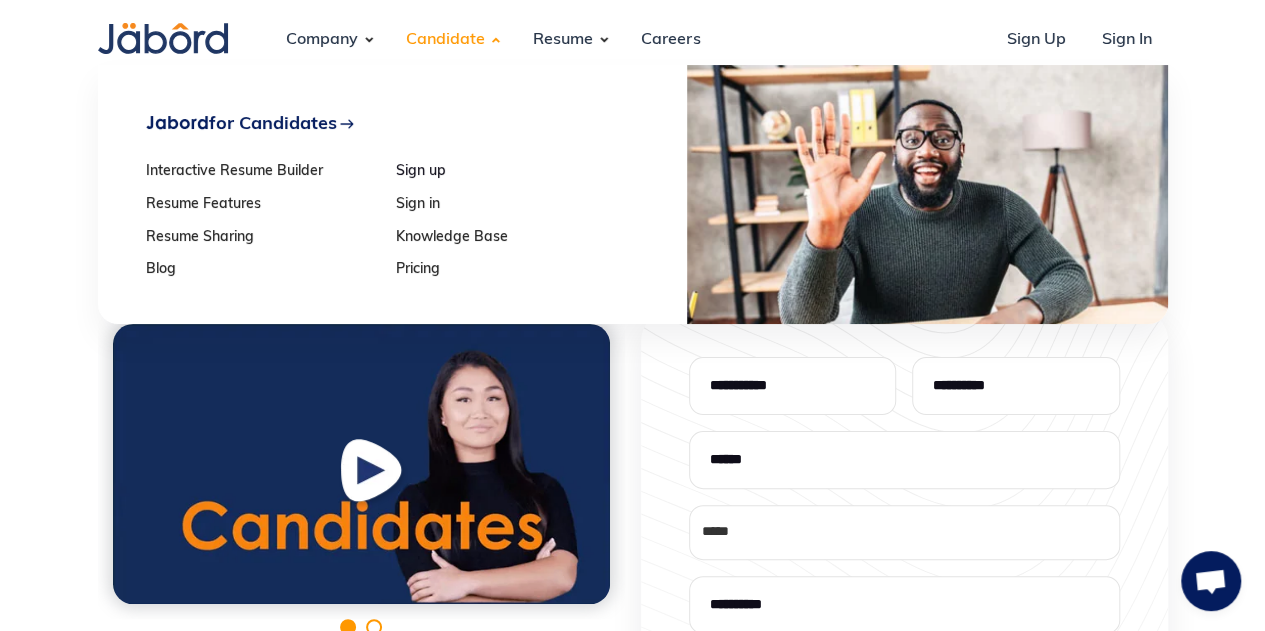 click on "Candidate" at bounding box center [445, 40] 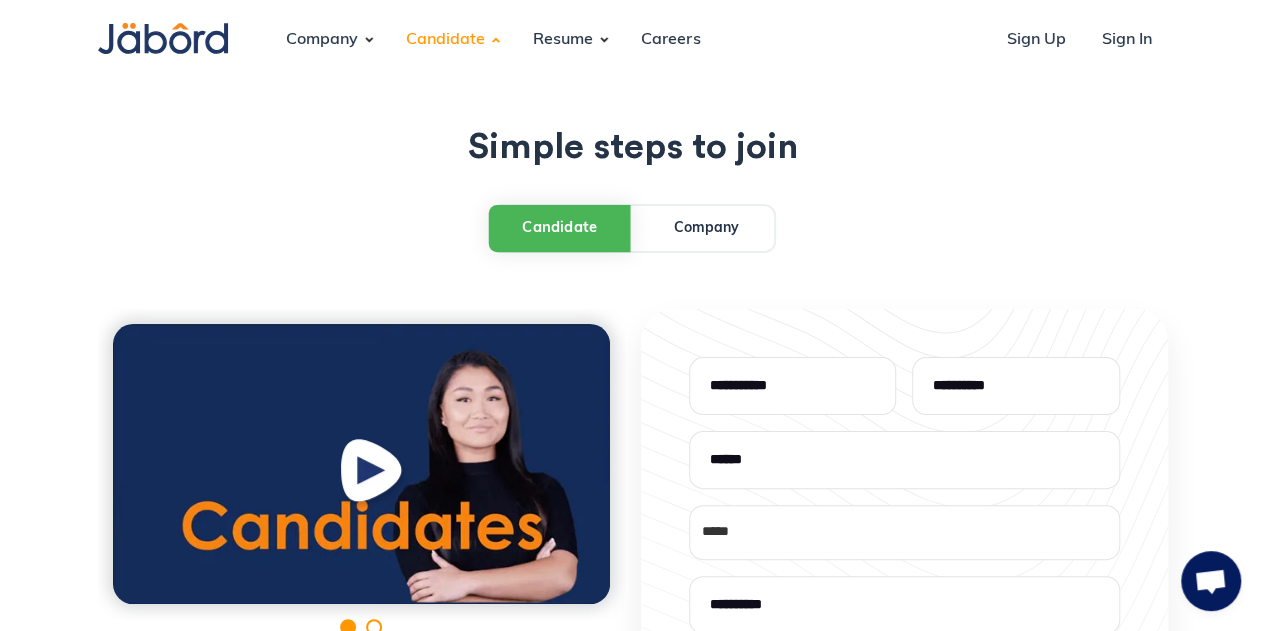 click on "Candidate" at bounding box center (445, 40) 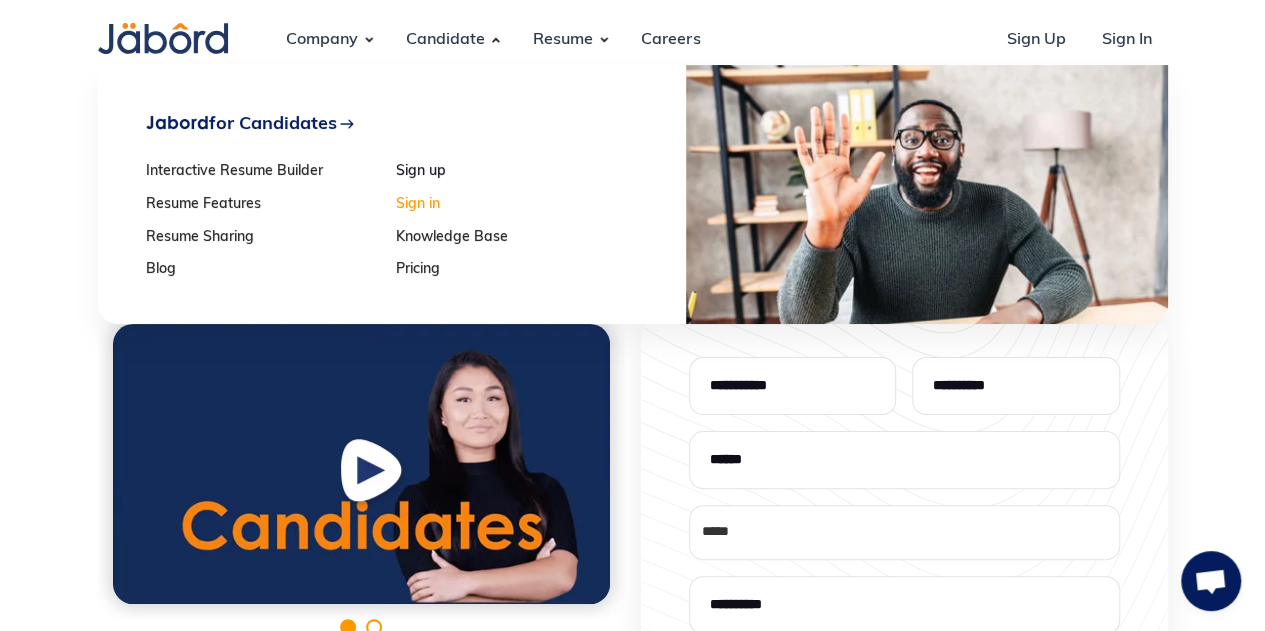 click on "Sign in" at bounding box center [514, 205] 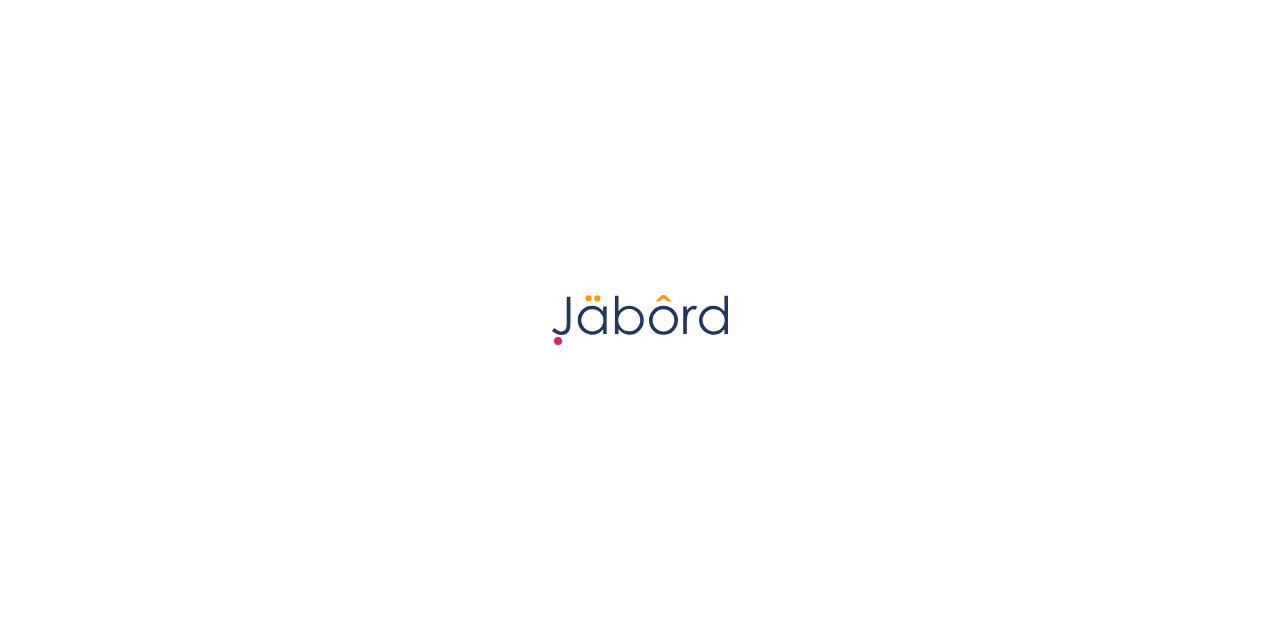 scroll, scrollTop: 0, scrollLeft: 0, axis: both 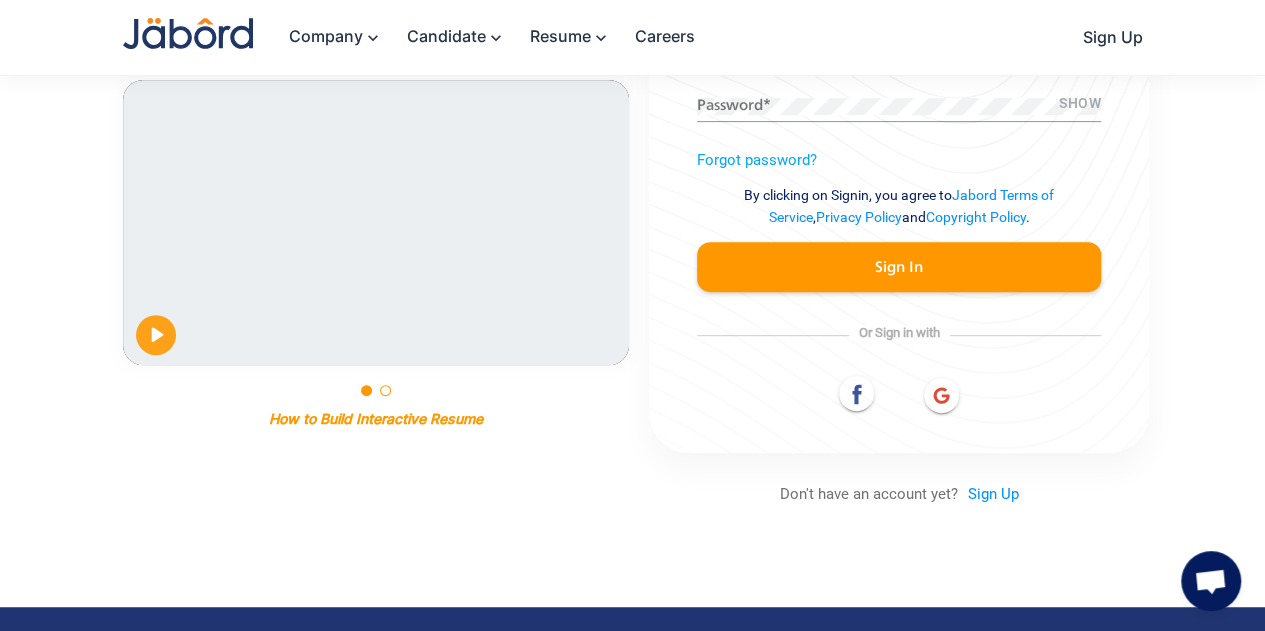 click 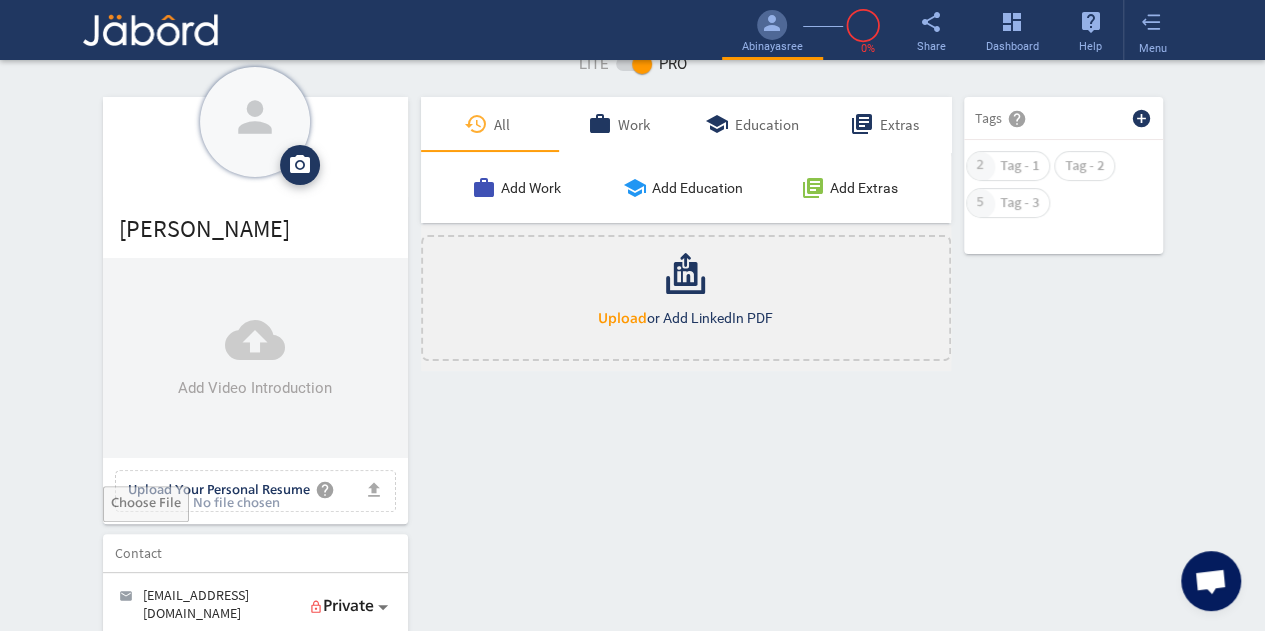 scroll, scrollTop: 0, scrollLeft: 0, axis: both 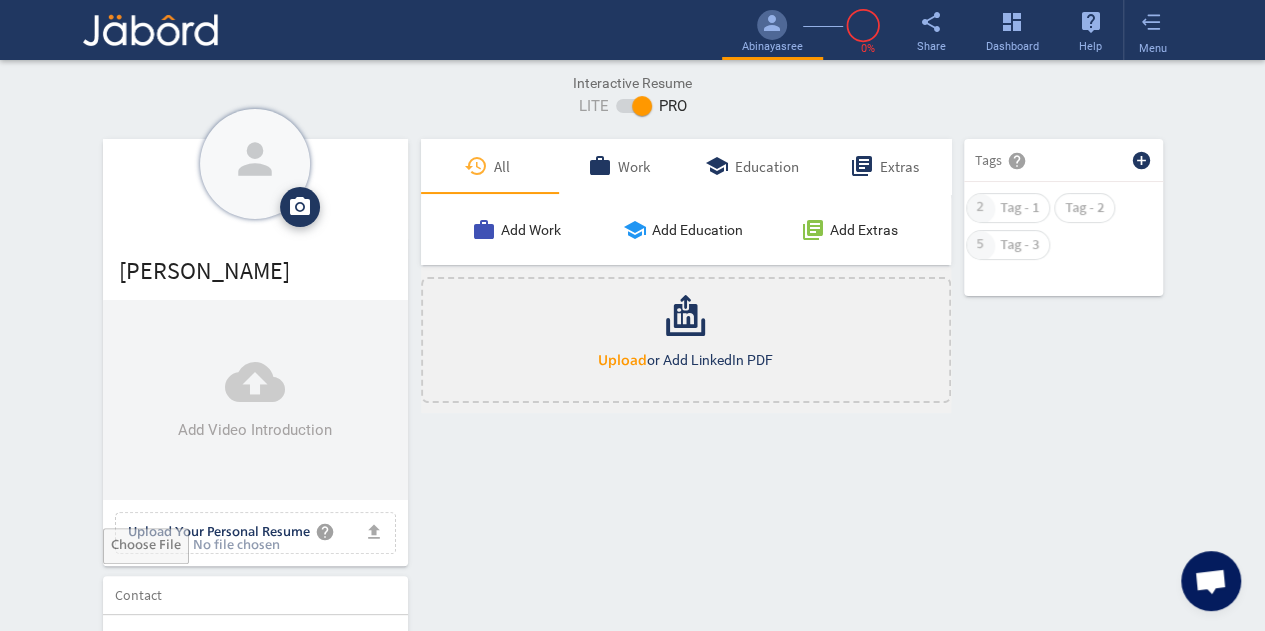 click on "cloud_upload" 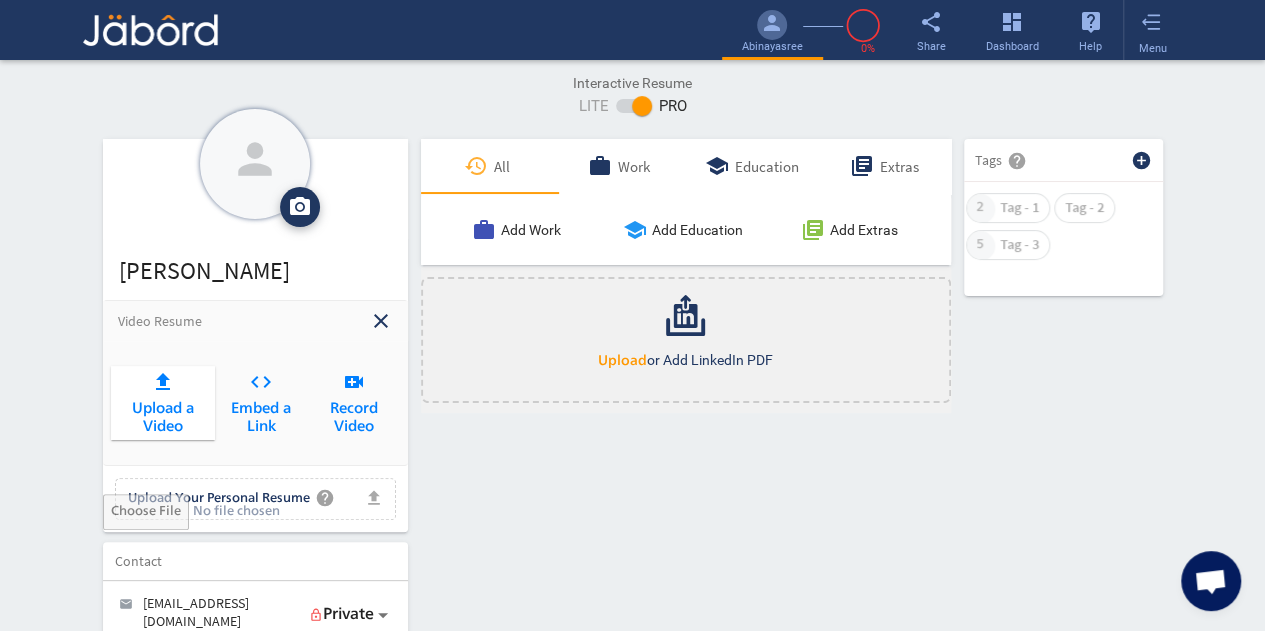click on "Upload a Video" 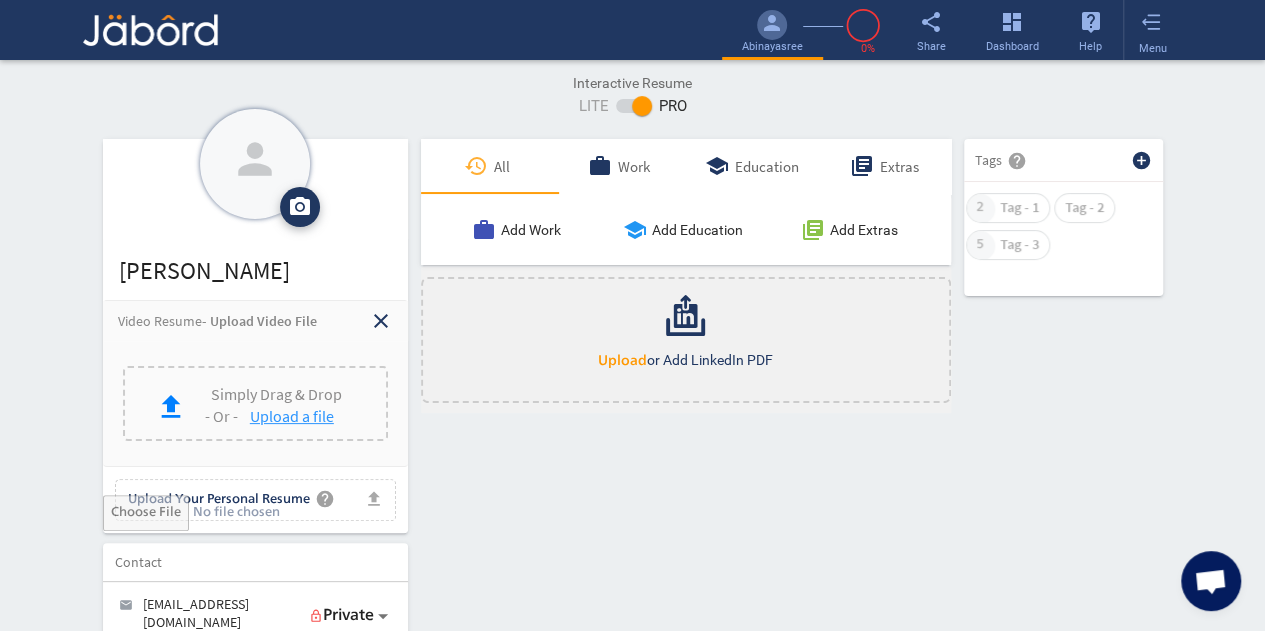 click on "Upload a file" 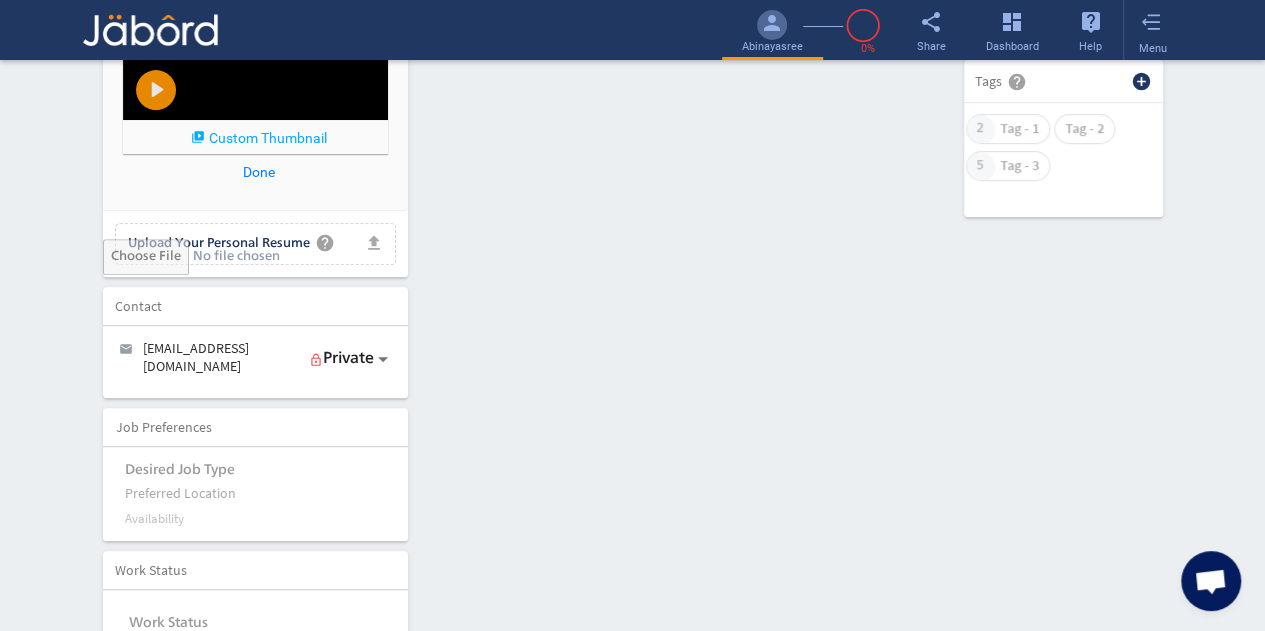 scroll, scrollTop: 376, scrollLeft: 0, axis: vertical 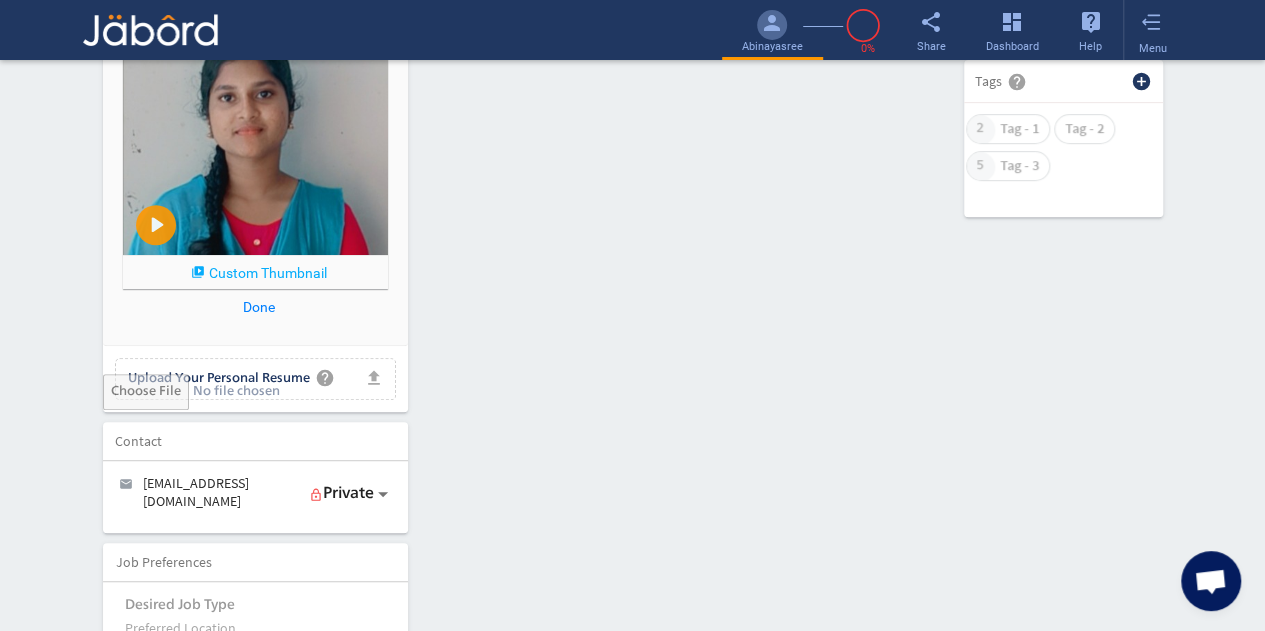 click on "Custom Thumbnail" 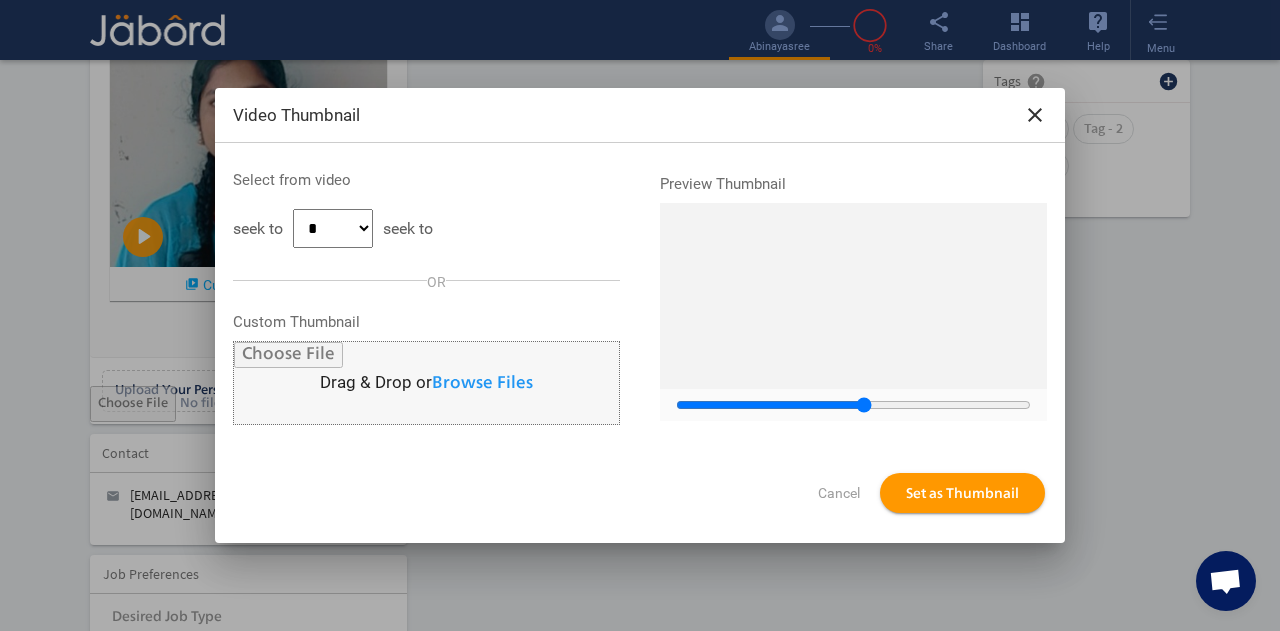 click at bounding box center (426, 383) 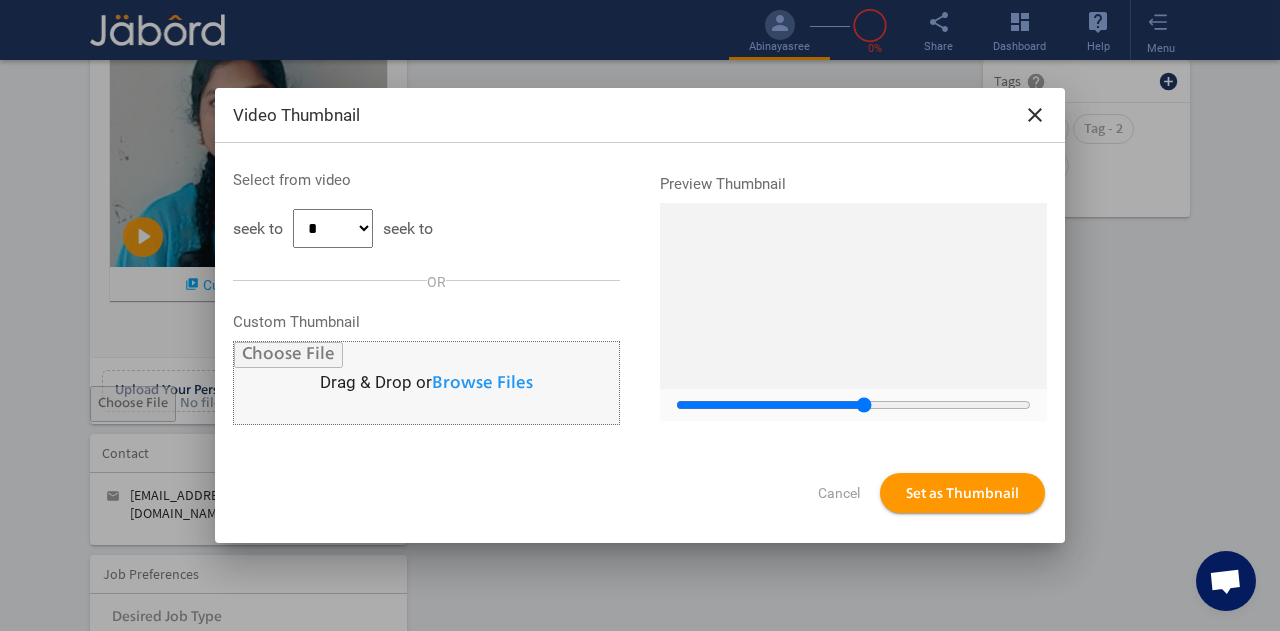 type on "**********" 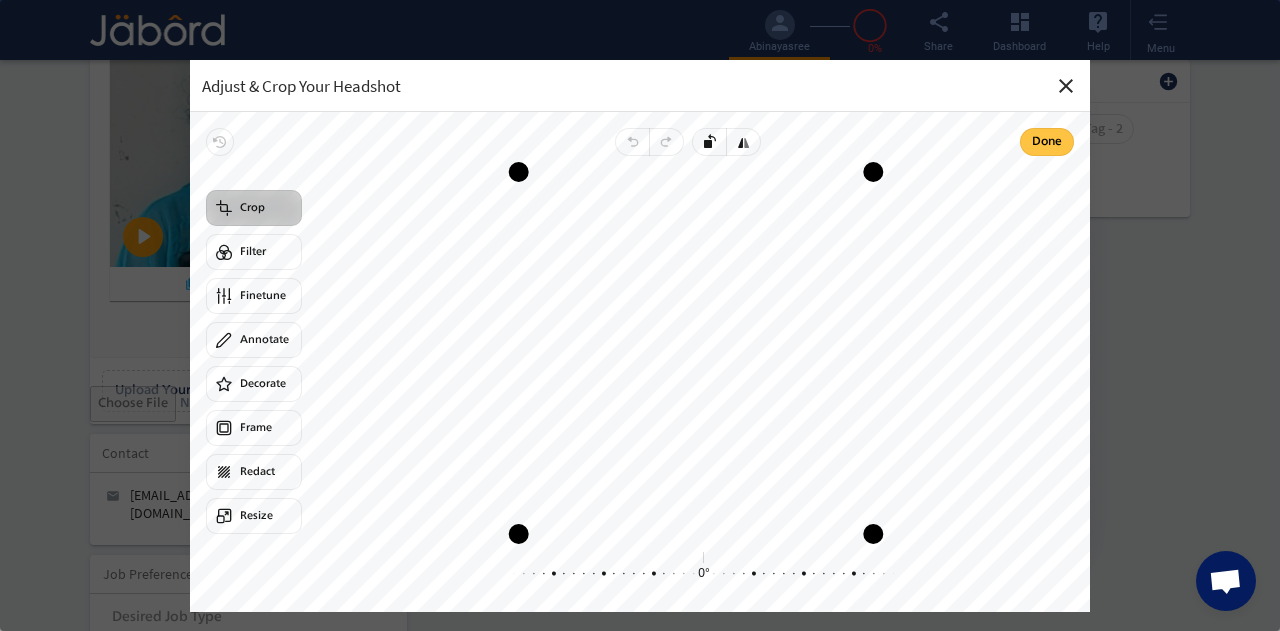 click on "Done" at bounding box center [1047, 142] 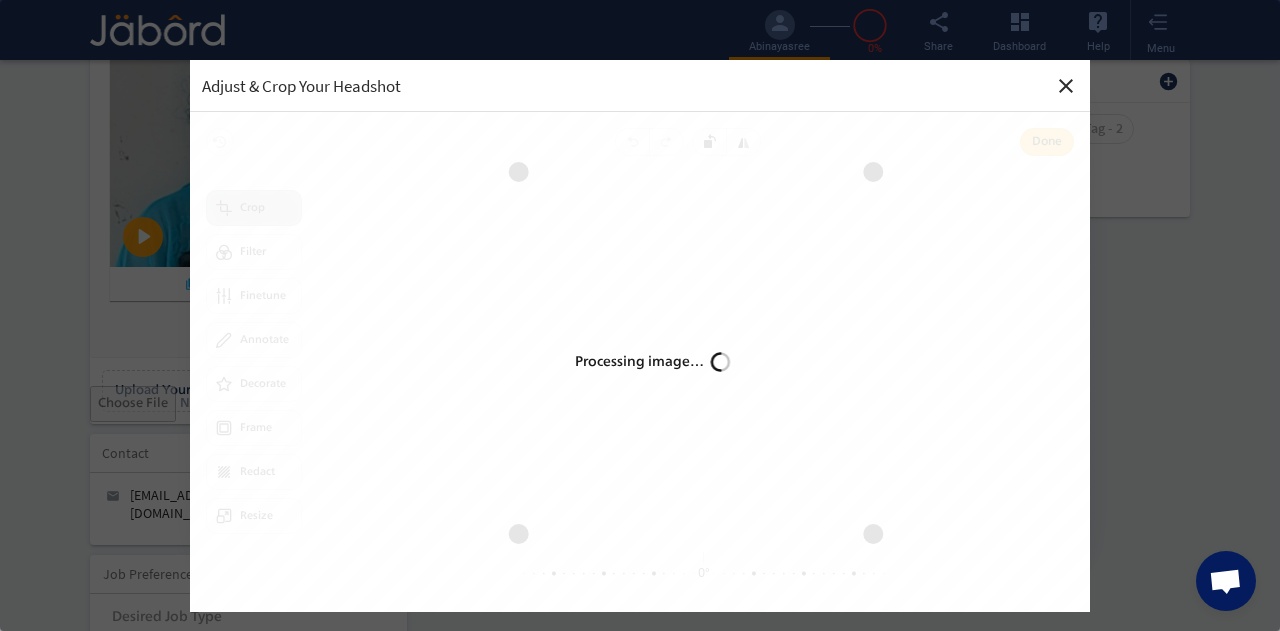 select on "*" 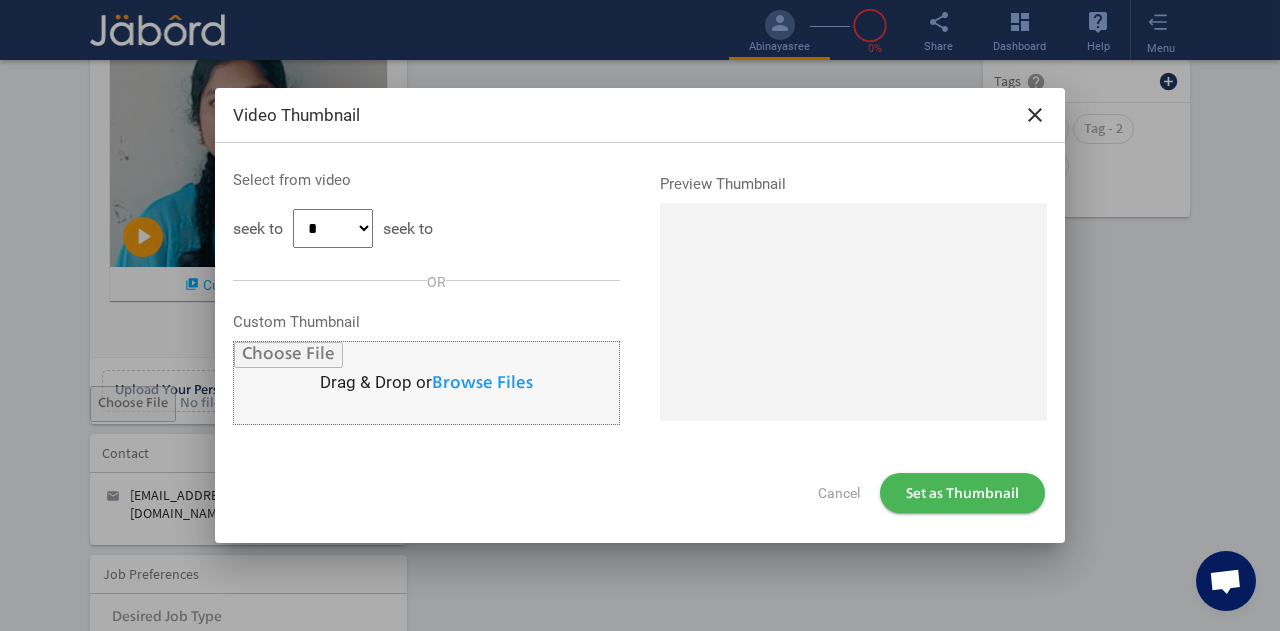 click on "Set as Thumbnail" at bounding box center (962, 494) 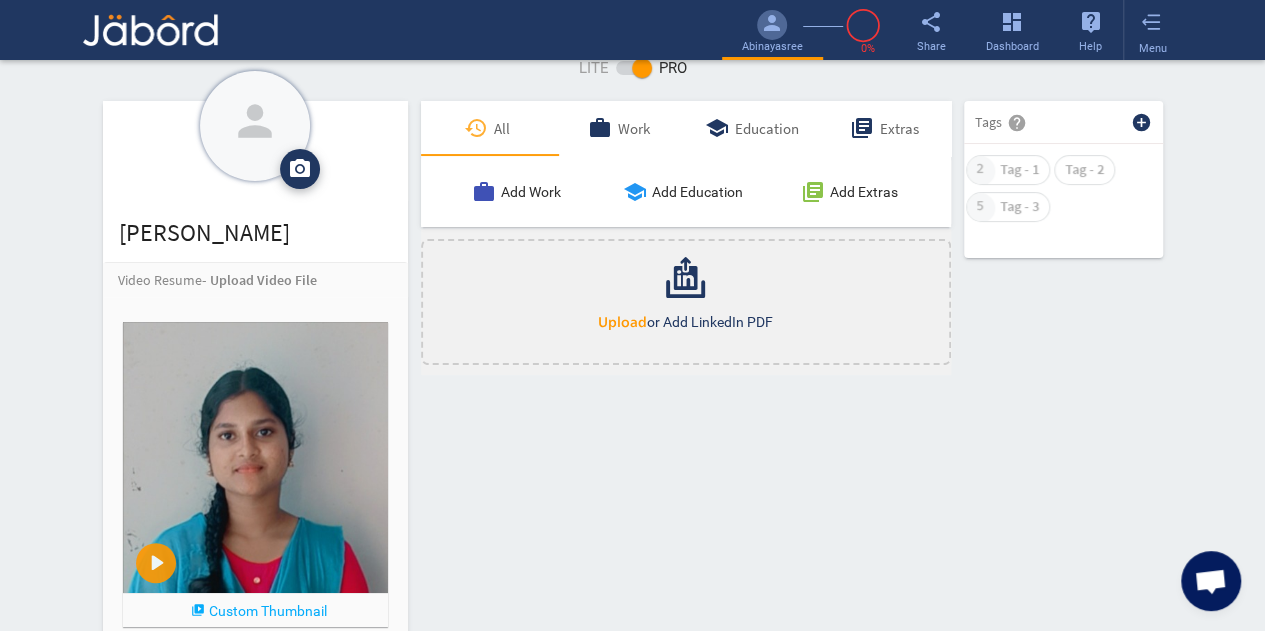 scroll, scrollTop: 41, scrollLeft: 0, axis: vertical 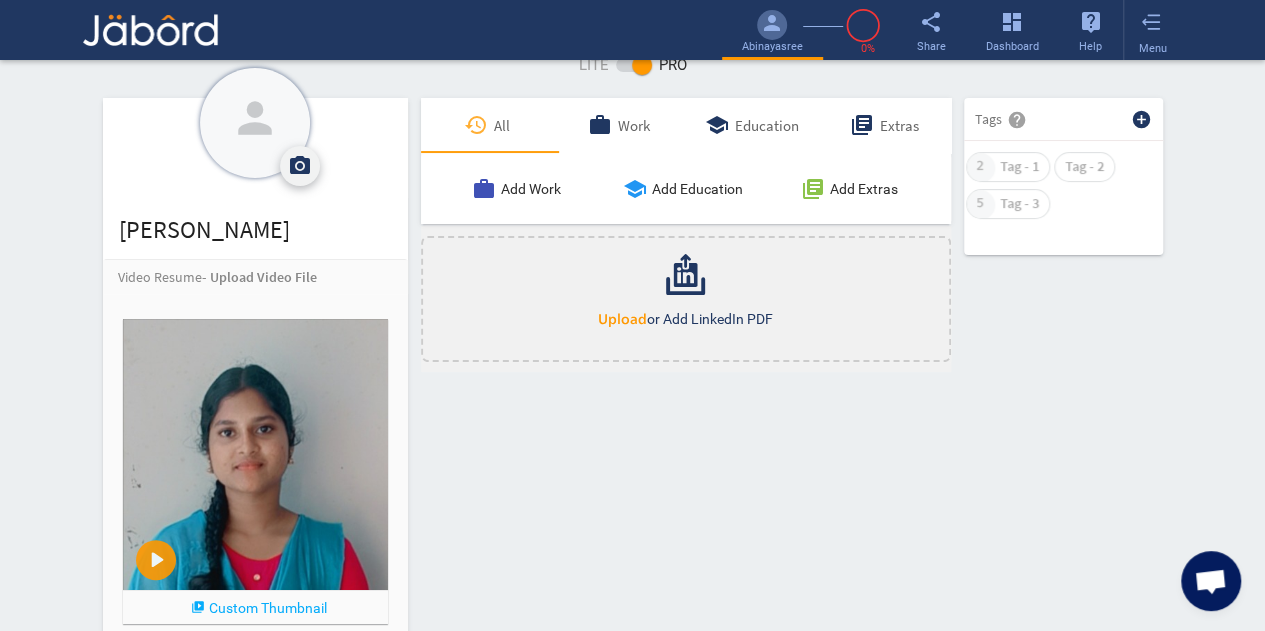 click on "camera_alt" 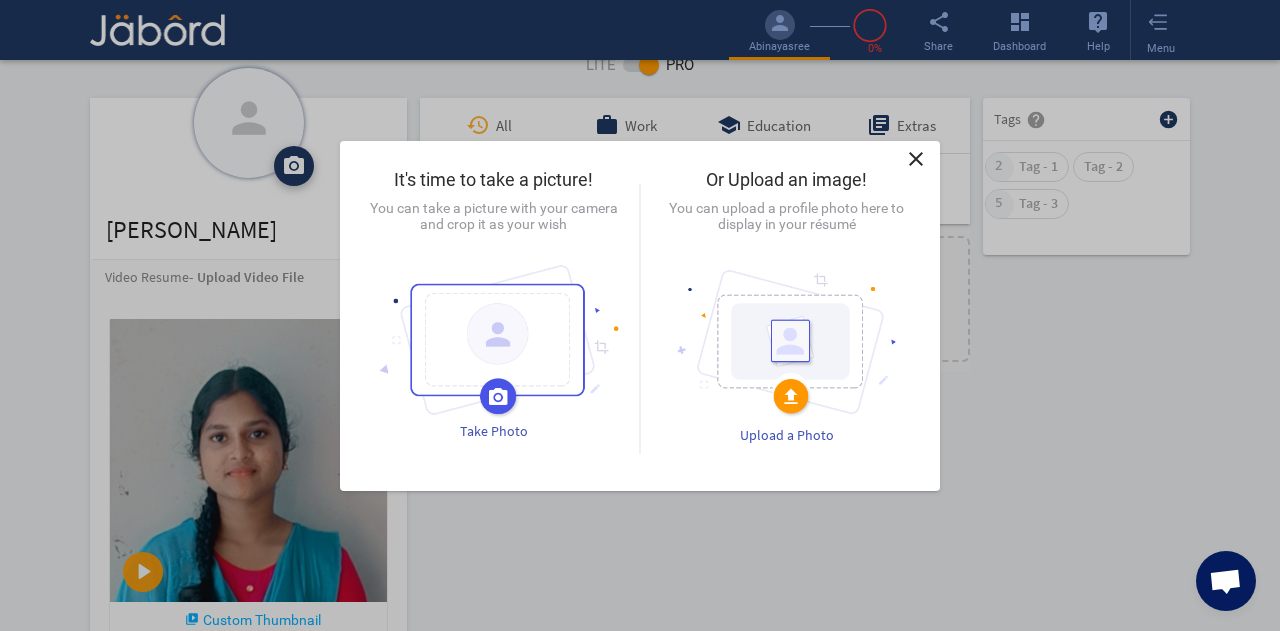 click 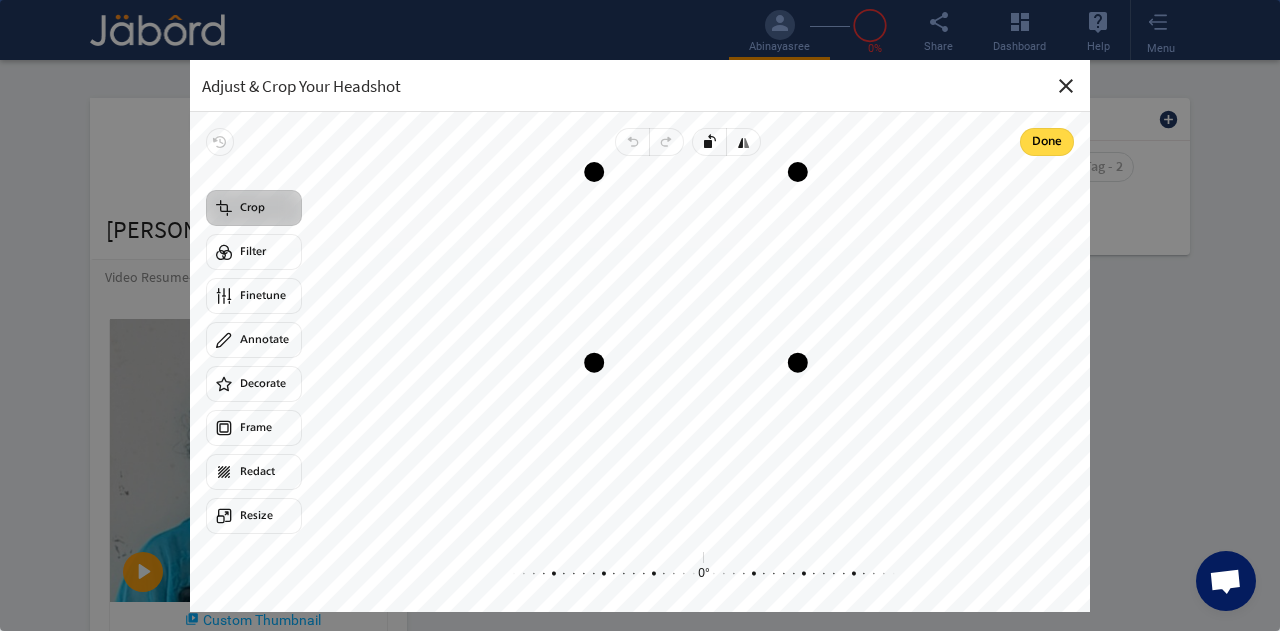 drag, startPoint x: 729, startPoint y: 539, endPoint x: 727, endPoint y: 368, distance: 171.01169 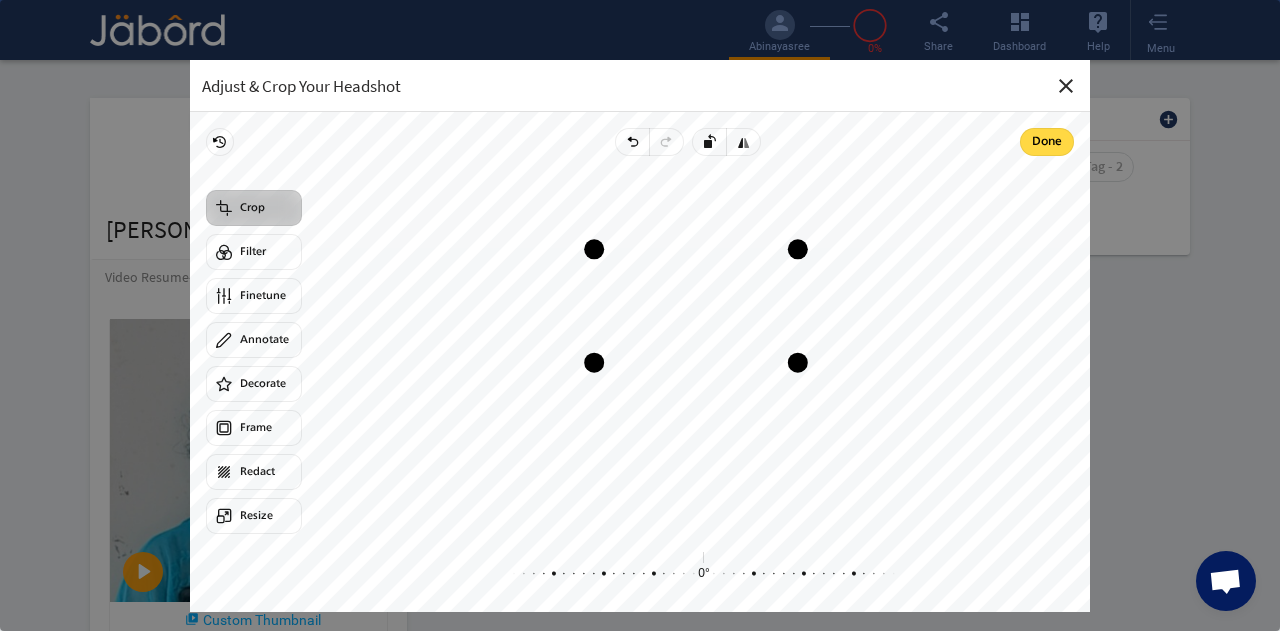 drag, startPoint x: 697, startPoint y: 170, endPoint x: 696, endPoint y: 247, distance: 77.00649 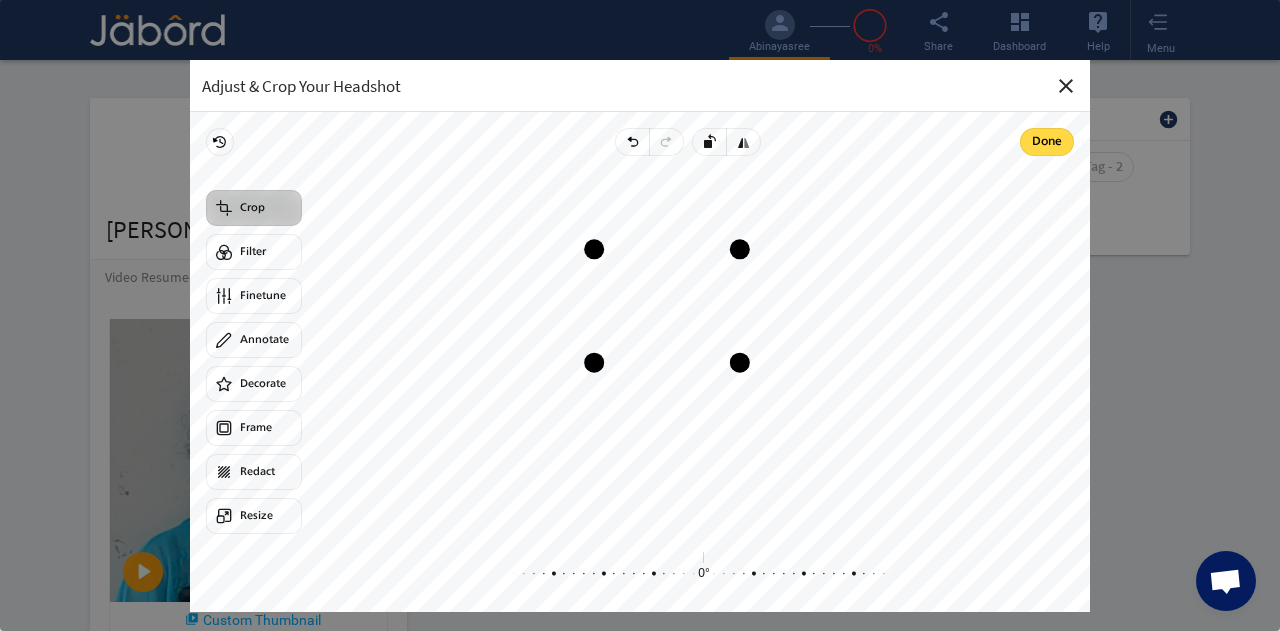 drag, startPoint x: 801, startPoint y: 288, endPoint x: 743, endPoint y: 297, distance: 58.694122 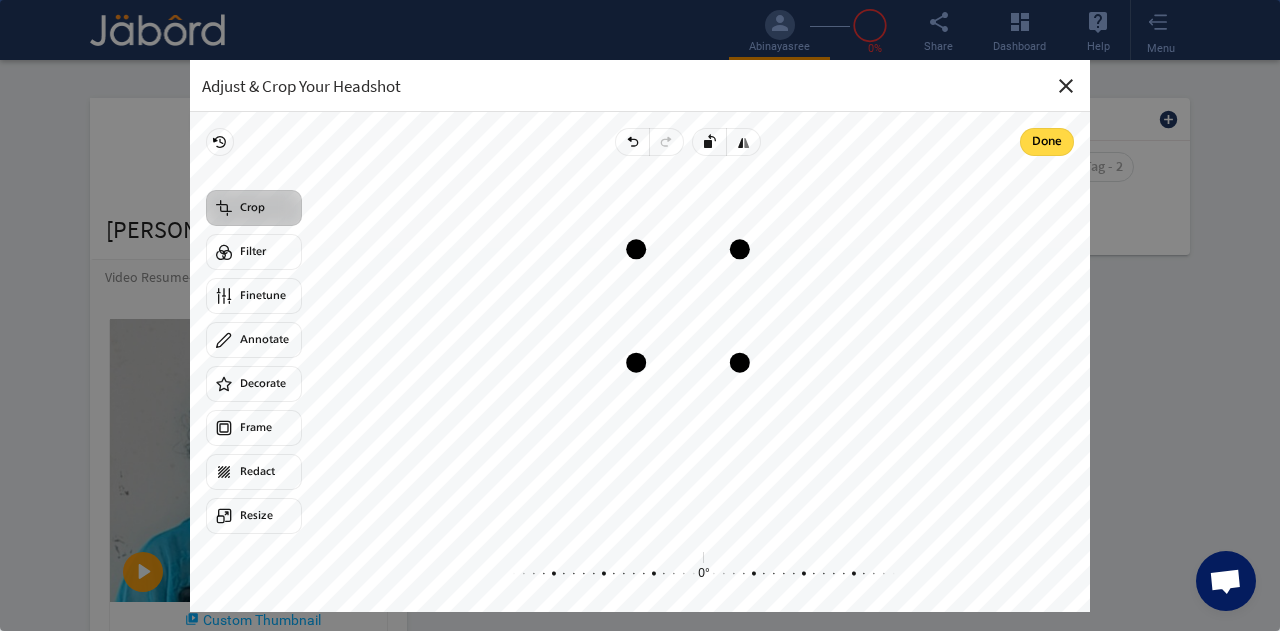 drag, startPoint x: 598, startPoint y: 322, endPoint x: 640, endPoint y: 311, distance: 43.416588 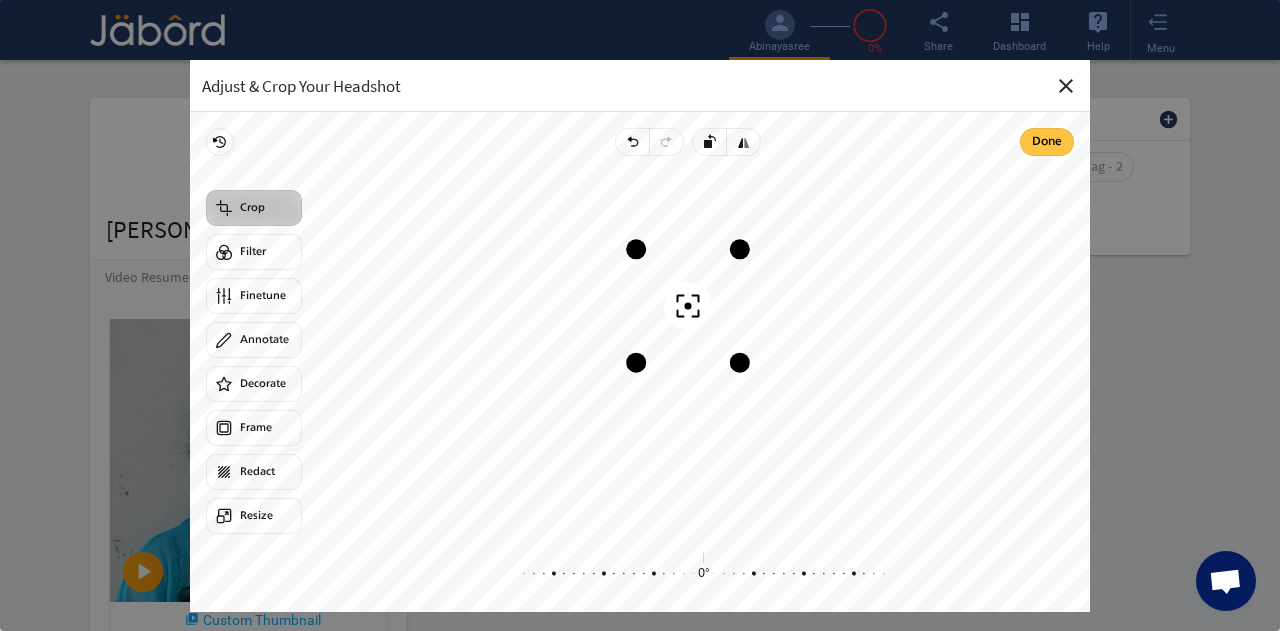 click on "Done" 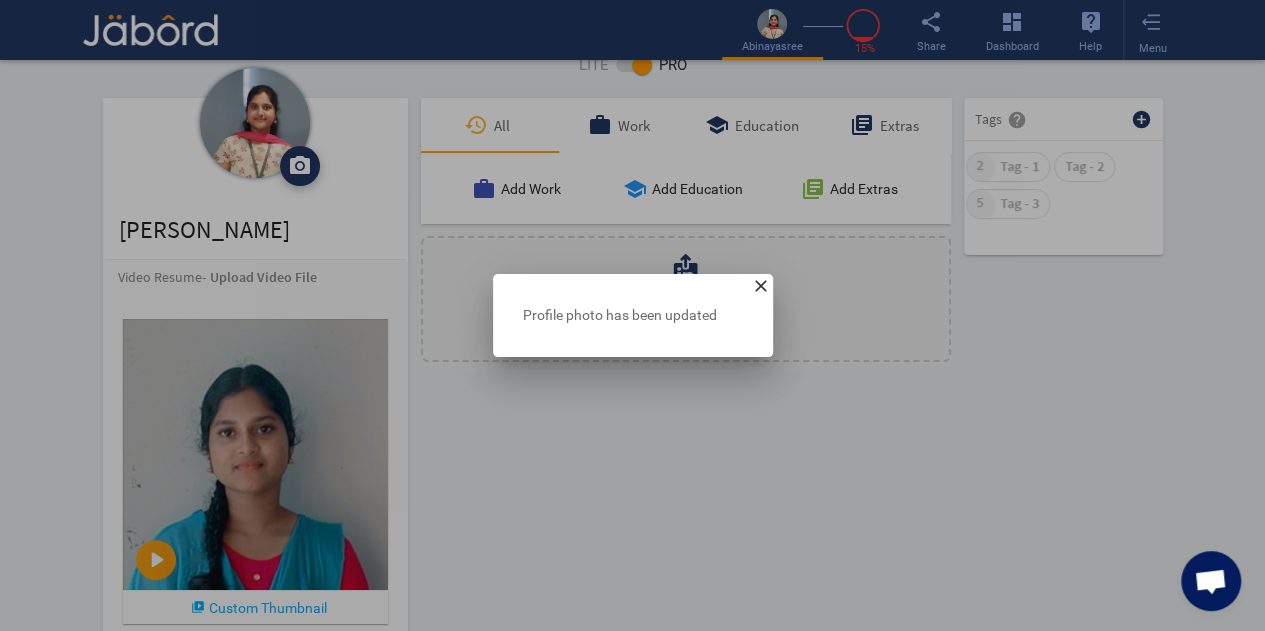 click on "close" at bounding box center [761, 286] 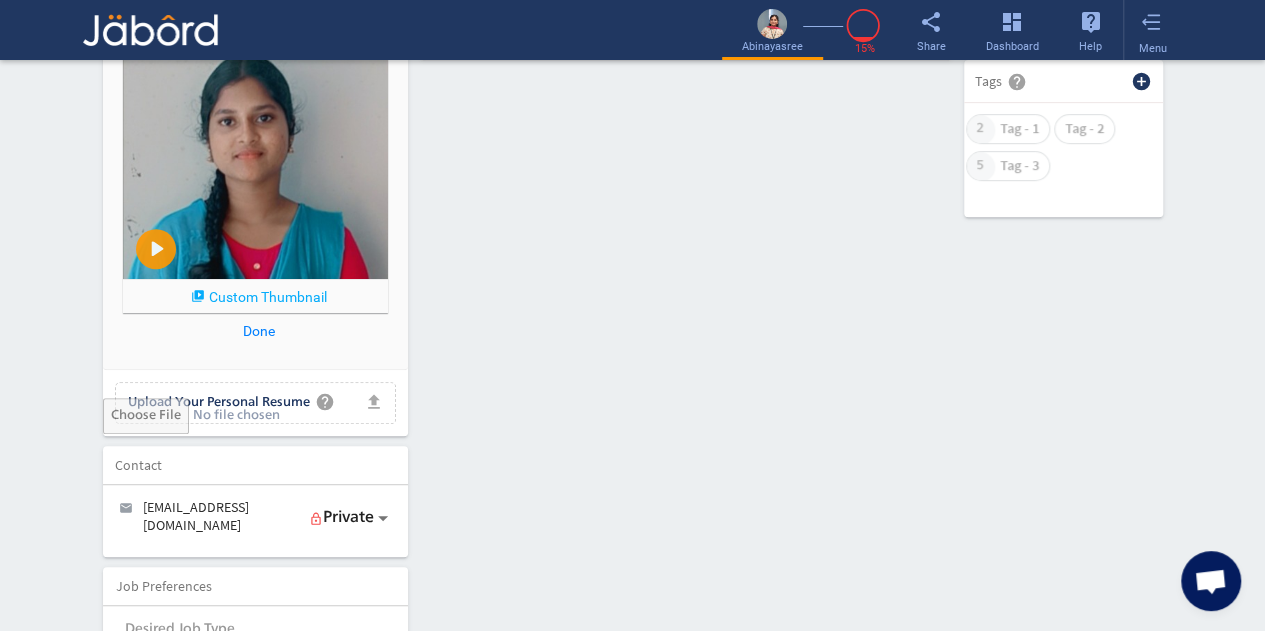 scroll, scrollTop: 356, scrollLeft: 0, axis: vertical 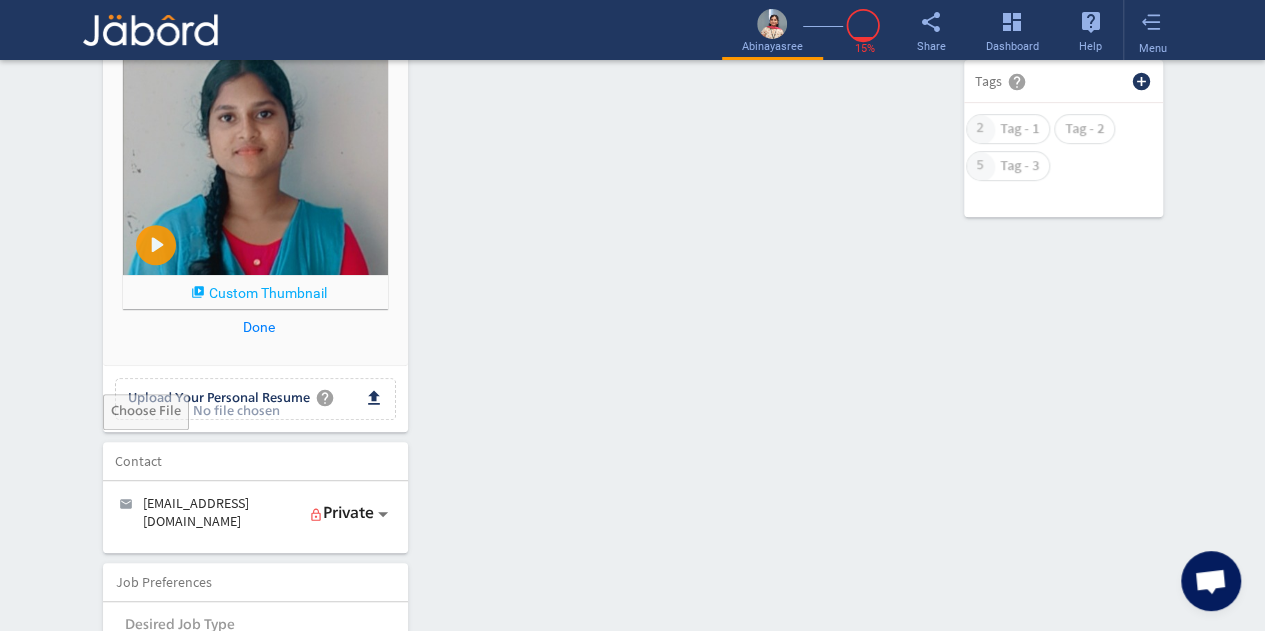click on "file_upload Upload Your Personal Resume help Upload File" 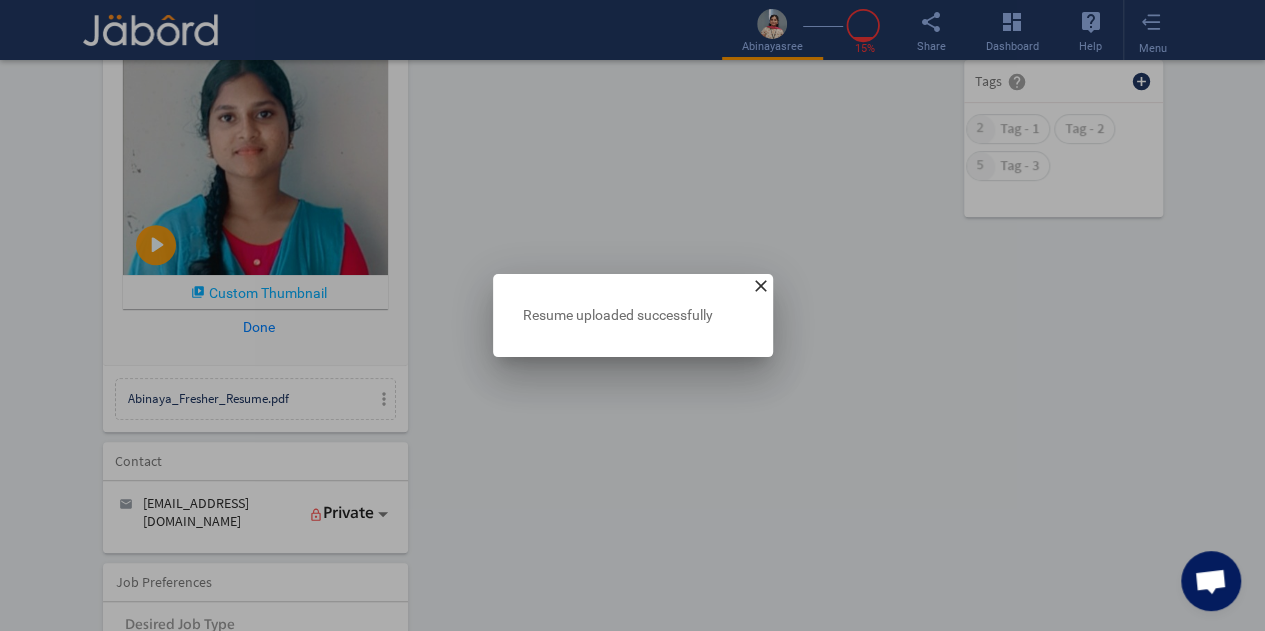 click on "close" at bounding box center (761, 286) 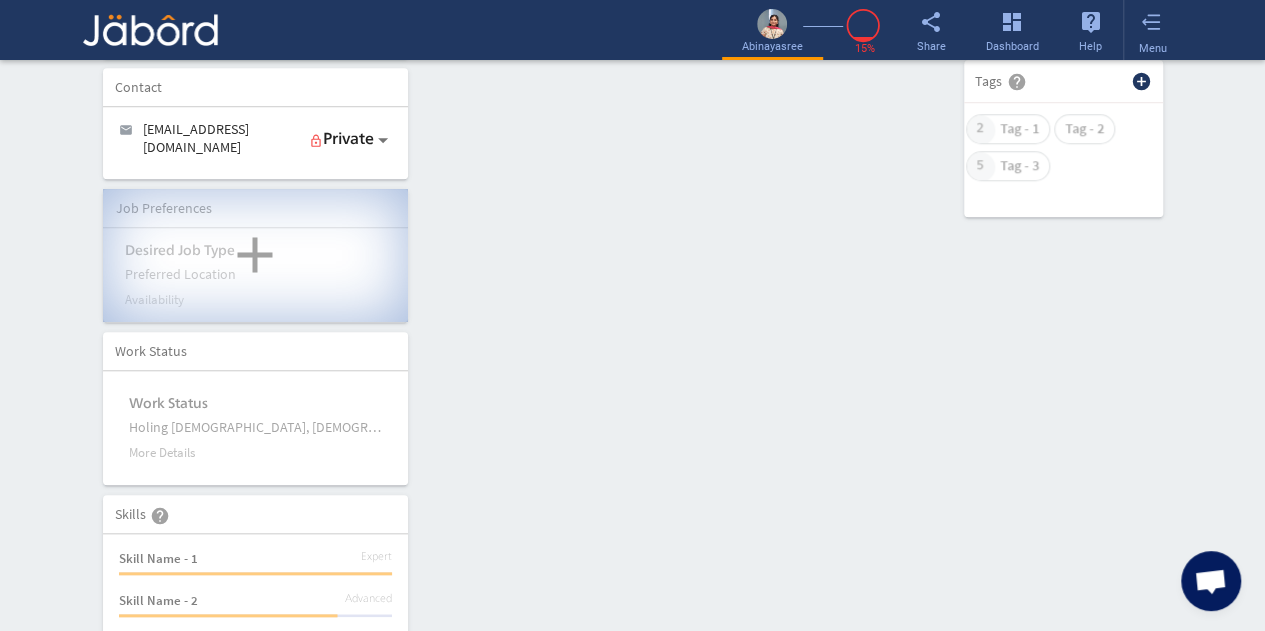 scroll, scrollTop: 731, scrollLeft: 0, axis: vertical 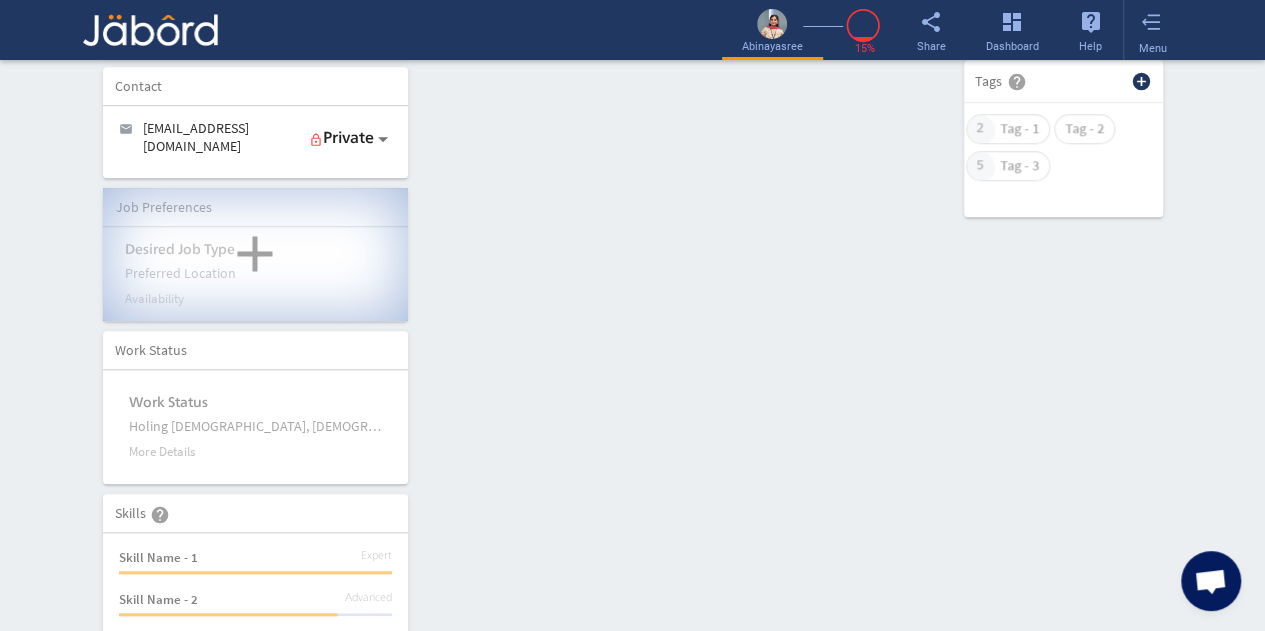 click on "add" 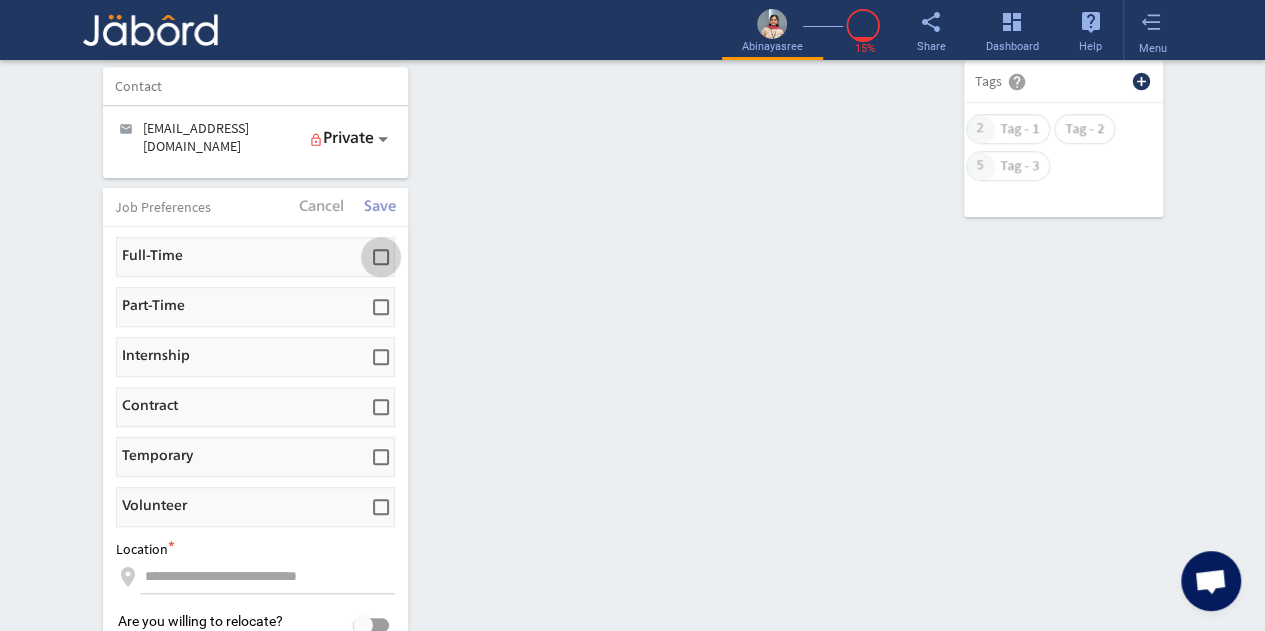 click at bounding box center [381, 257] 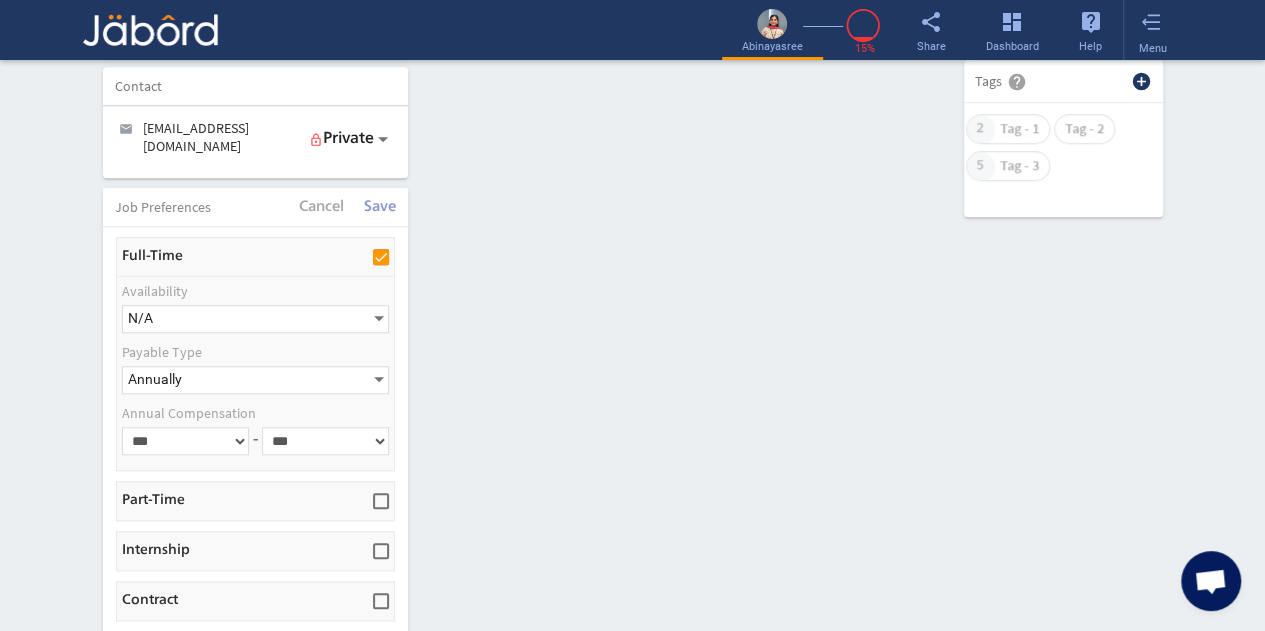 click on "Cancel Save" 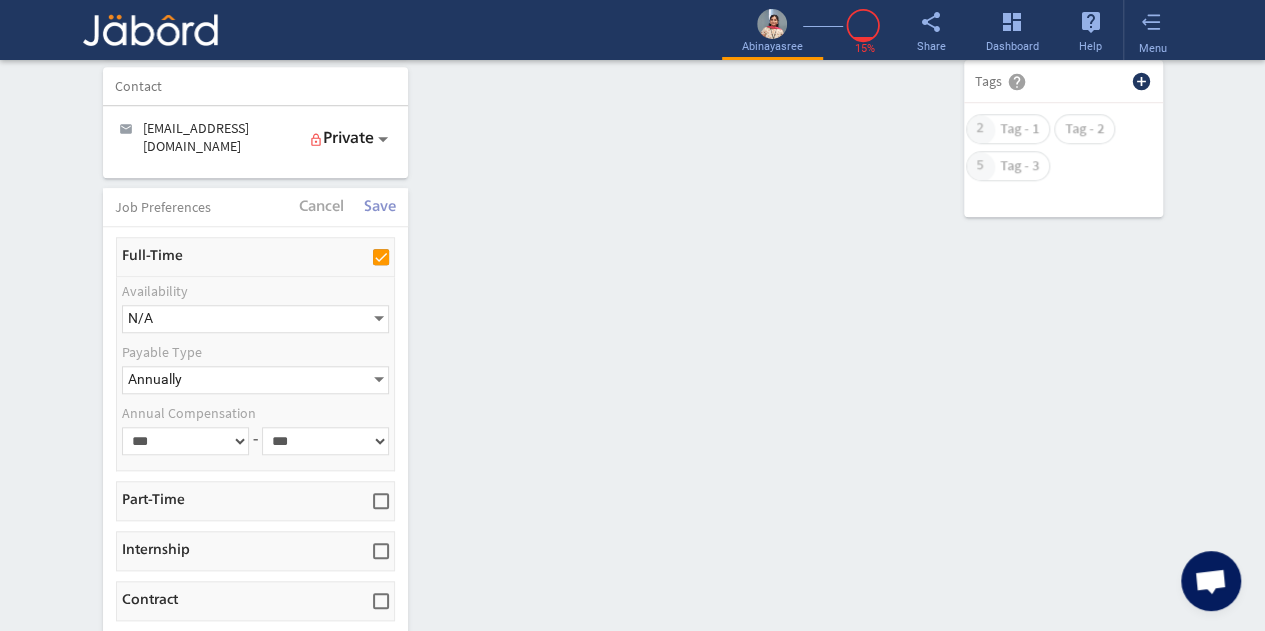 click on "Cancel Save" 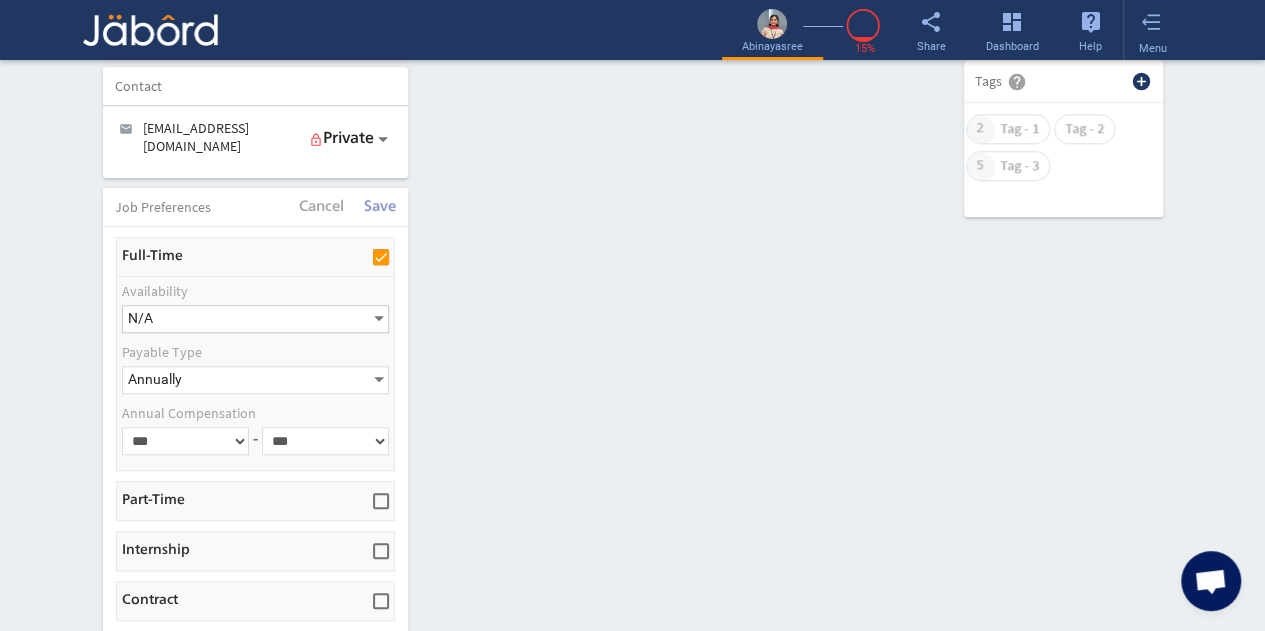 click at bounding box center [379, 319] 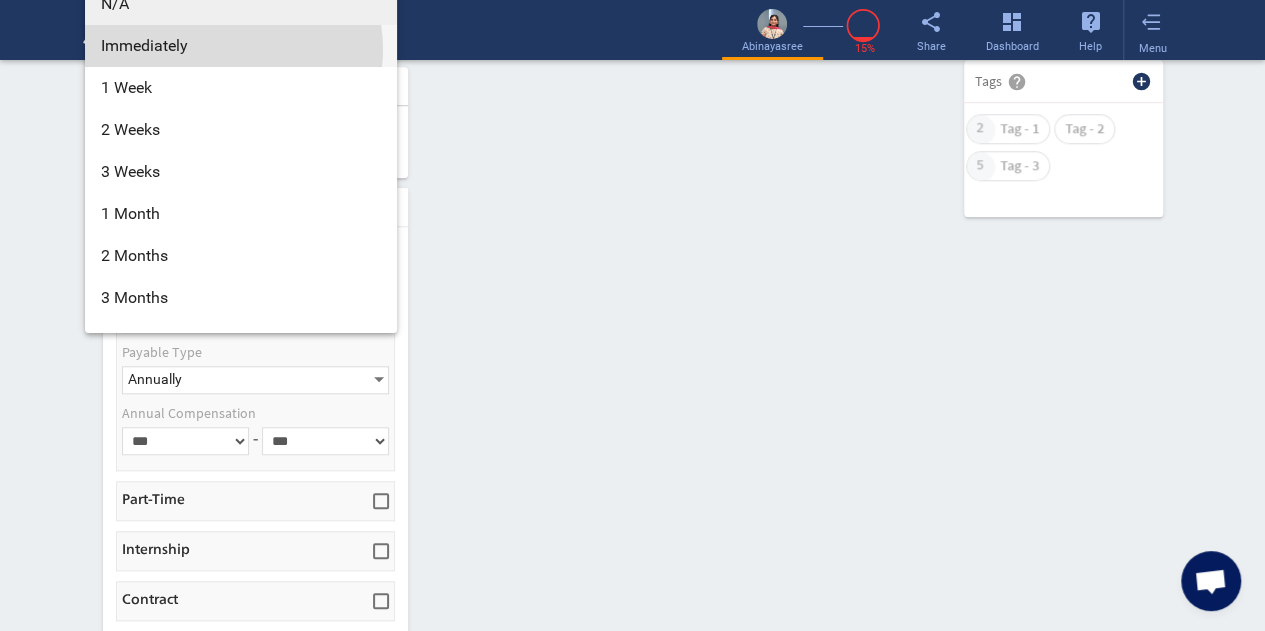 click on "Immediately" at bounding box center (241, 46) 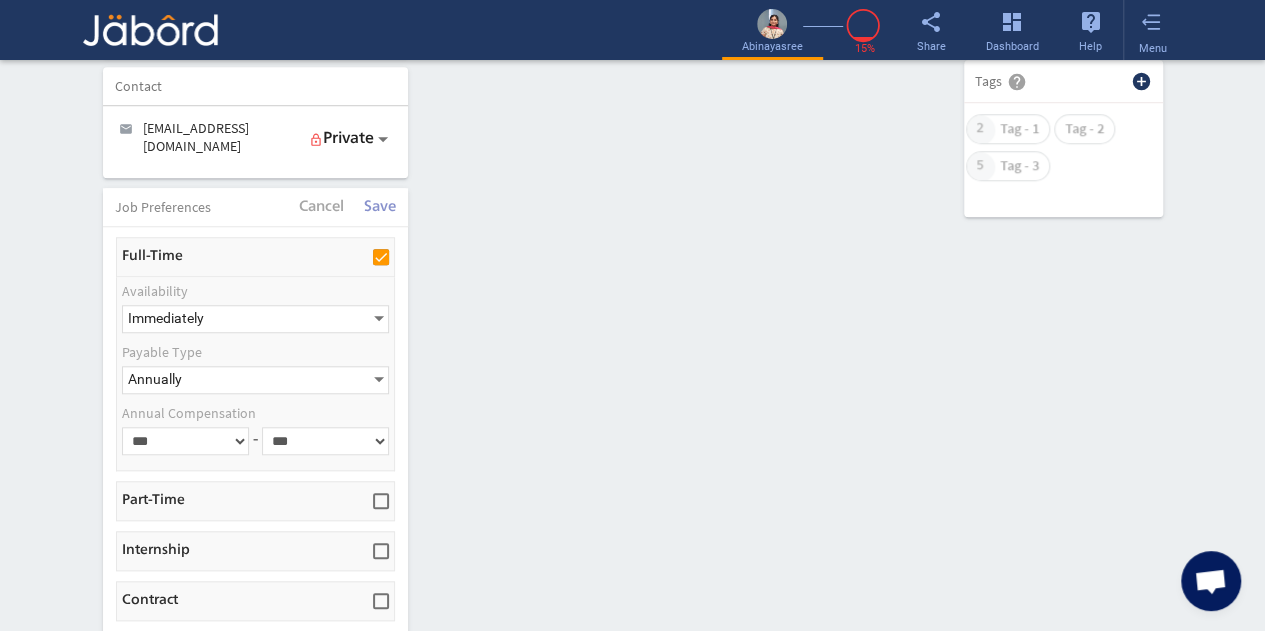 click on "Availability Immediately Payable Type Annually  Annual Compensation  *** *** *** *** **** **** **** **** **** **** **** **** **** **** **** **** **** **** **** ****  -  *** *** *** *** **** **** **** **** **** **** **** **** **** **** **** **** **** **** **** ****" 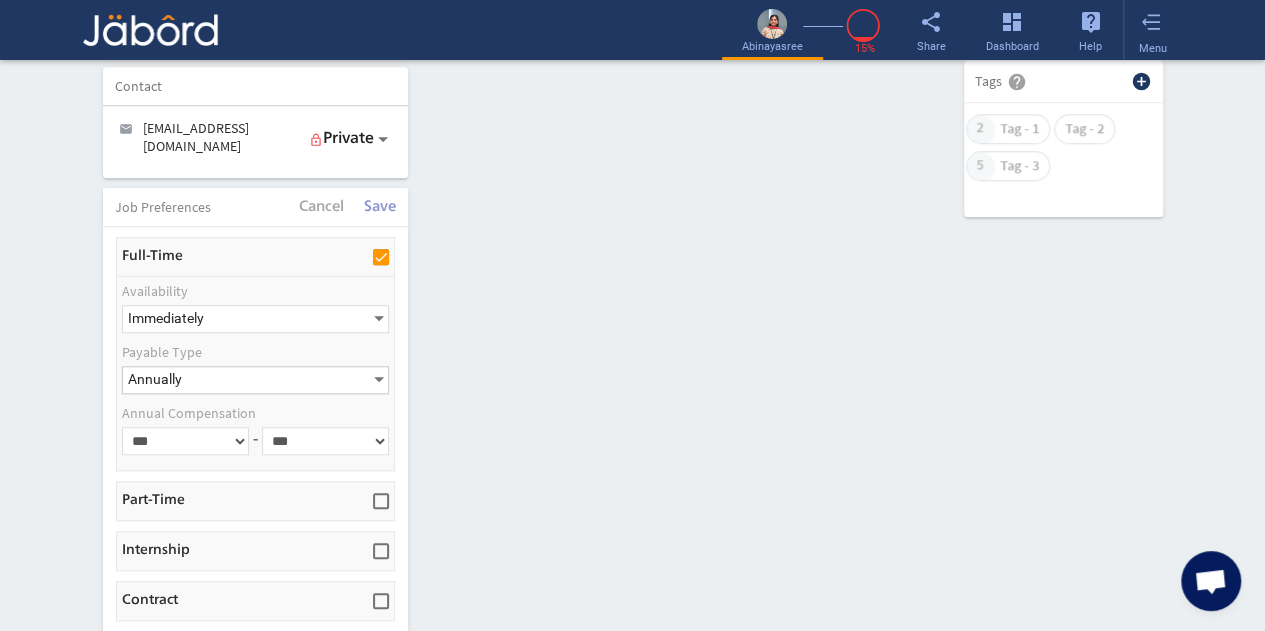 click on "Annually" at bounding box center (246, 380) 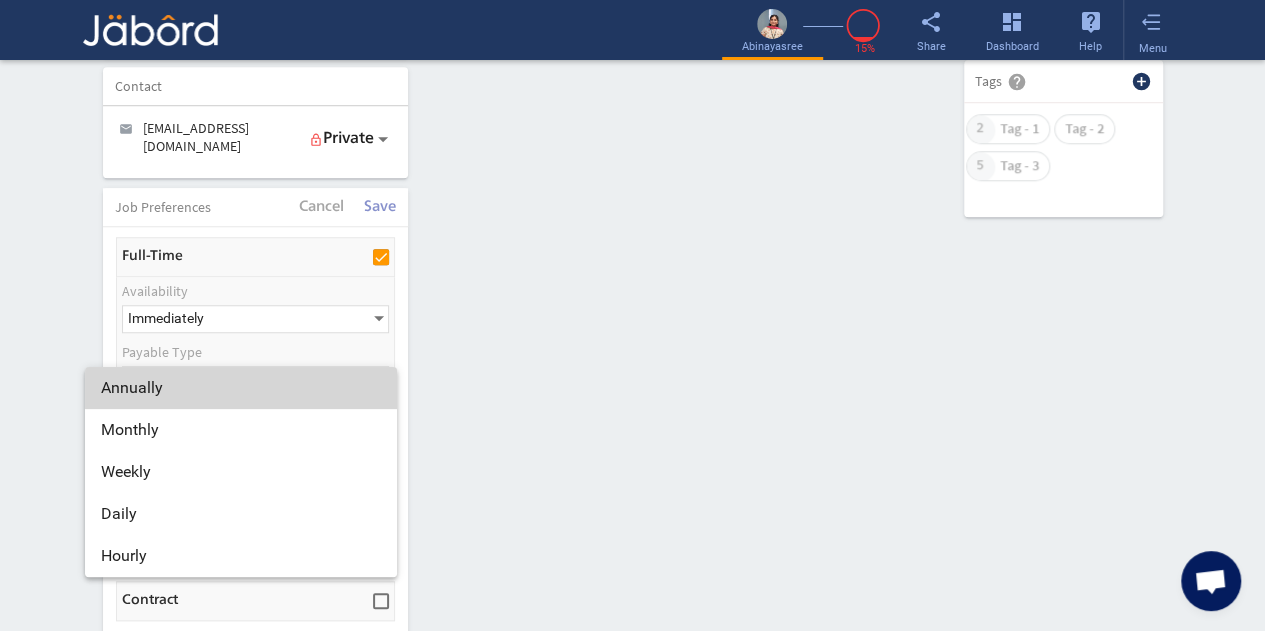 click on "Annually" at bounding box center (241, 388) 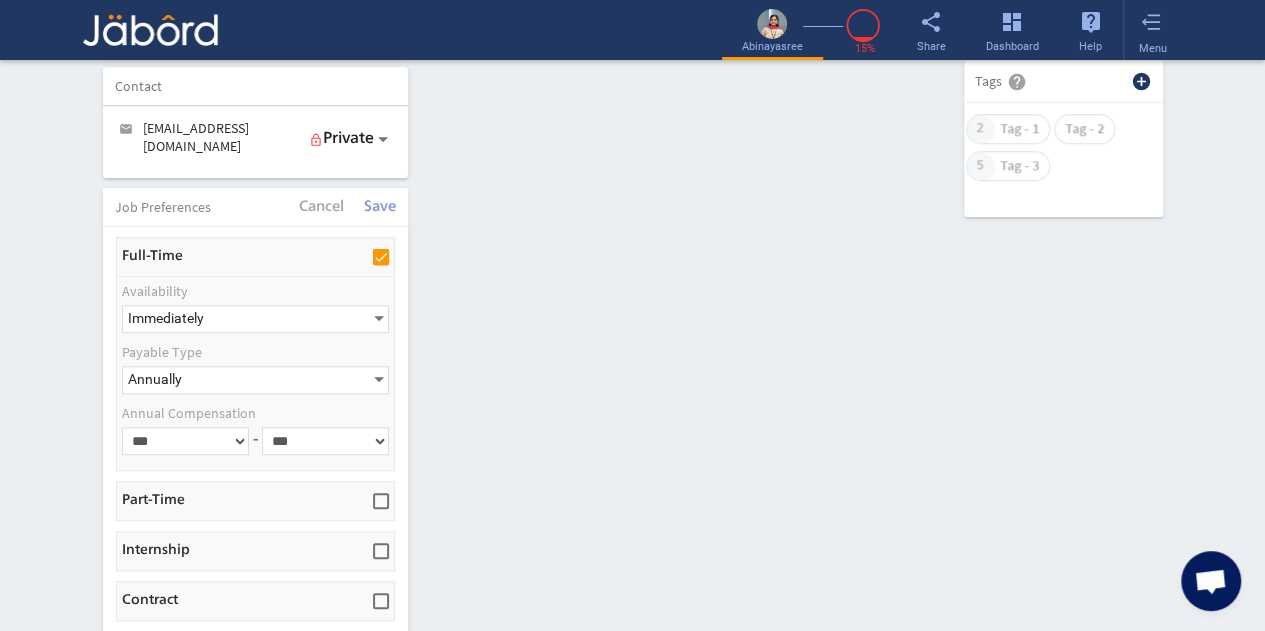 click on "*** *** *** *** **** **** **** **** **** **** **** **** **** **** **** **** **** **** **** ****" 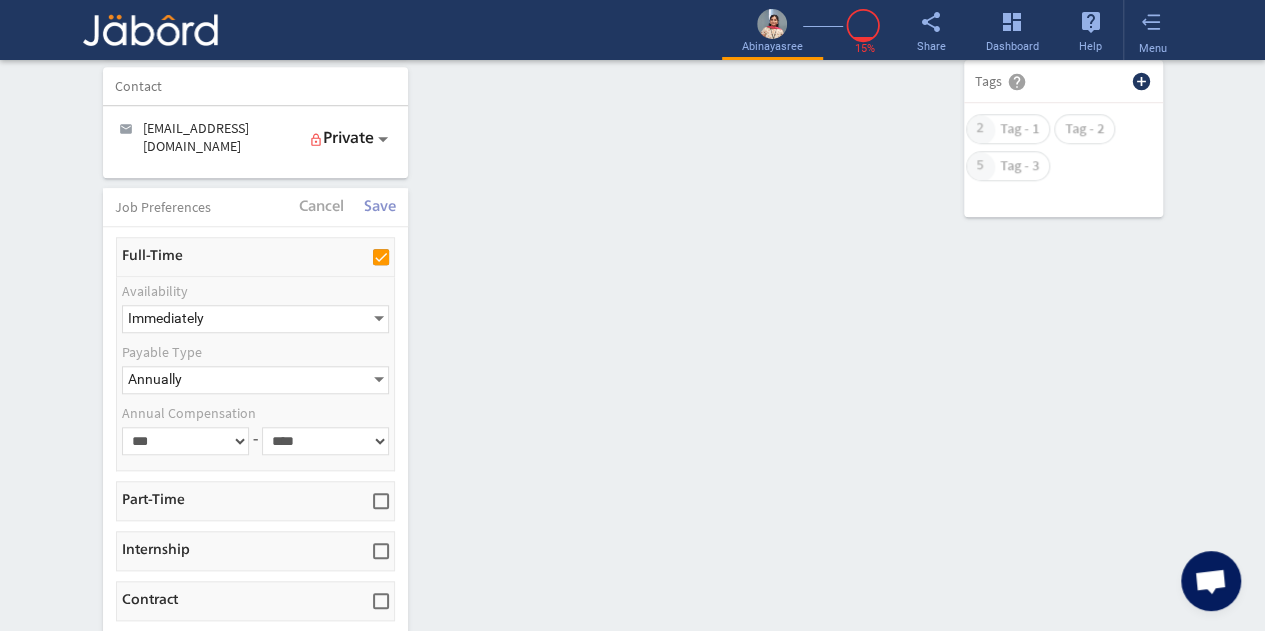 click on "*** *** *** *** **** **** **** **** **** **** **** **** **** **** **** **** **** **** **** ****" 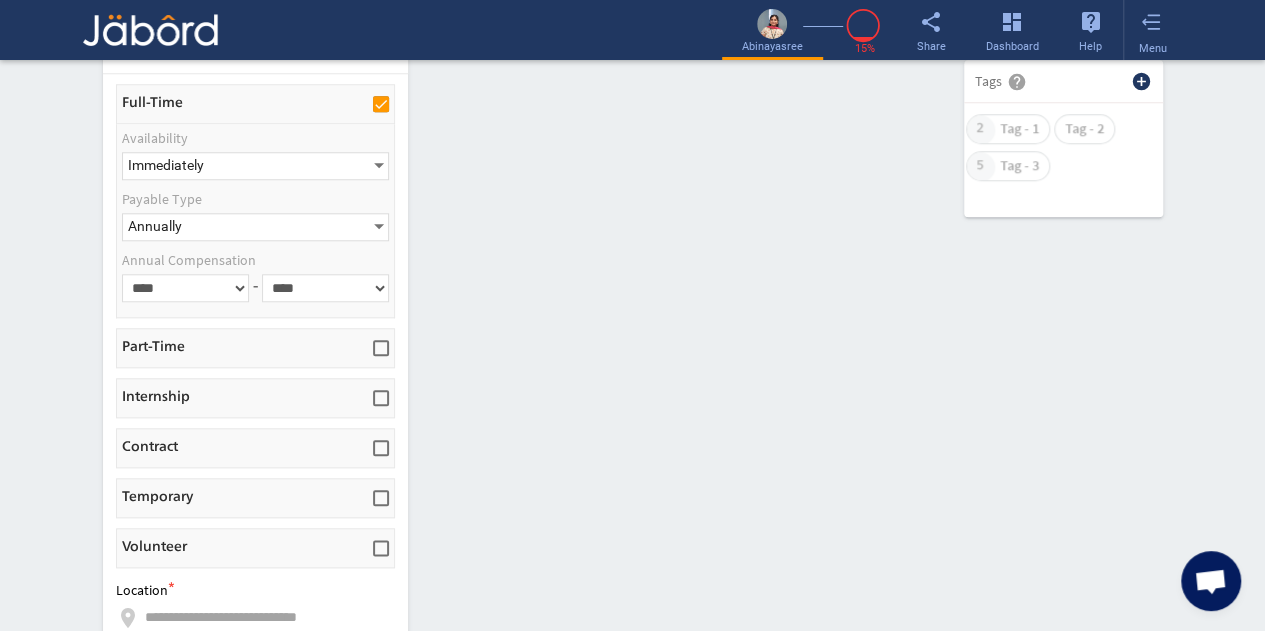scroll, scrollTop: 902, scrollLeft: 0, axis: vertical 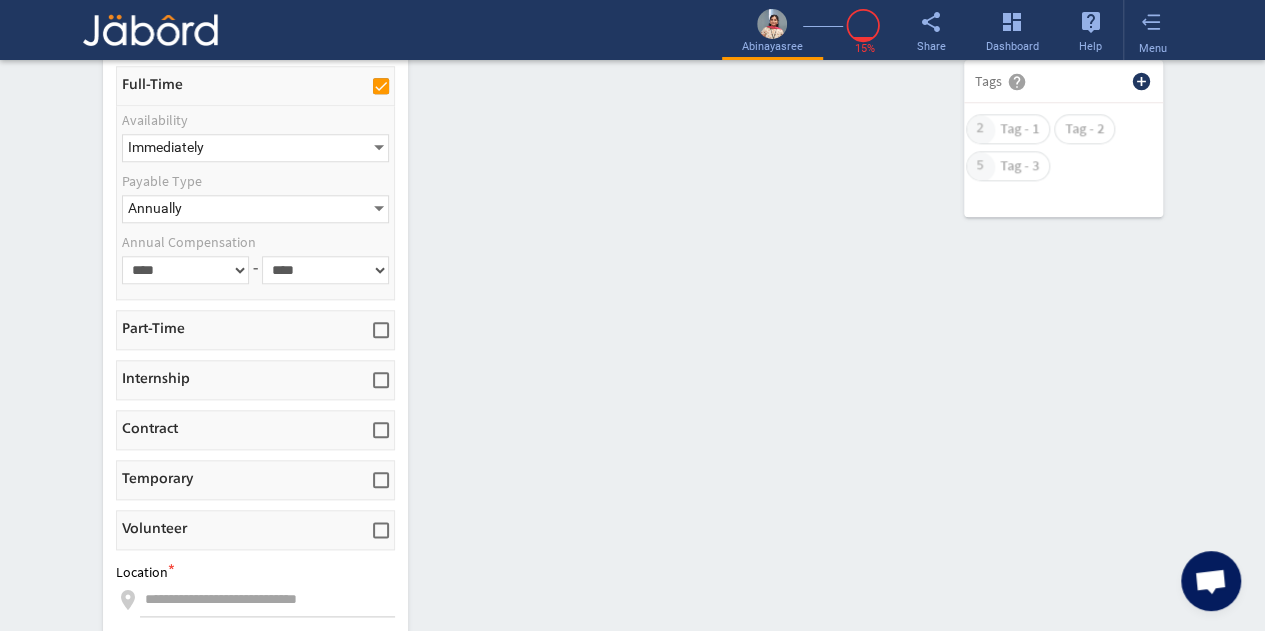 click on "*** **** **** ****" 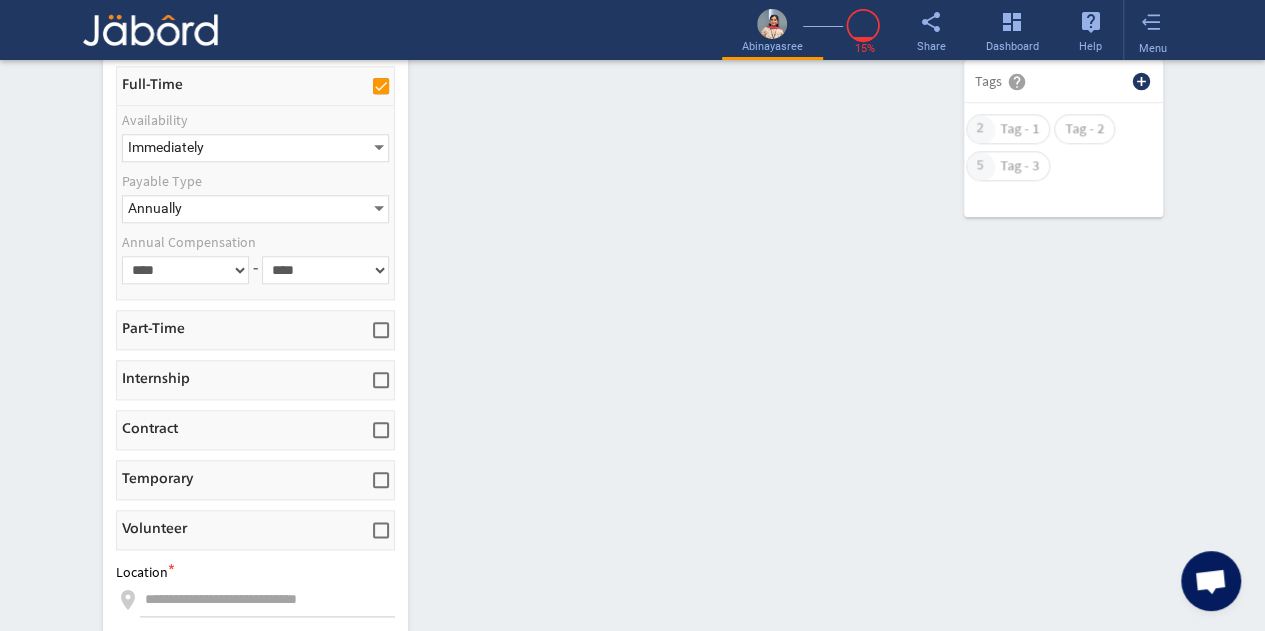 select on "****" 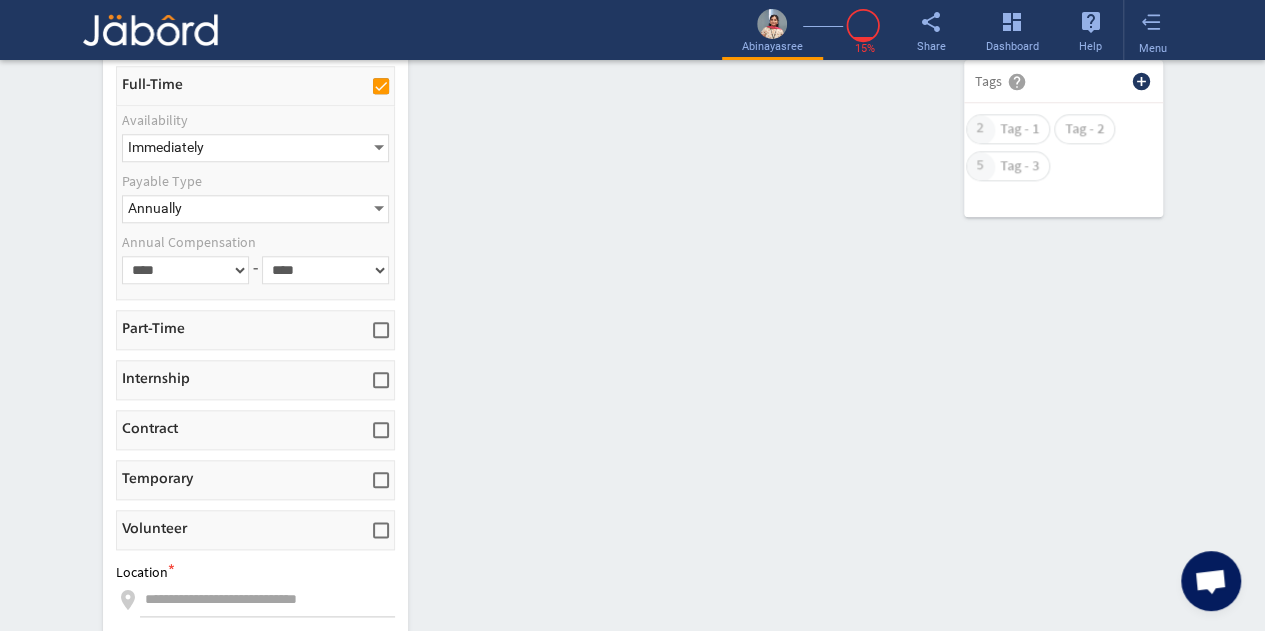click on "*** **** **** ****" 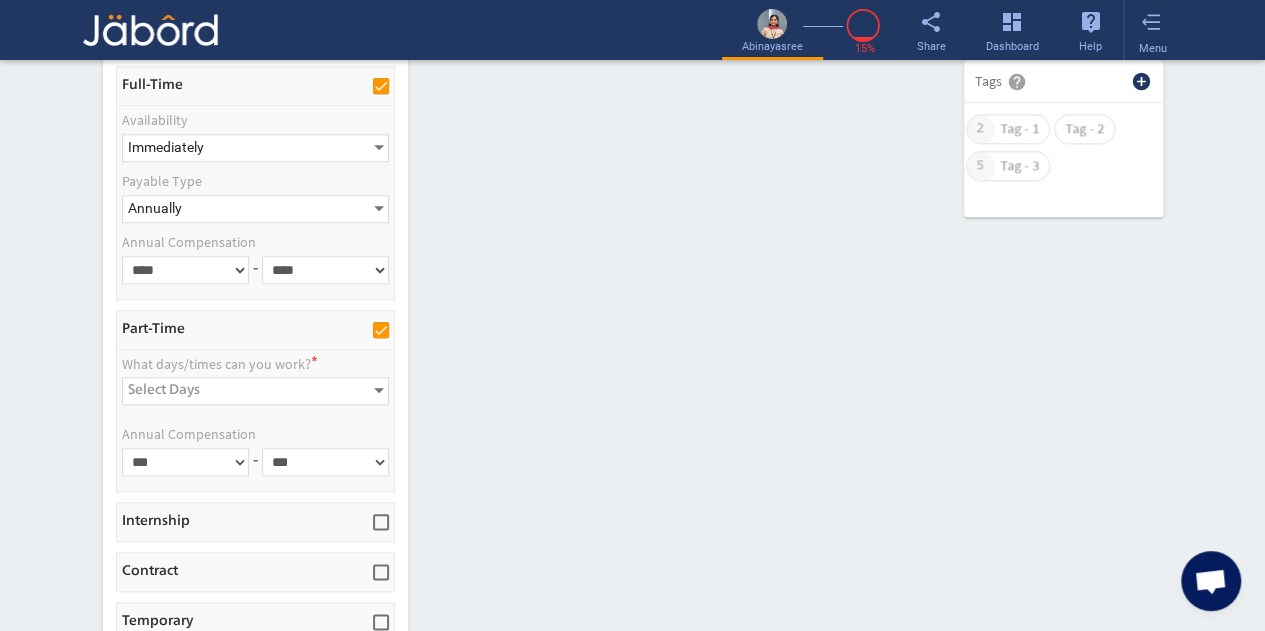 click on "Part-Time" 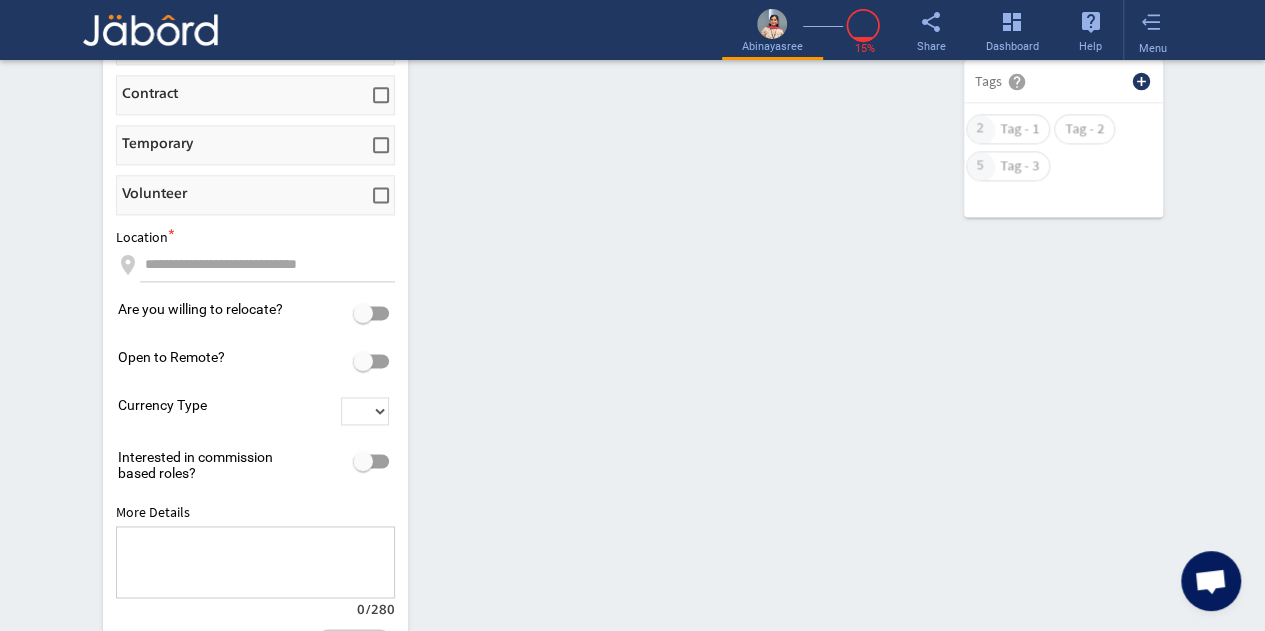 scroll, scrollTop: 1239, scrollLeft: 0, axis: vertical 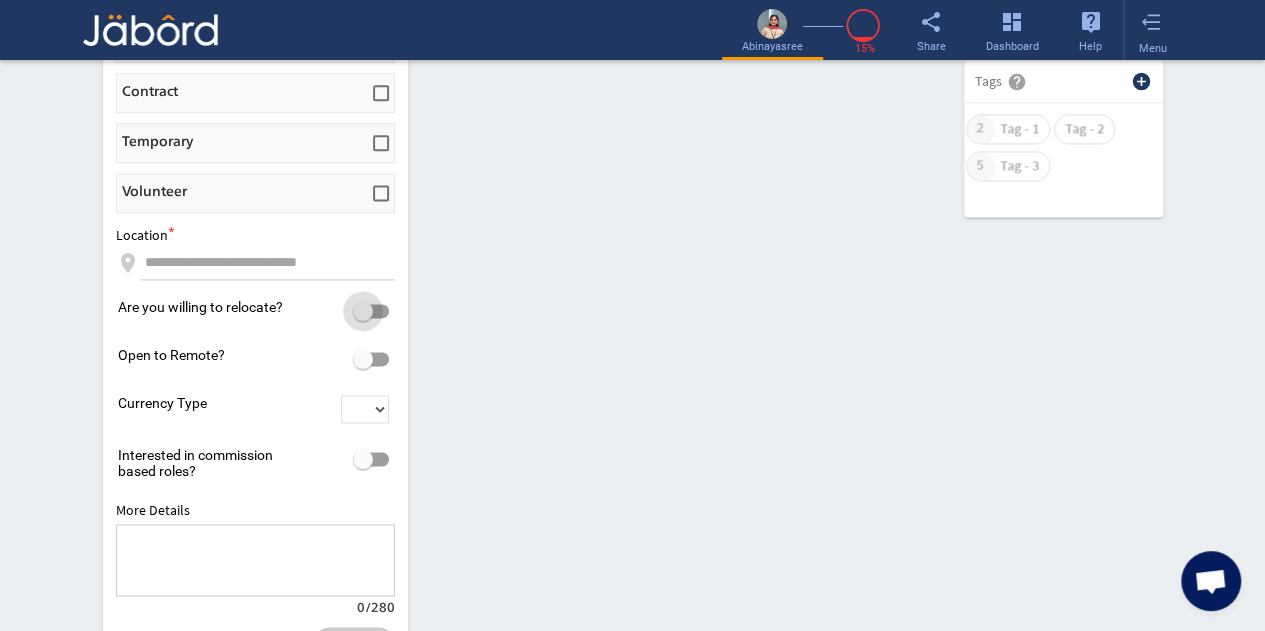 click at bounding box center (371, 311) 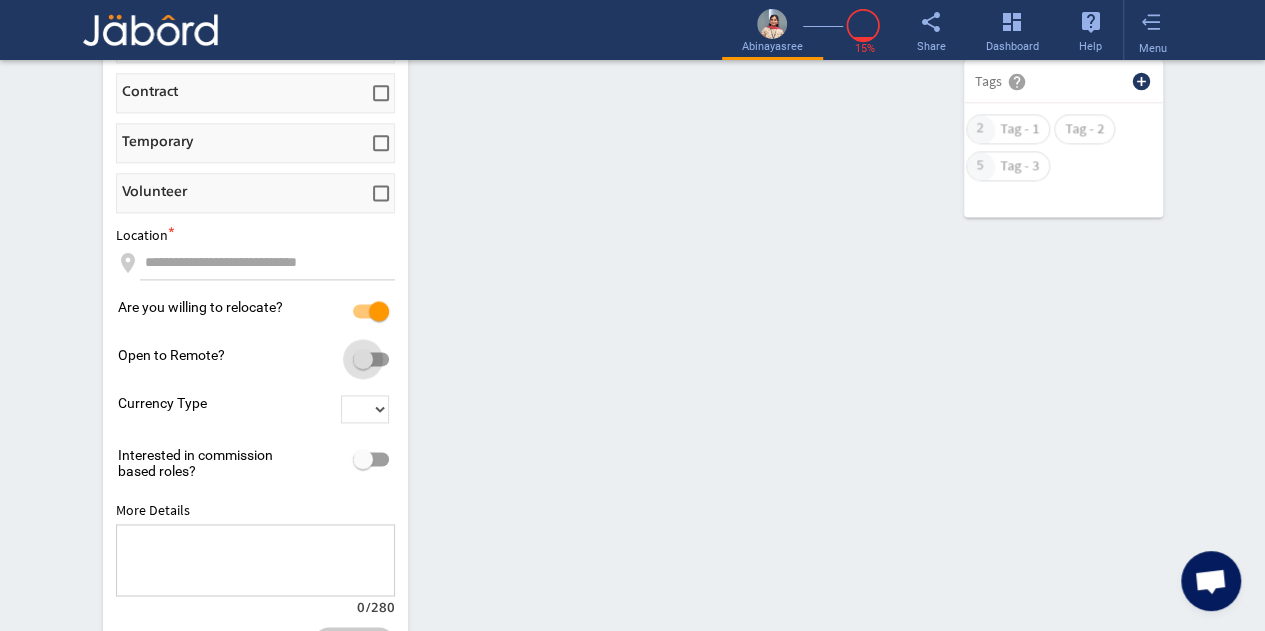 click at bounding box center [363, 359] 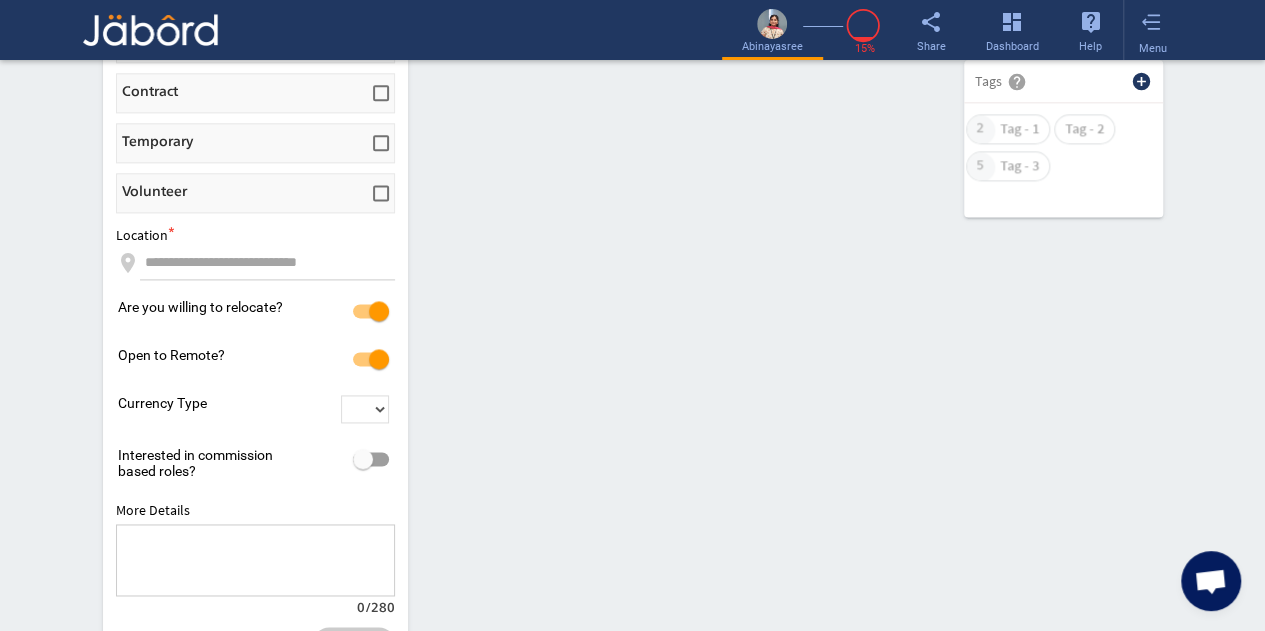 click on "*** *** *** *** *** *** *** *** *** *** *** *** *** *** *** *** *** *** *** *** *** *** *** *** *** *** *** *** *** *** *** *** *** *** *** *** *** *** *** *** *** *** *** *** *** *** *** *** *** *** *** *** *** *** *** *** *** *** *** *** *** *** *** *** *** *** *** *** *** *** *** *** *** *** *** *** *** *** *** *** *** *** *** *** *** *** *** *** *** *** *** *** *** *** *** *** *** *** *** *** *** *** *** *** *** *** *** *** *** *** *** *** *** *** *** *** *** *** *** *** *** *** *** *** *** *** *** *** *** *** *** *** *** *** *** *** *** *** *** *** *** *** *** *** *** *** *** *** *** *** *** *** *** *** *** *** *** *** *** *** *** *** *** *** *** *** *** *** ***" 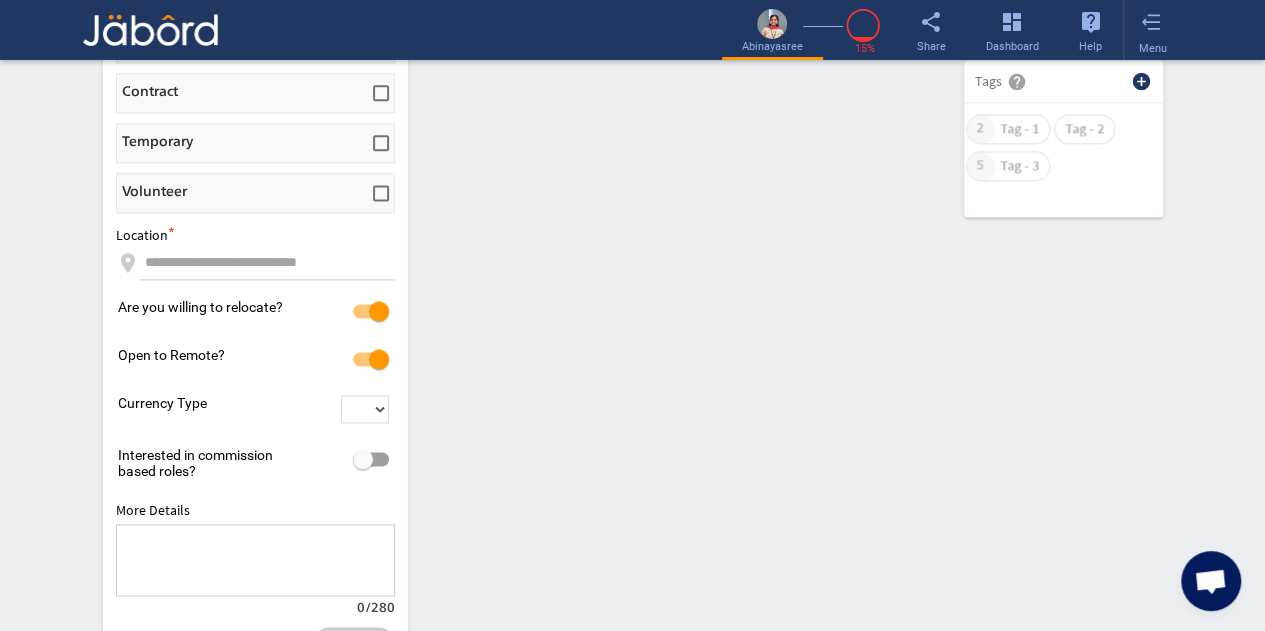 select on "***" 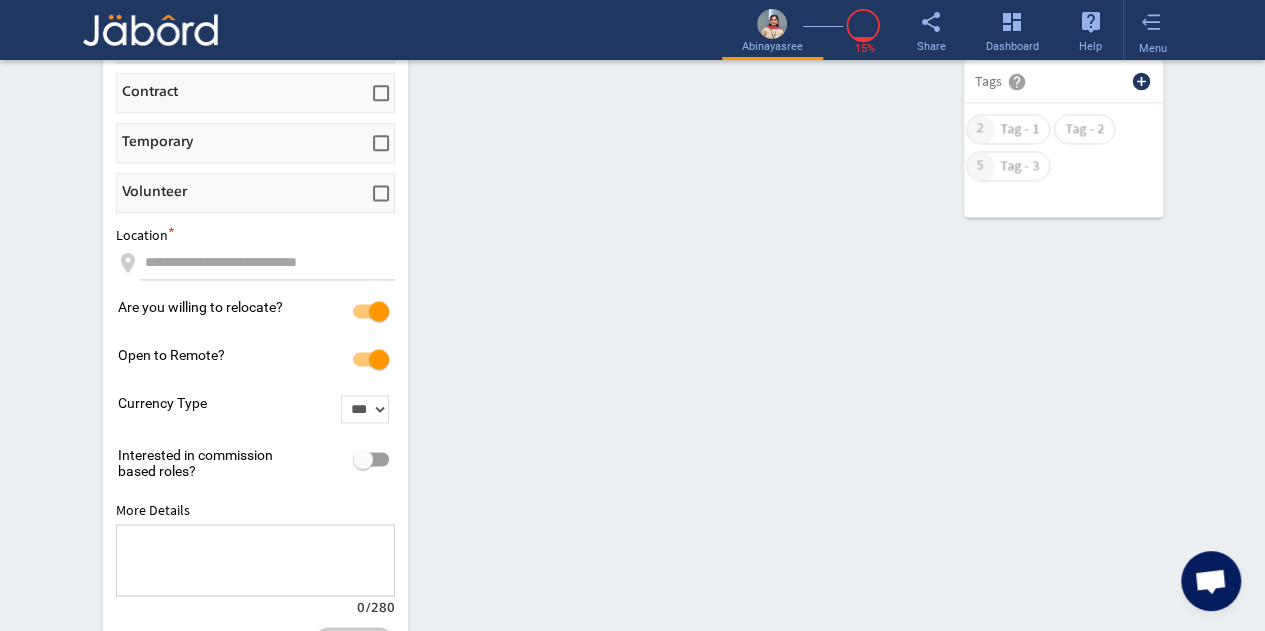 click on "*** *** *** *** *** *** *** *** *** *** *** *** *** *** *** *** *** *** *** *** *** *** *** *** *** *** *** *** *** *** *** *** *** *** *** *** *** *** *** *** *** *** *** *** *** *** *** *** *** *** *** *** *** *** *** *** *** *** *** *** *** *** *** *** *** *** *** *** *** *** *** *** *** *** *** *** *** *** *** *** *** *** *** *** *** *** *** *** *** *** *** *** *** *** *** *** *** *** *** *** *** *** *** *** *** *** *** *** *** *** *** *** *** *** *** *** *** *** *** *** *** *** *** *** *** *** *** *** *** *** *** *** *** *** *** *** *** *** *** *** *** *** *** *** *** *** *** *** *** *** *** *** *** *** *** *** *** *** *** *** *** *** *** *** *** *** *** *** ***" 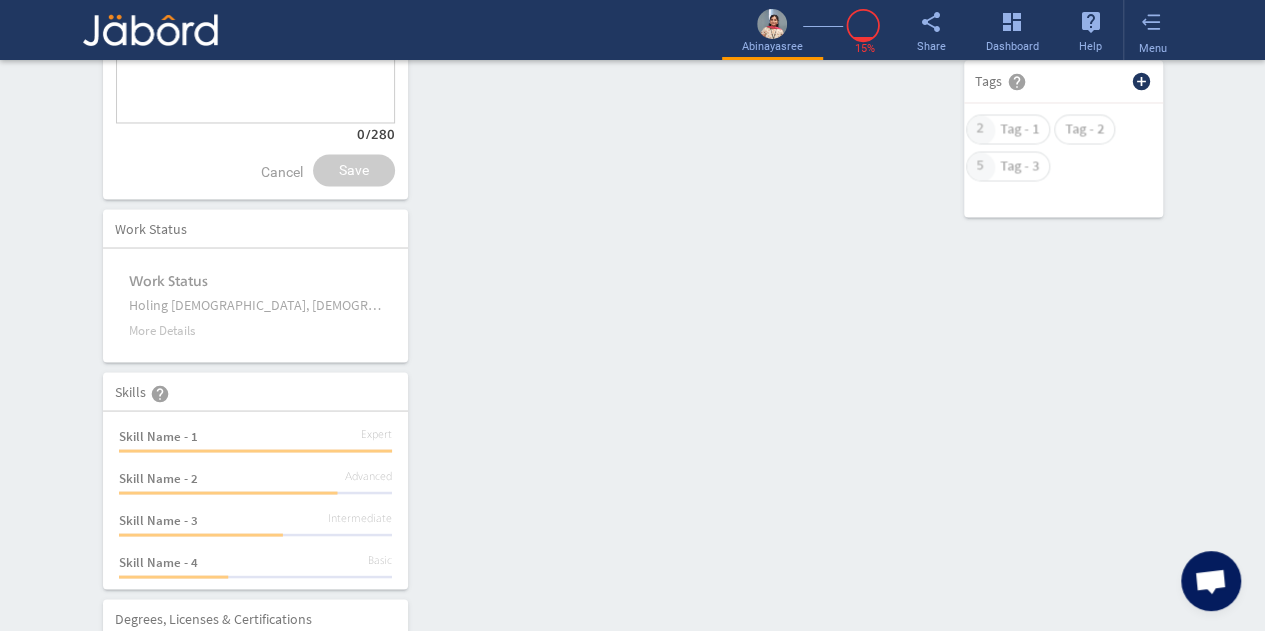 scroll, scrollTop: 1713, scrollLeft: 0, axis: vertical 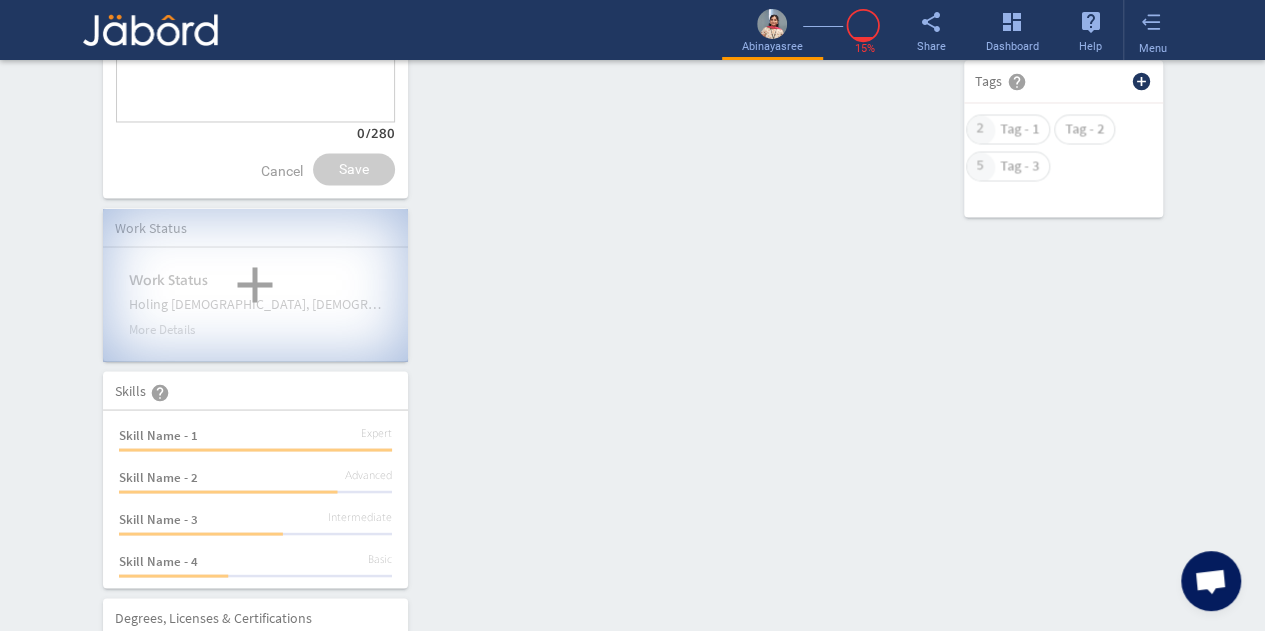 click on "add" 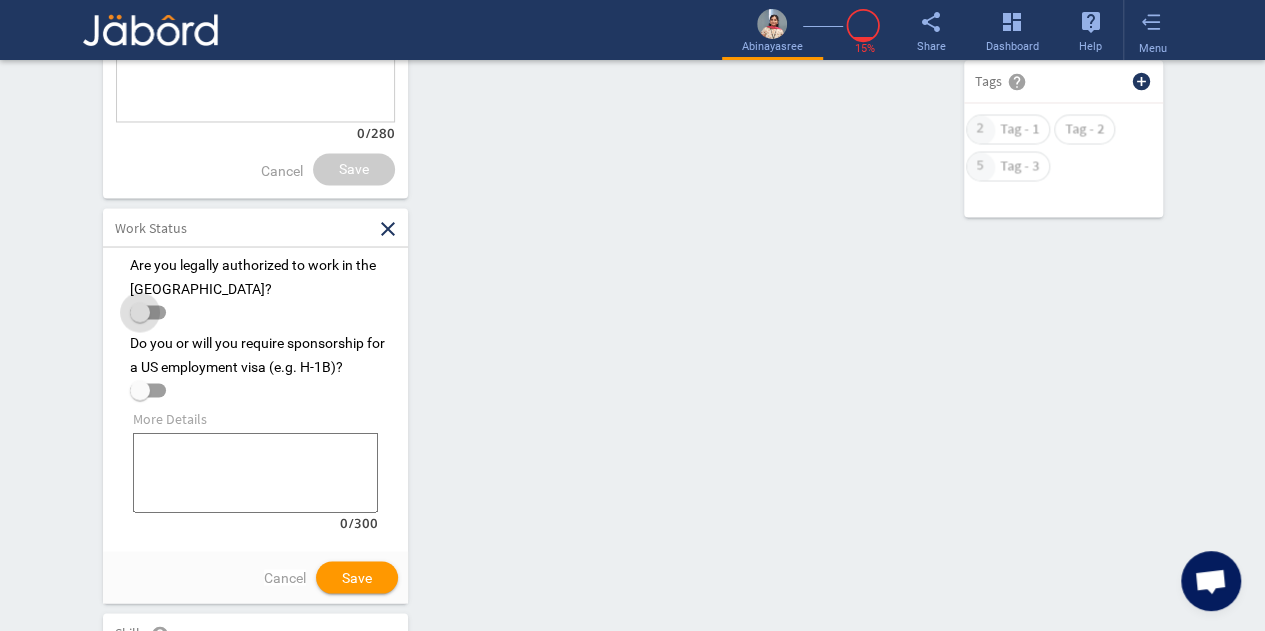 click at bounding box center (148, 312) 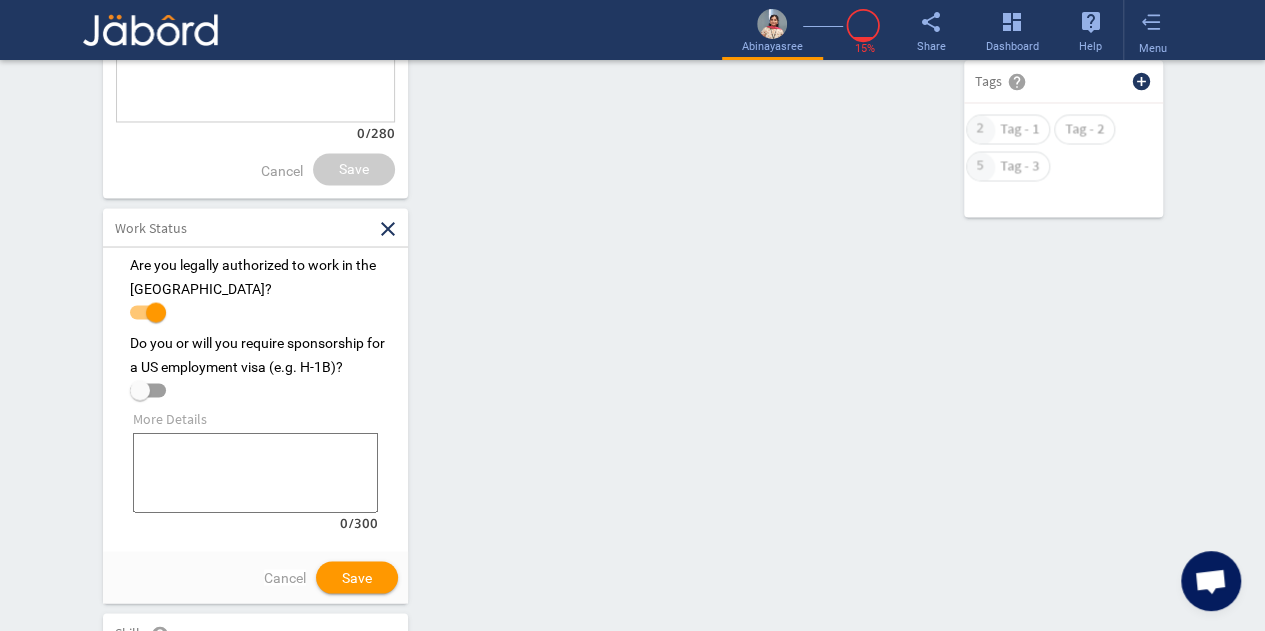 click at bounding box center (148, 390) 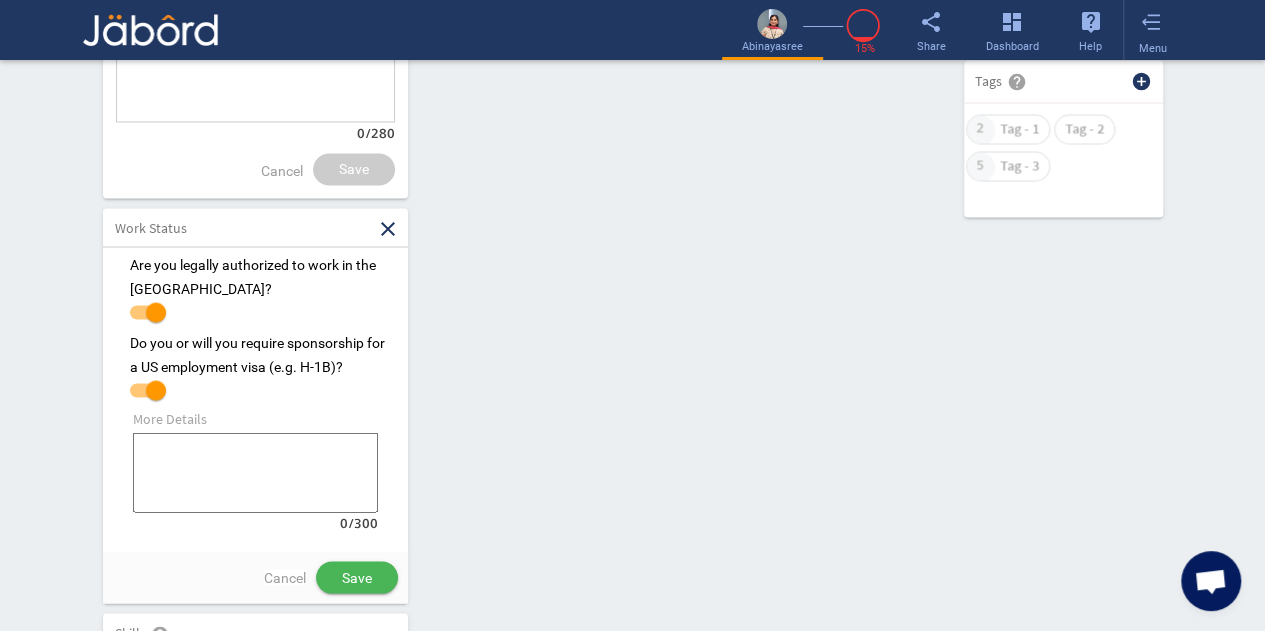 click on "Save" 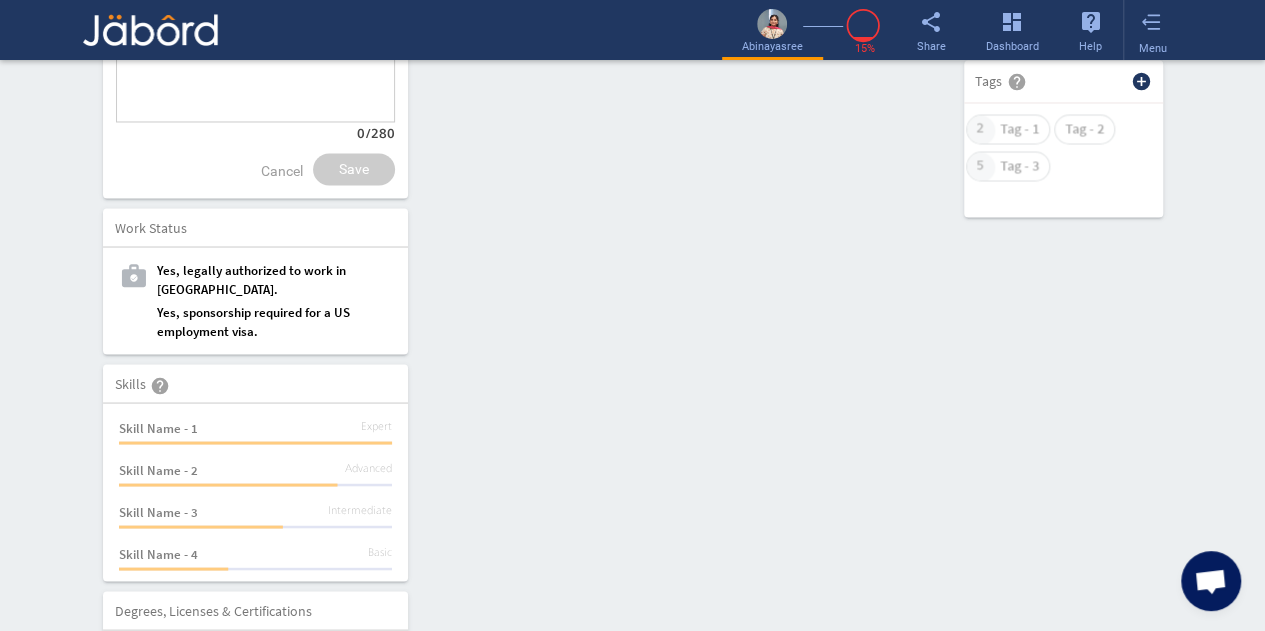 click on "camera_alt  Change Photo  Upload File delete Remove   edit  Abinayasree Abinaya      ()  Video Resume - Upload Video File Pause Play % buffered 00:00 01:33 Unmute Mute Exit fullscreen Enter fullscreen Play video_library Custom Thumbnail Done Abinaya_Fresher_Resume.pdf more_vert Contact edit email  abinayasreeabinaya1@gmail.com   lock_outline Private Job Preferences Cancel Save Full-Time   Availability Immediately Payable Type Annually  Annual Compensation  *** *** *** *** **** **** **** **** **** **** **** **** **** **** **** **** **** **** **** ****  -  *** **** **** **** Part-Time   Internship   Contract   Temporary   Volunteer    Location  * location_on    Are you willing to relocate?   Open to Remote?   Currency Type *** *** *** *** *** *** *** *** *** *** *** *** *** *** *** *** *** *** *** *** *** *** *** *** *** *** *** *** *** *** *** *** *** *** *** *** *** *** *** *** *** *** *** *** *** *** *** *** *** *** *** *** *** *** *** *** *** *** *** *** *** *** *** *** *** *** *** *** *** *** ***" 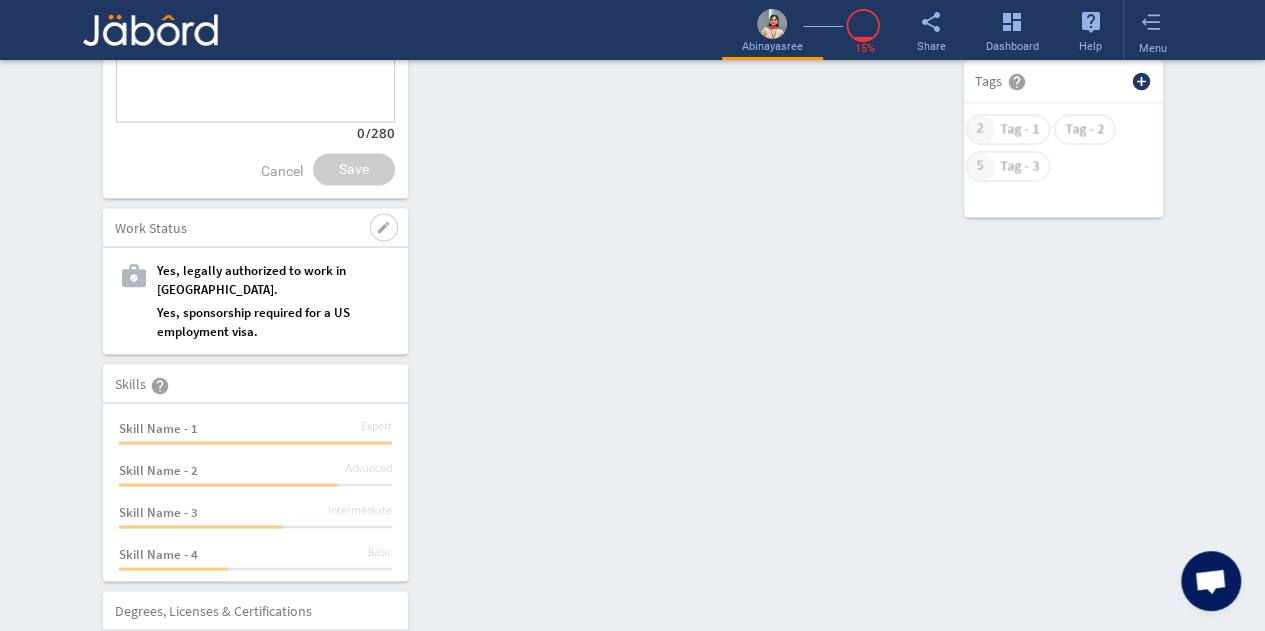scroll, scrollTop: 1870, scrollLeft: 0, axis: vertical 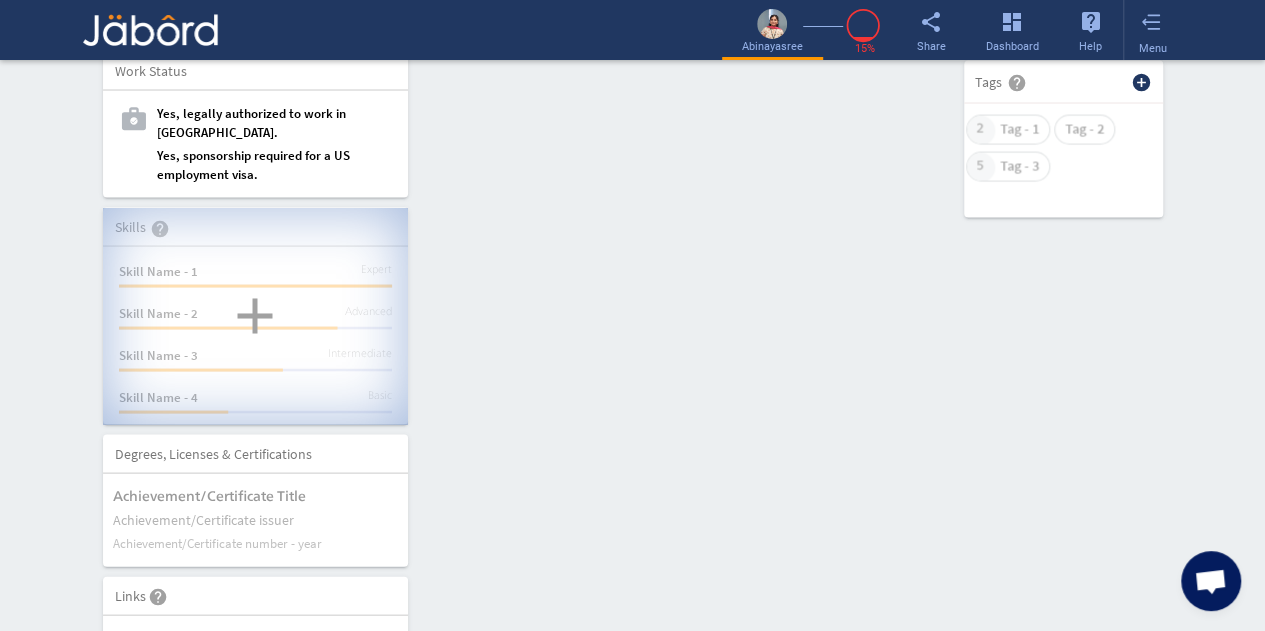 click on "add" 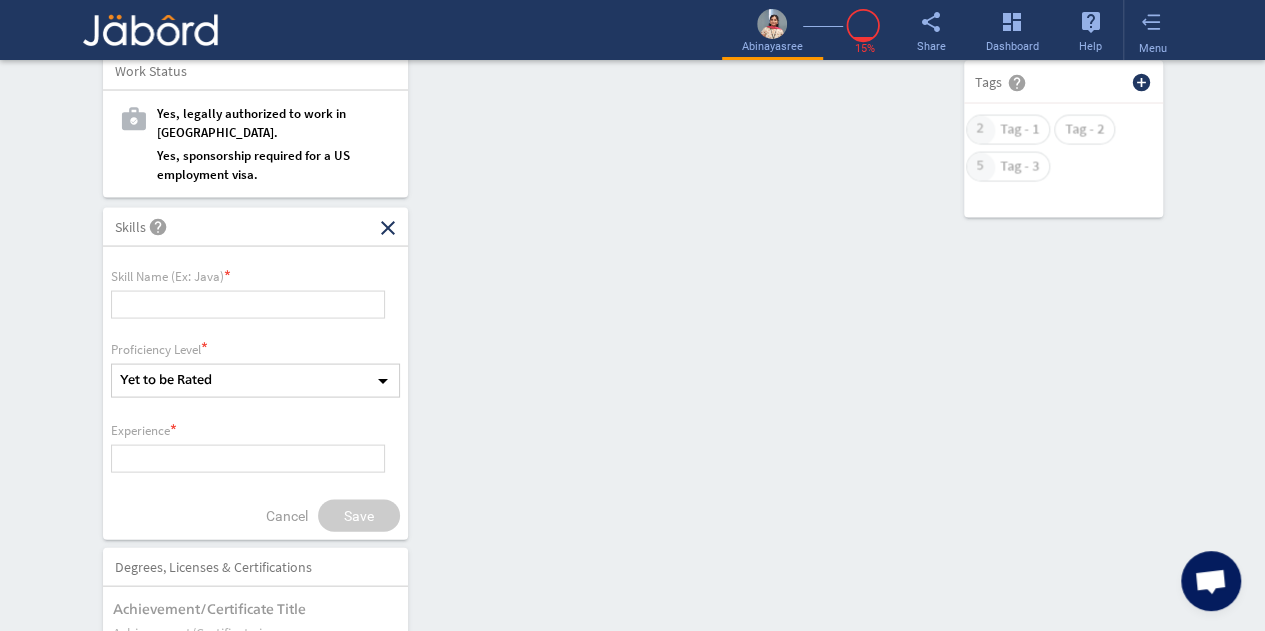 click at bounding box center [248, 304] 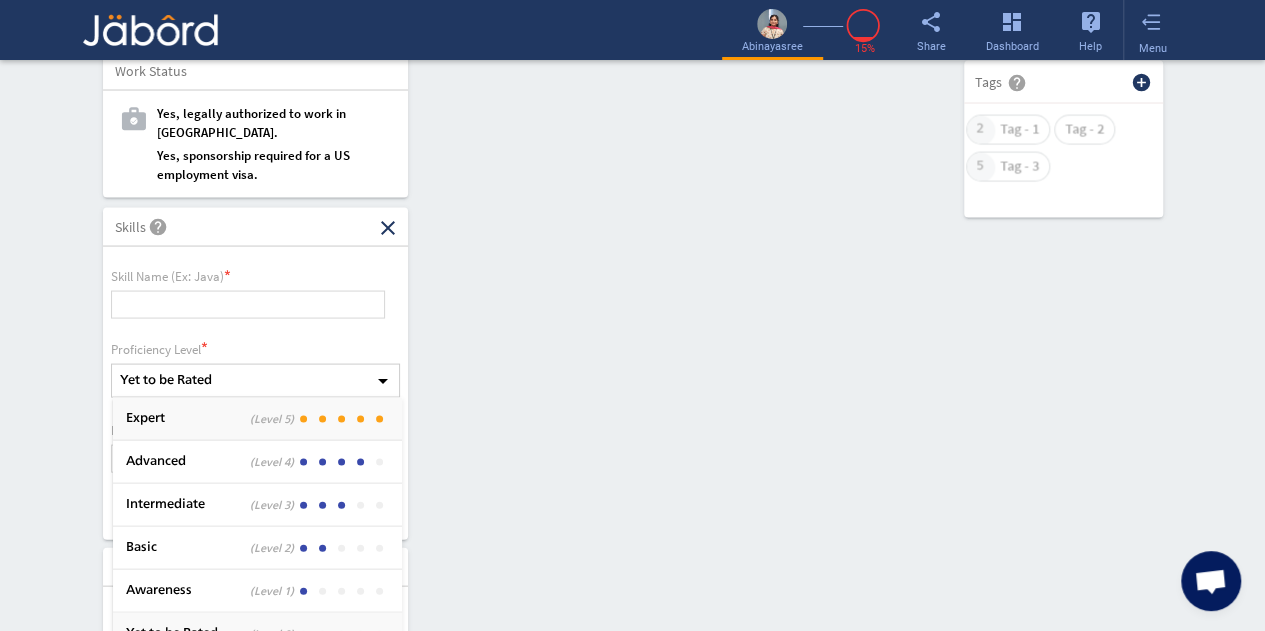 click on "Expert (Level 5)" 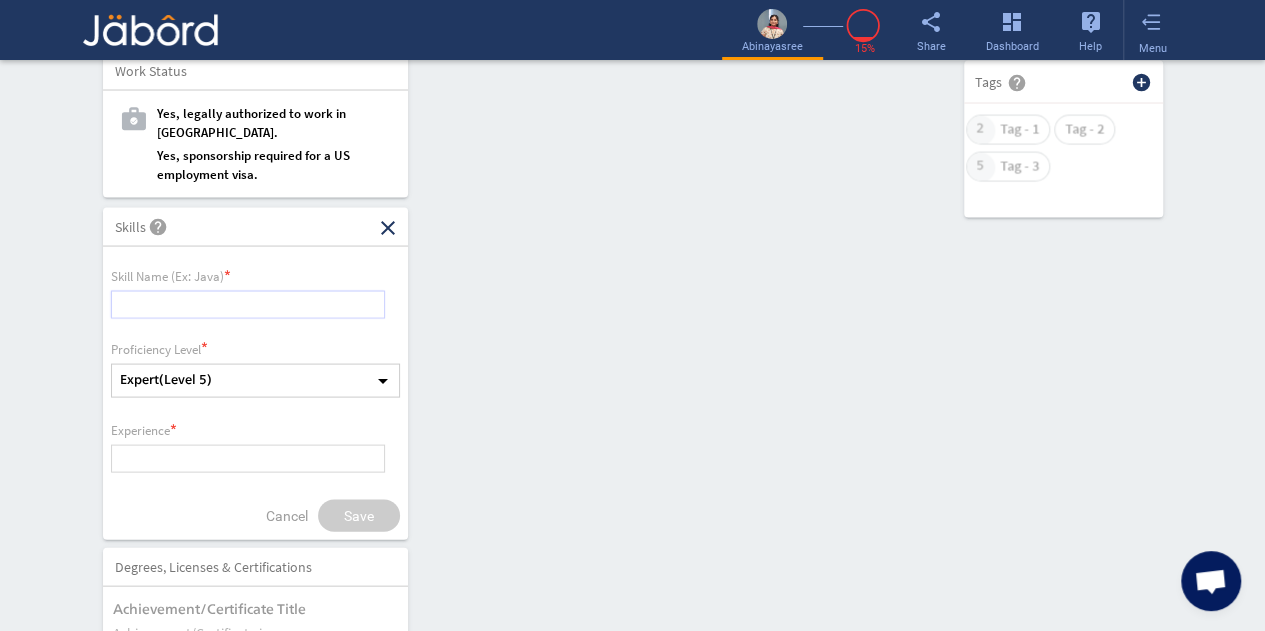 click at bounding box center (248, 304) 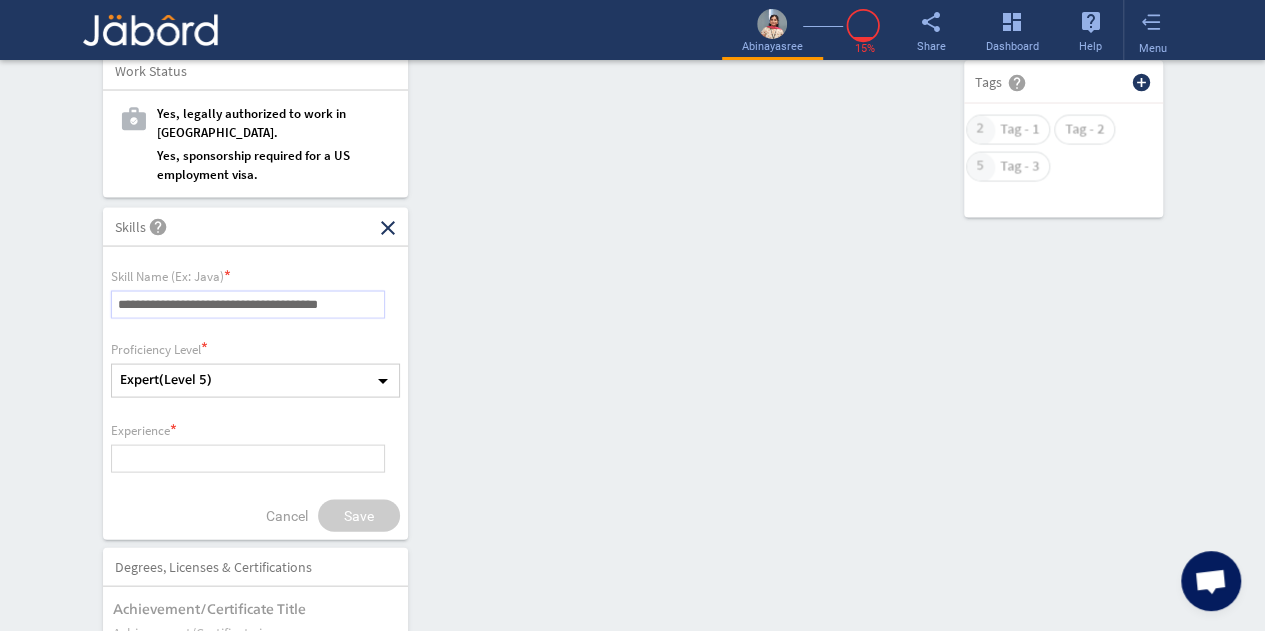 type on "**********" 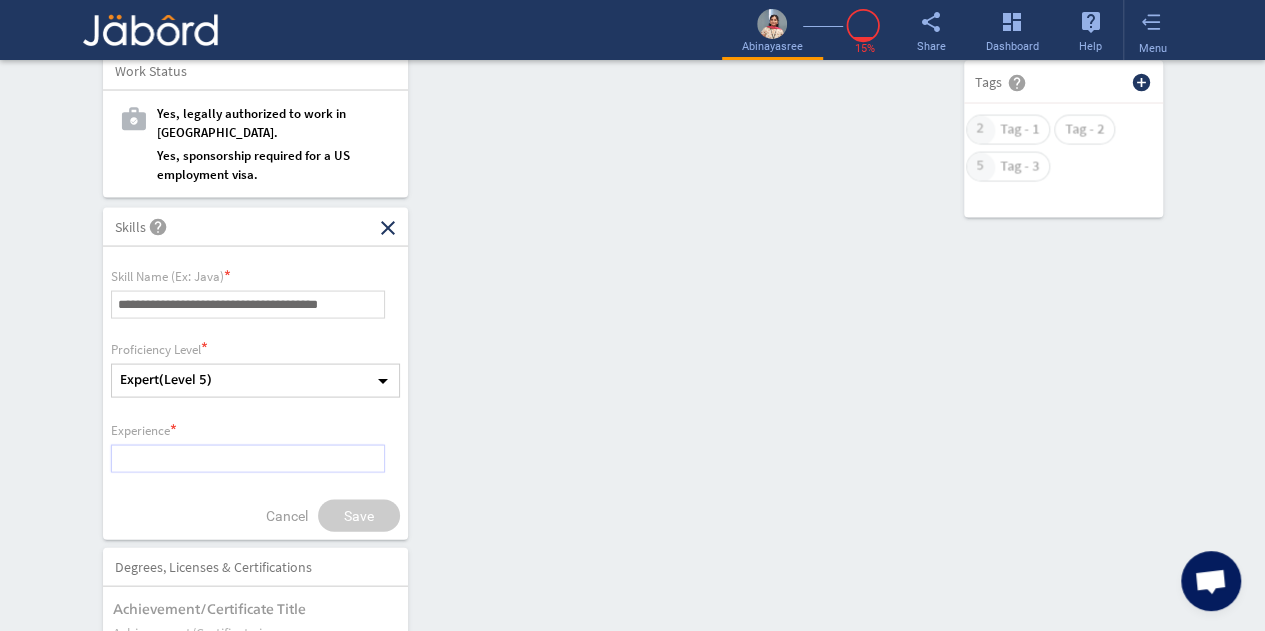 click at bounding box center (248, 458) 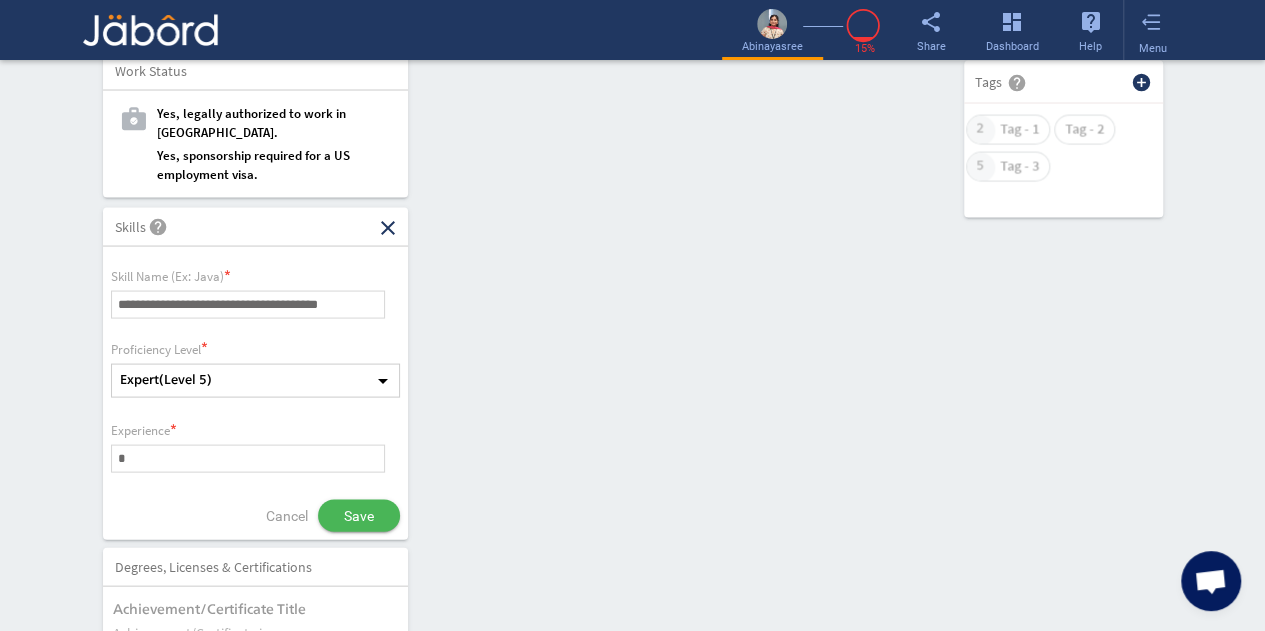 click on "Save" 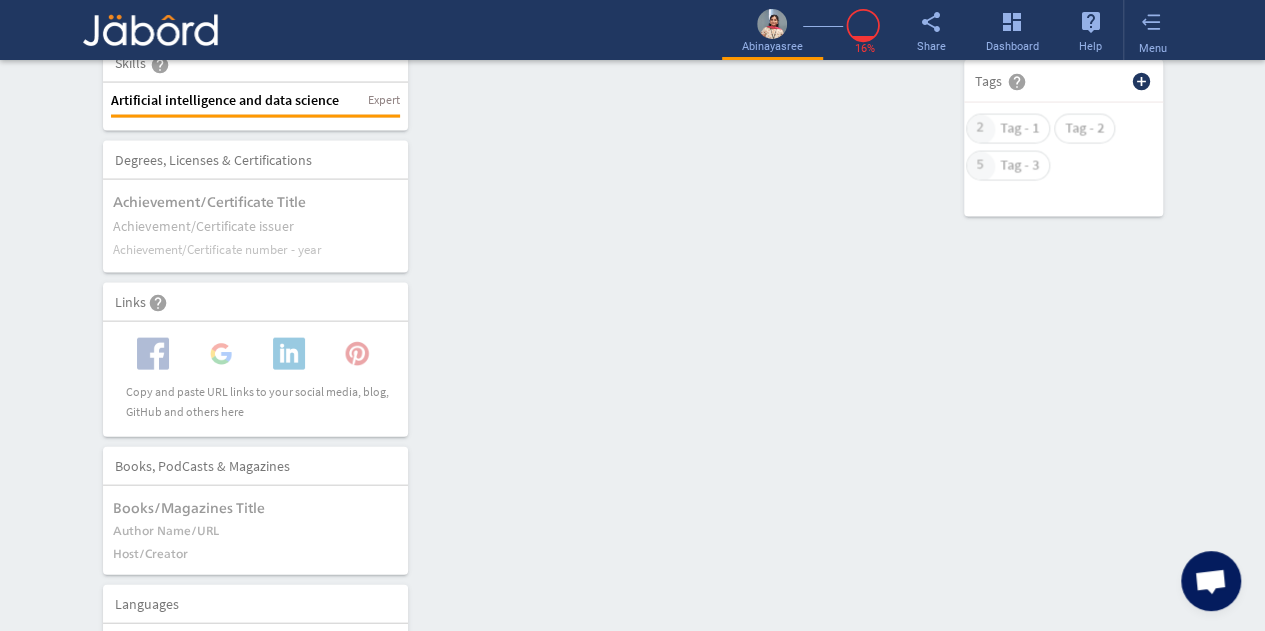 scroll, scrollTop: 2035, scrollLeft: 0, axis: vertical 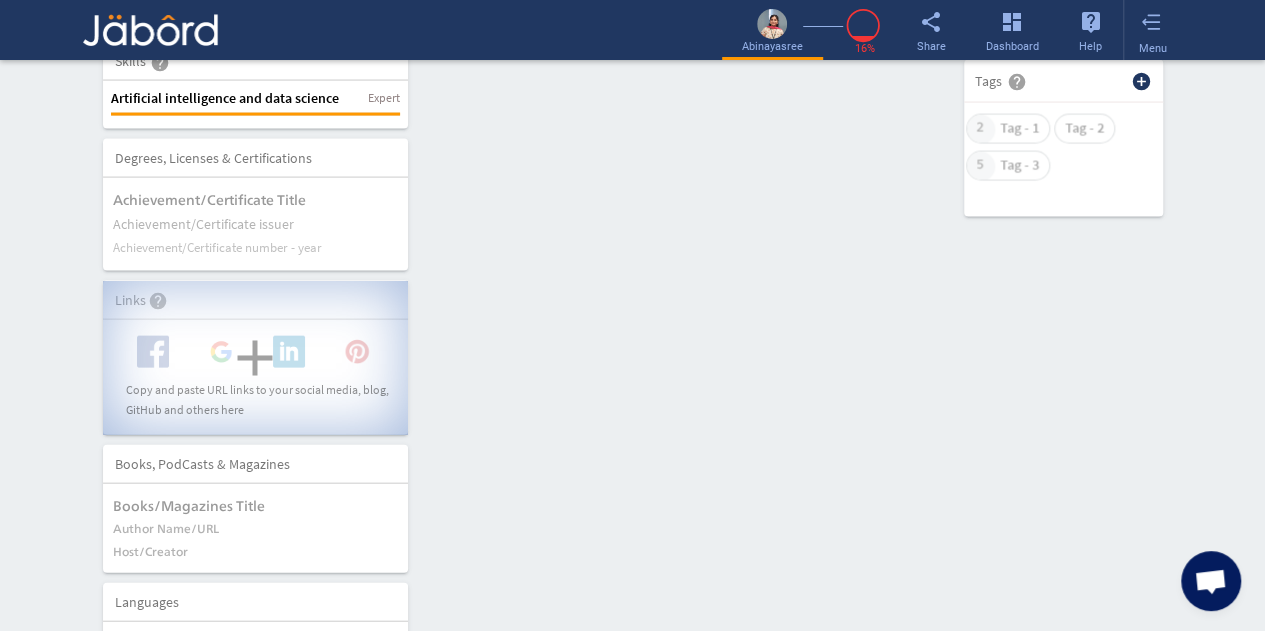 click on "add" 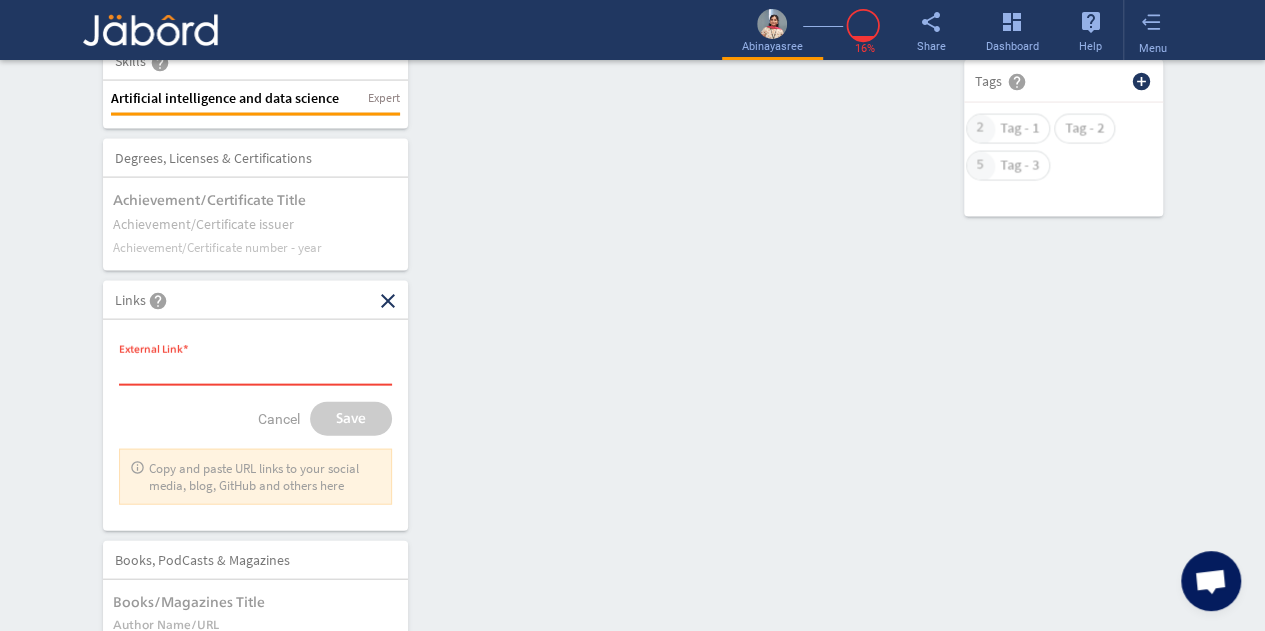 paste on "**********" 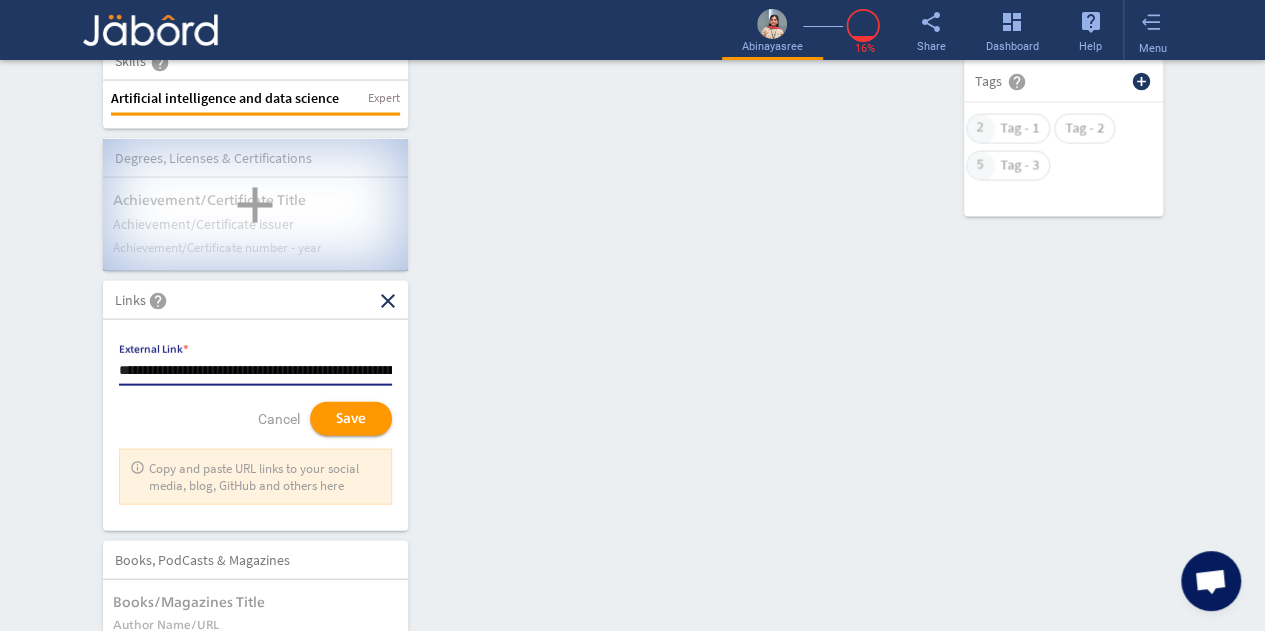 scroll, scrollTop: 0, scrollLeft: 777, axis: horizontal 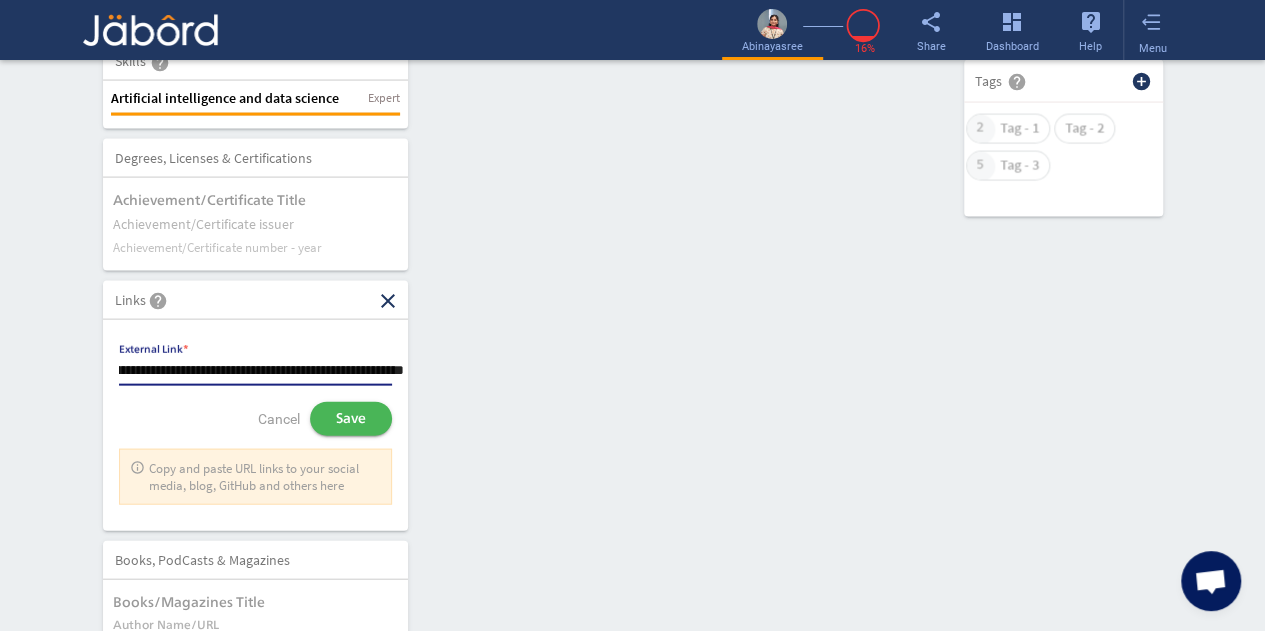 type on "**********" 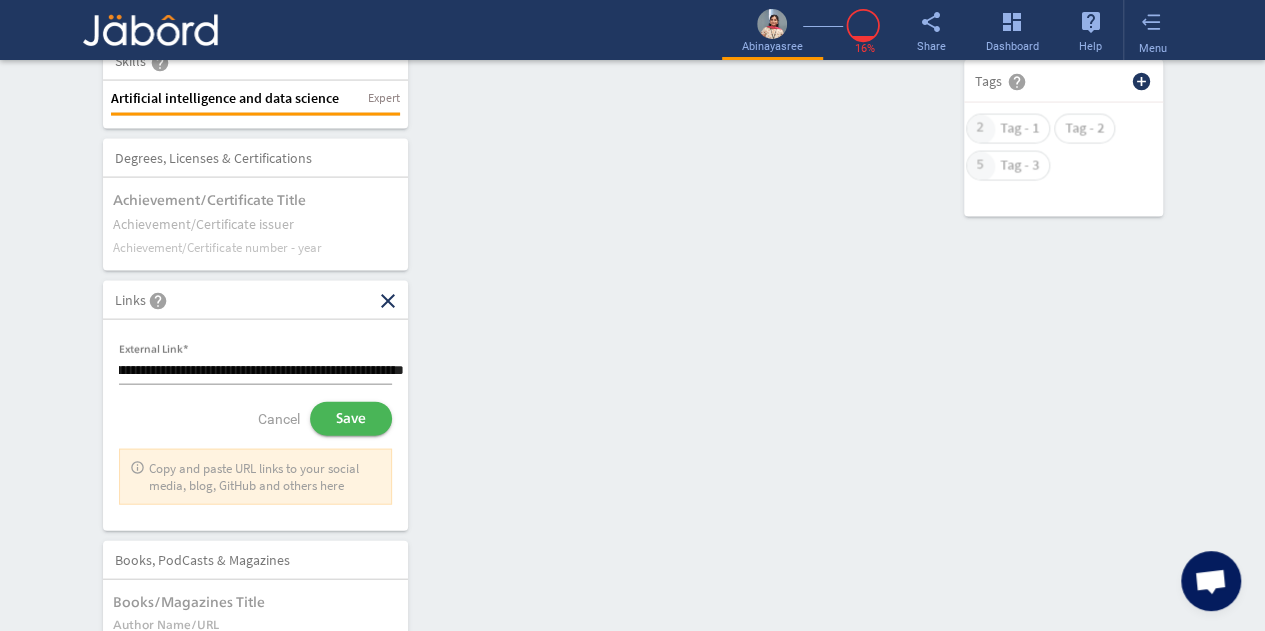 scroll, scrollTop: 0, scrollLeft: 0, axis: both 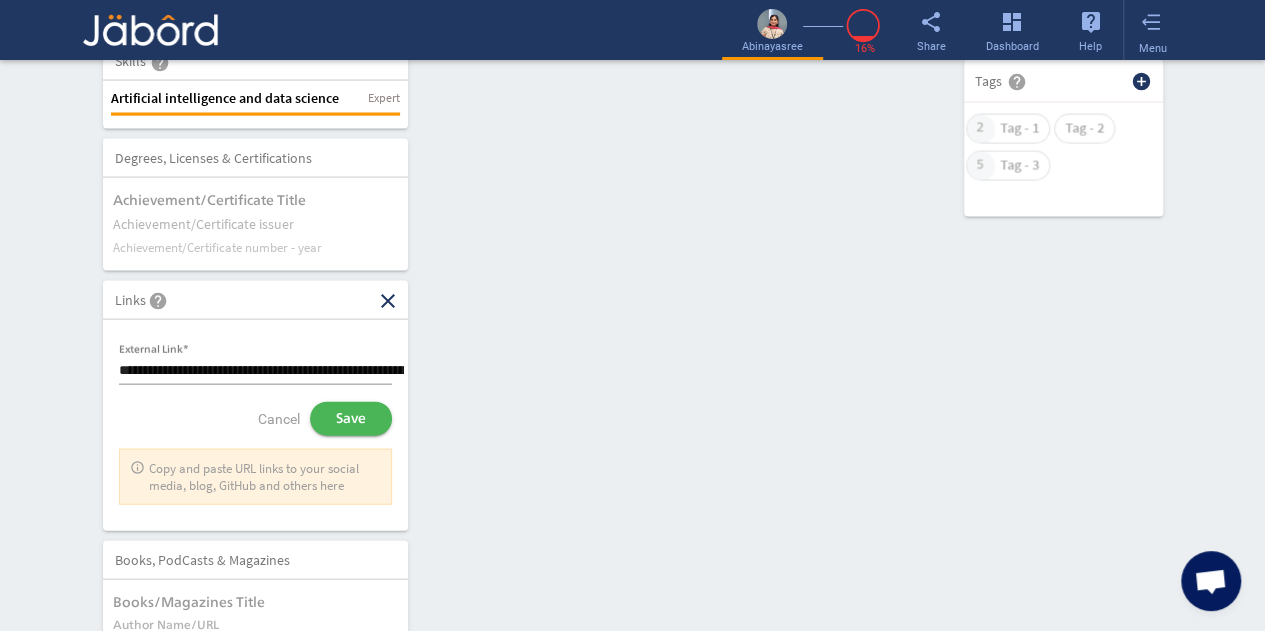 click on "Save" 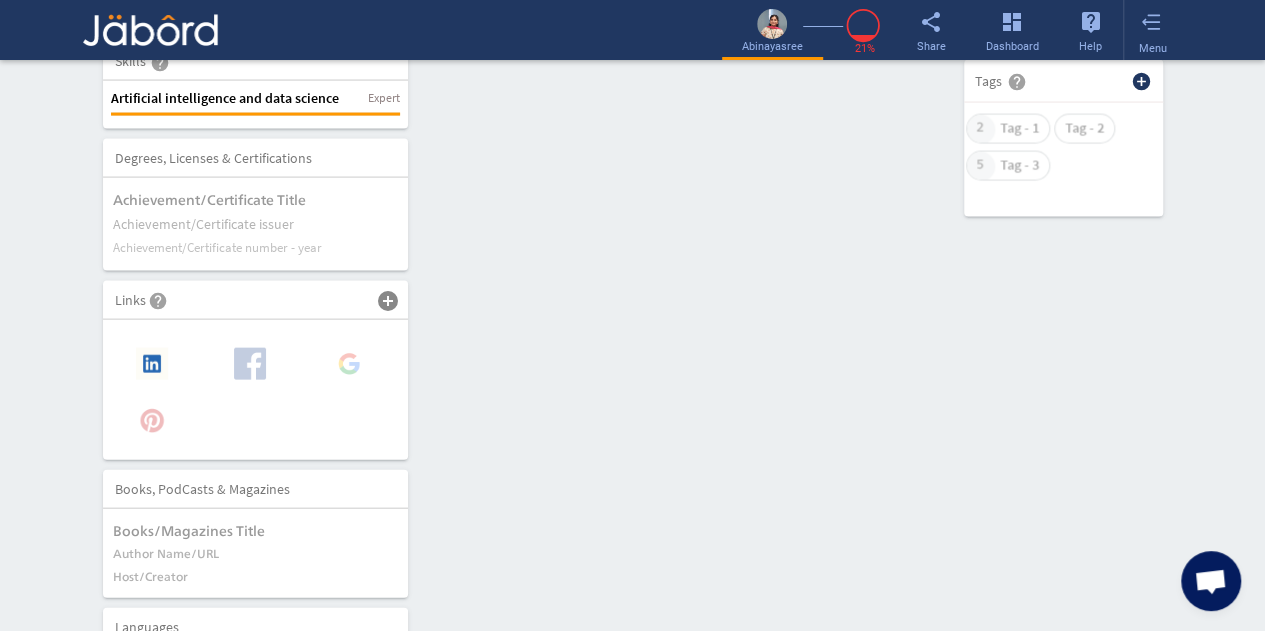 scroll, scrollTop: 2218, scrollLeft: 0, axis: vertical 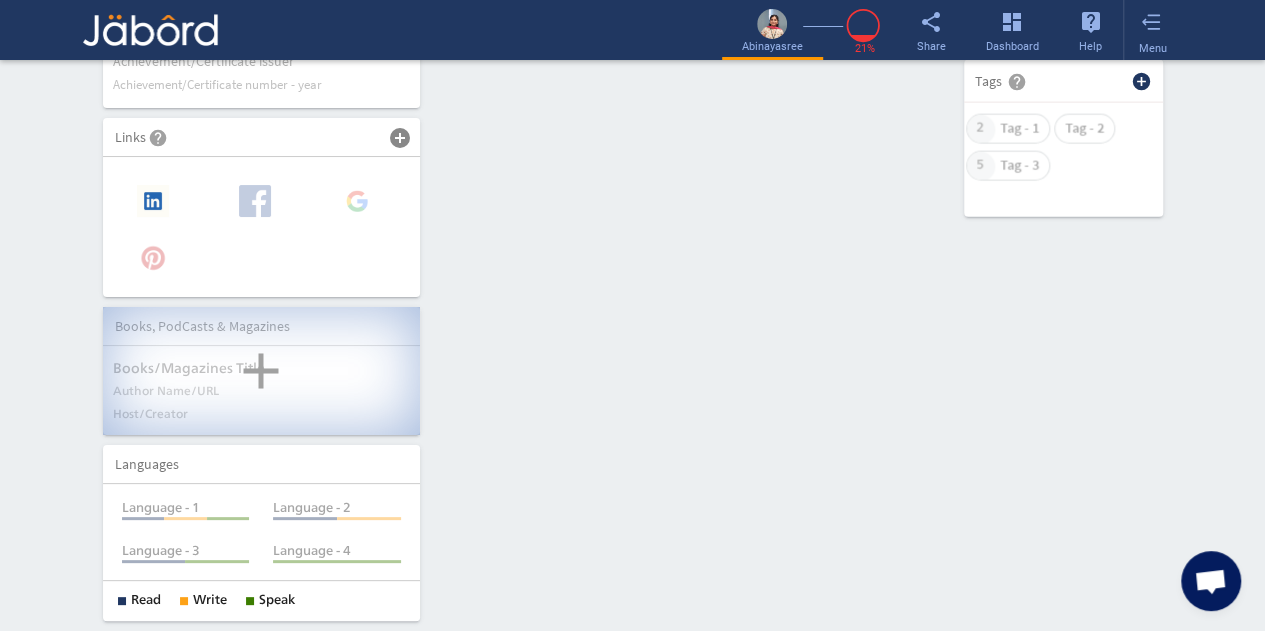 click on "add" 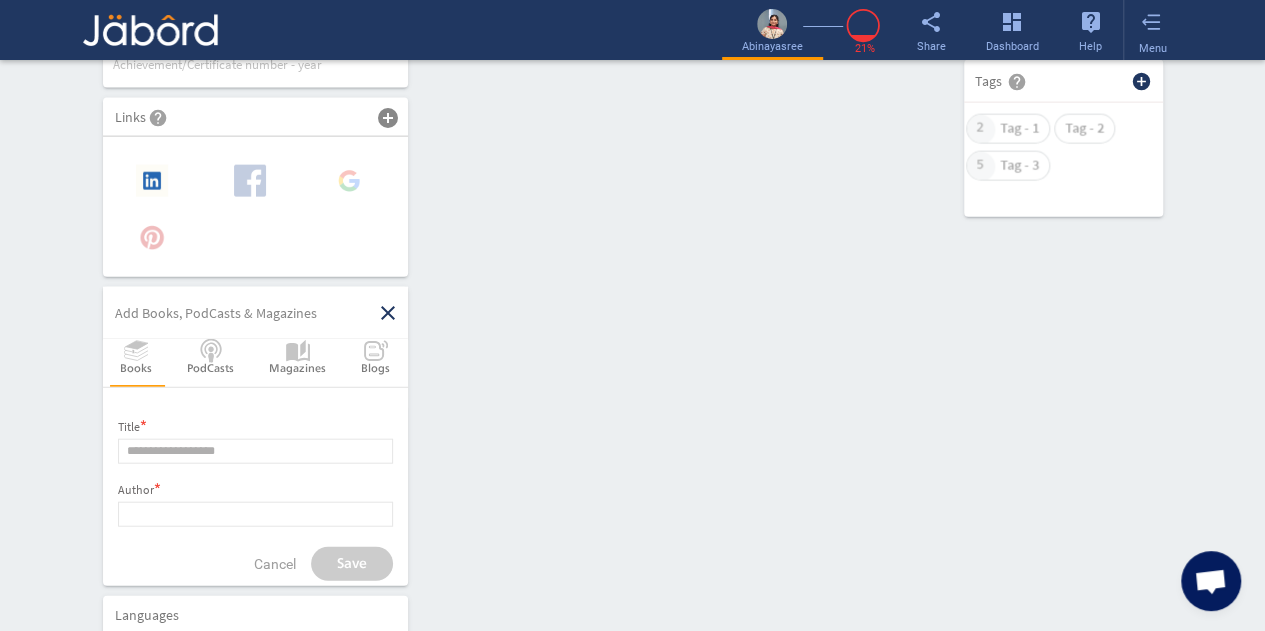 click on "close" 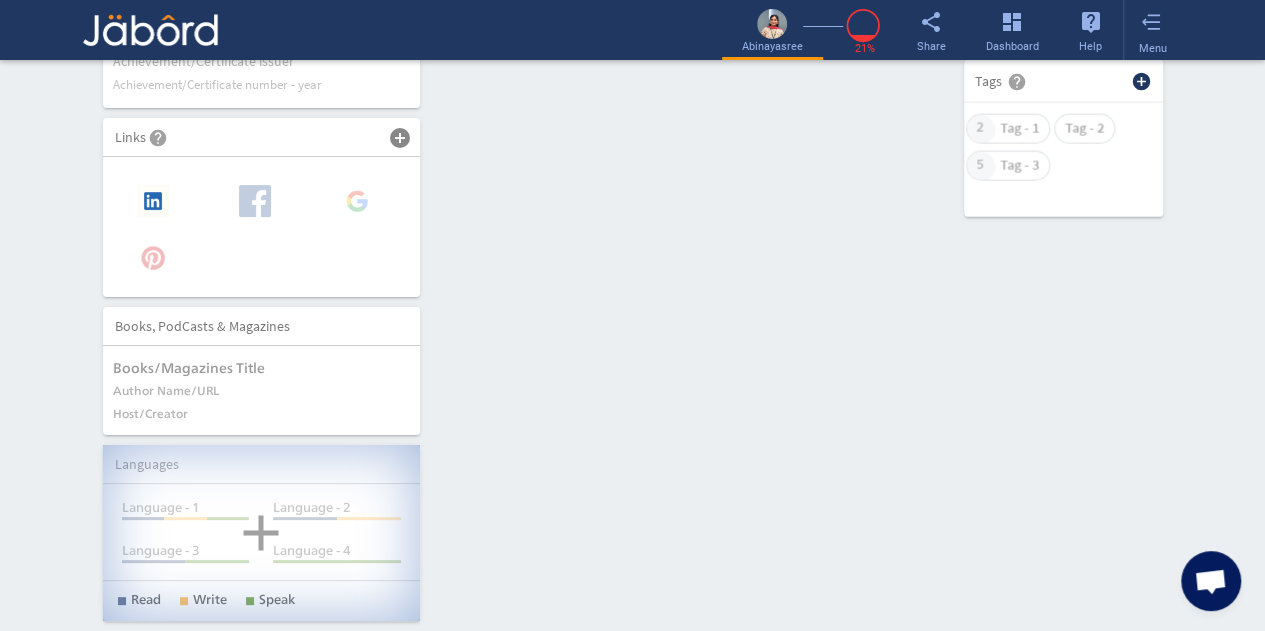 click on "add" 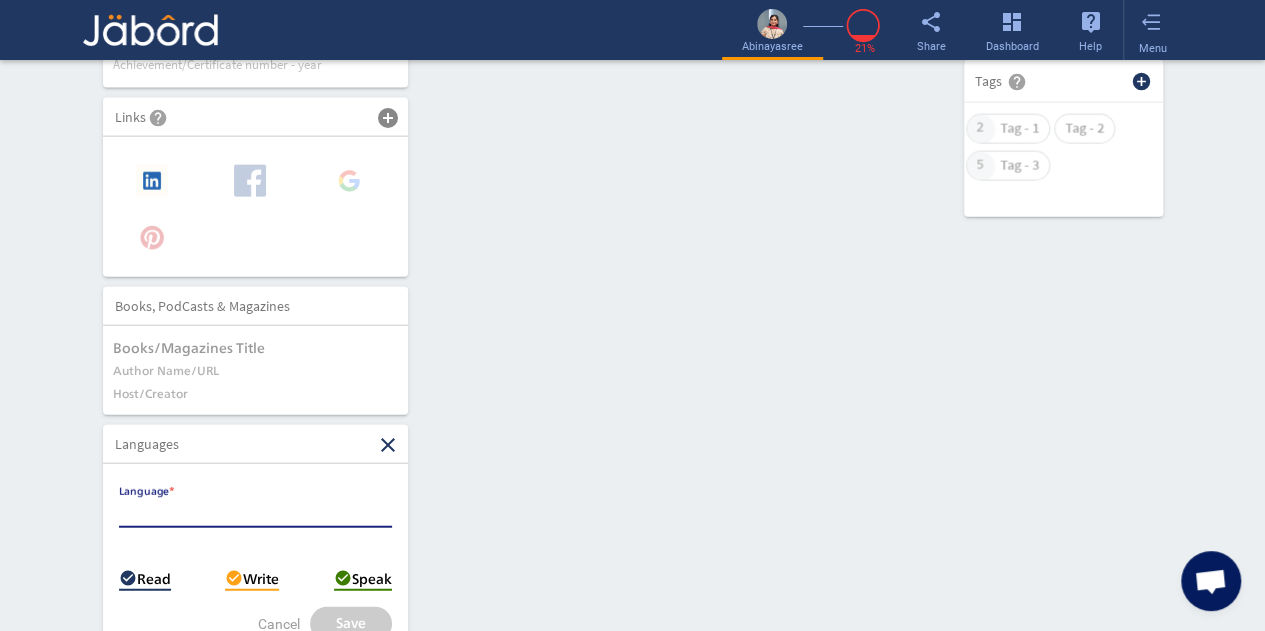 click on "Language  *" at bounding box center [255, 513] 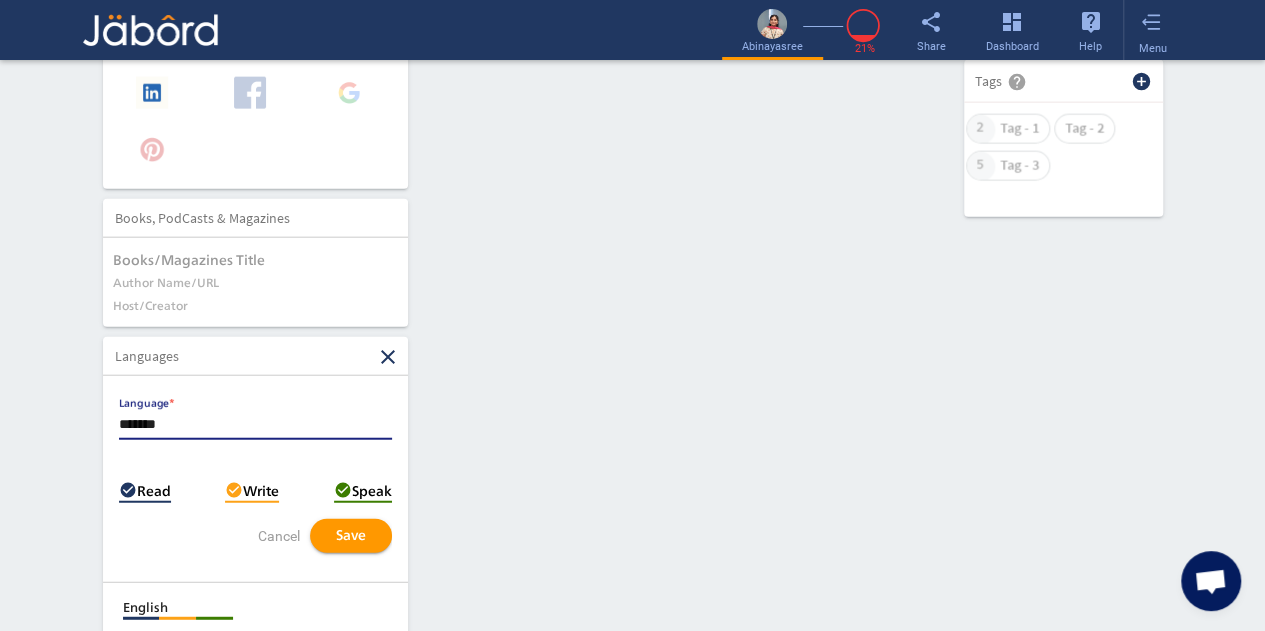 scroll, scrollTop: 2317, scrollLeft: 0, axis: vertical 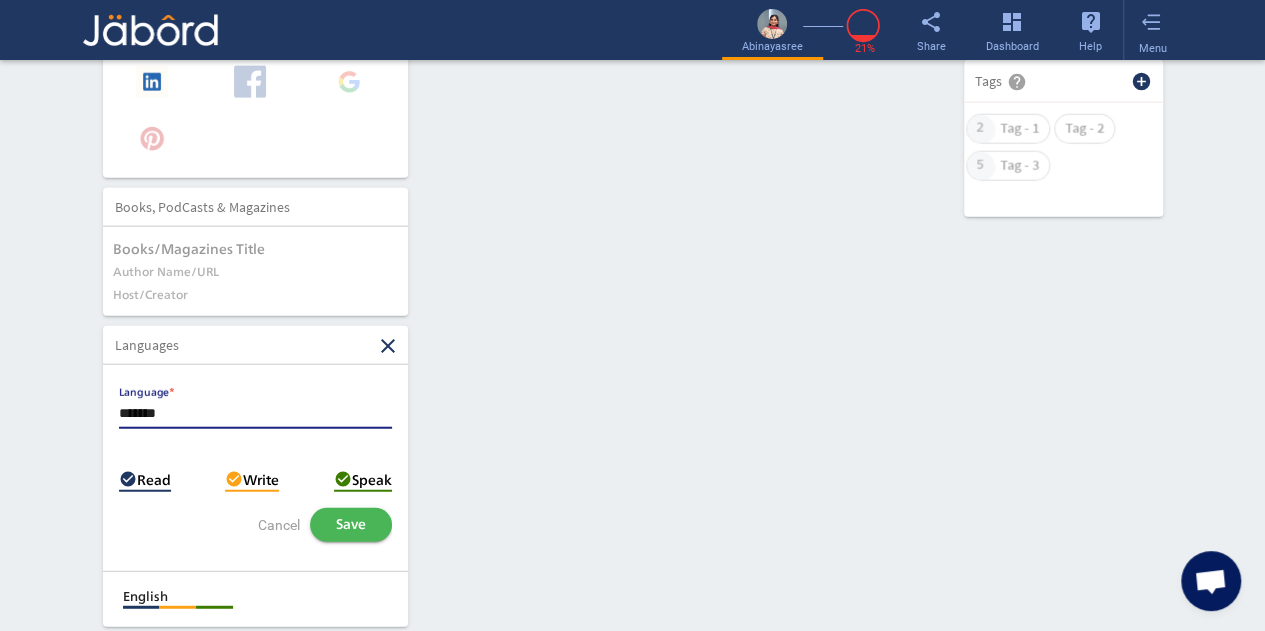 type on "*******" 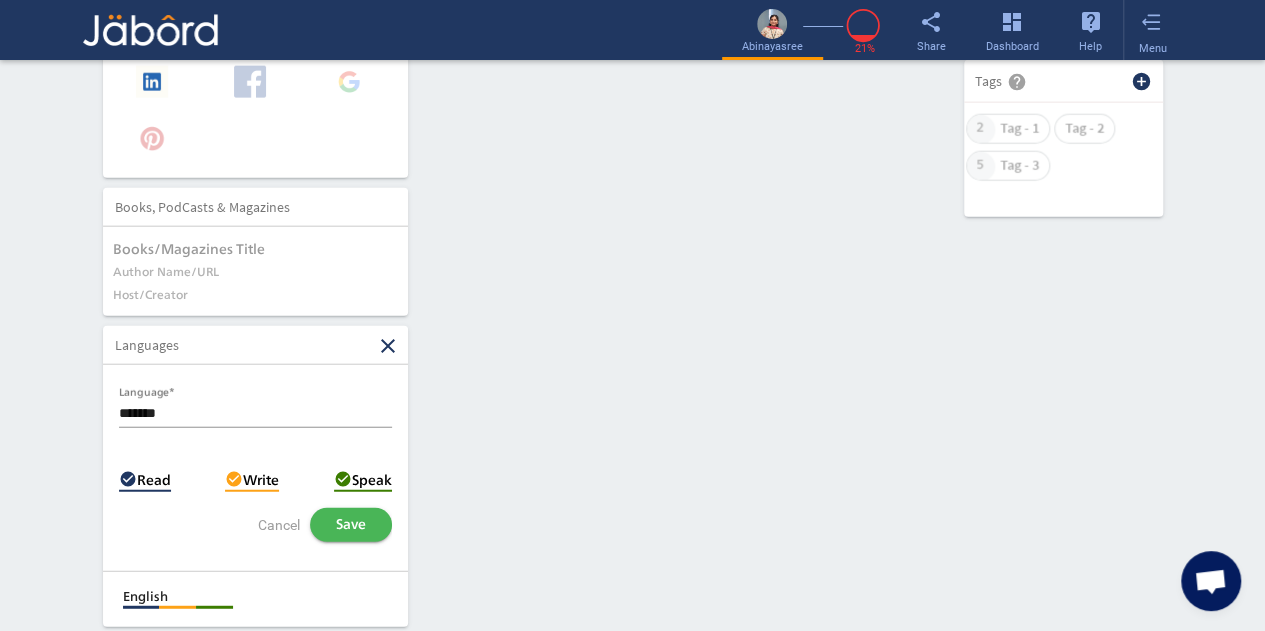 click on "Save" 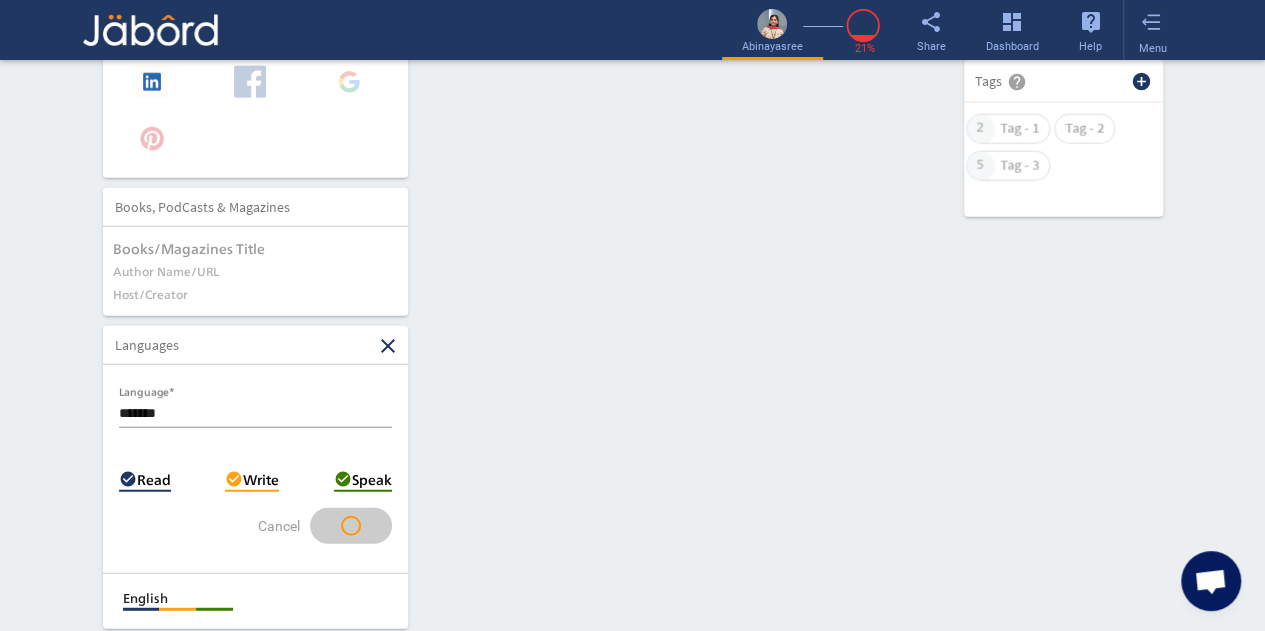scroll, scrollTop: 2174, scrollLeft: 0, axis: vertical 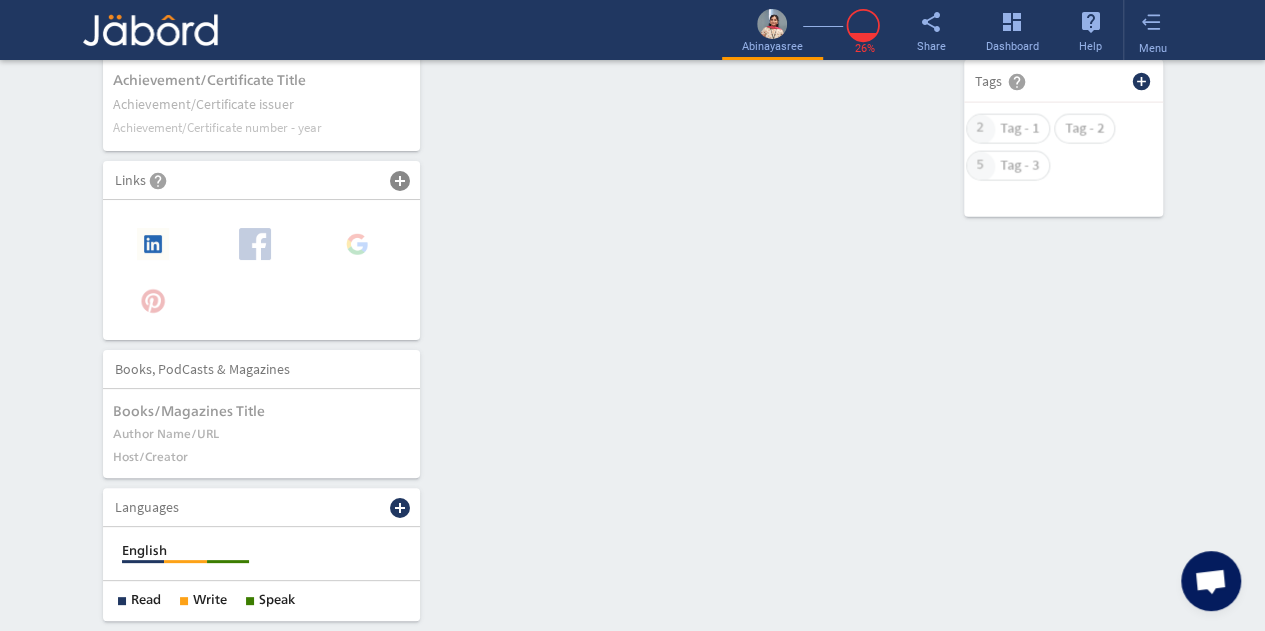 click on "add_circle" 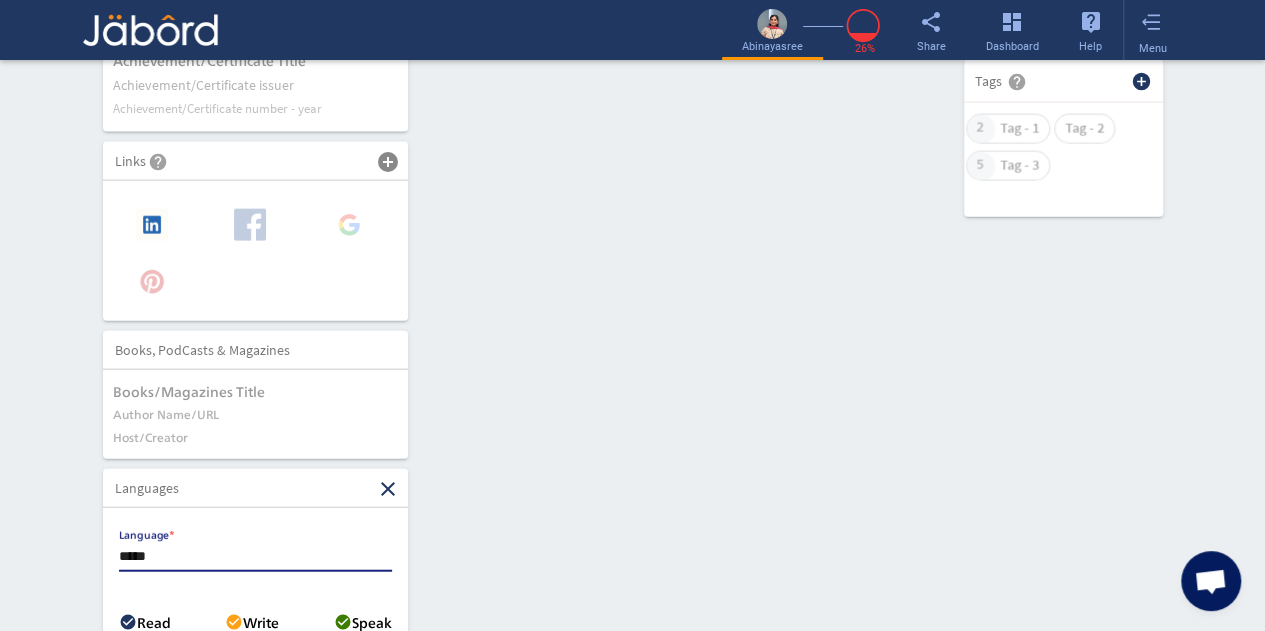 scroll, scrollTop: 2340, scrollLeft: 0, axis: vertical 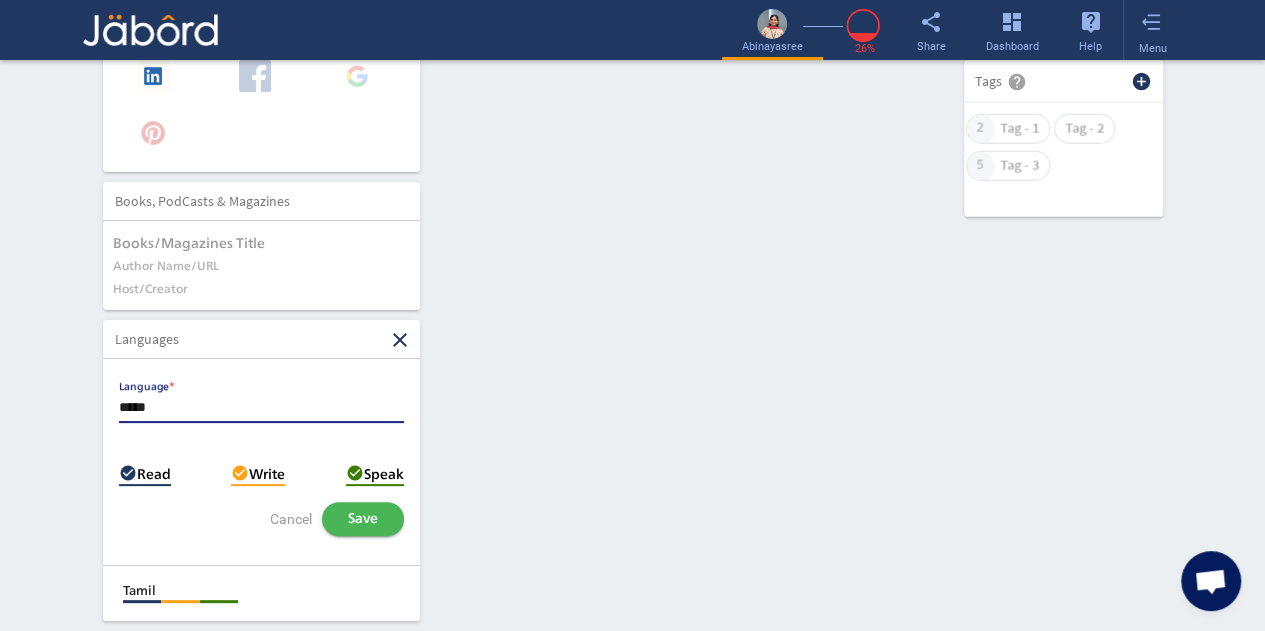type on "*****" 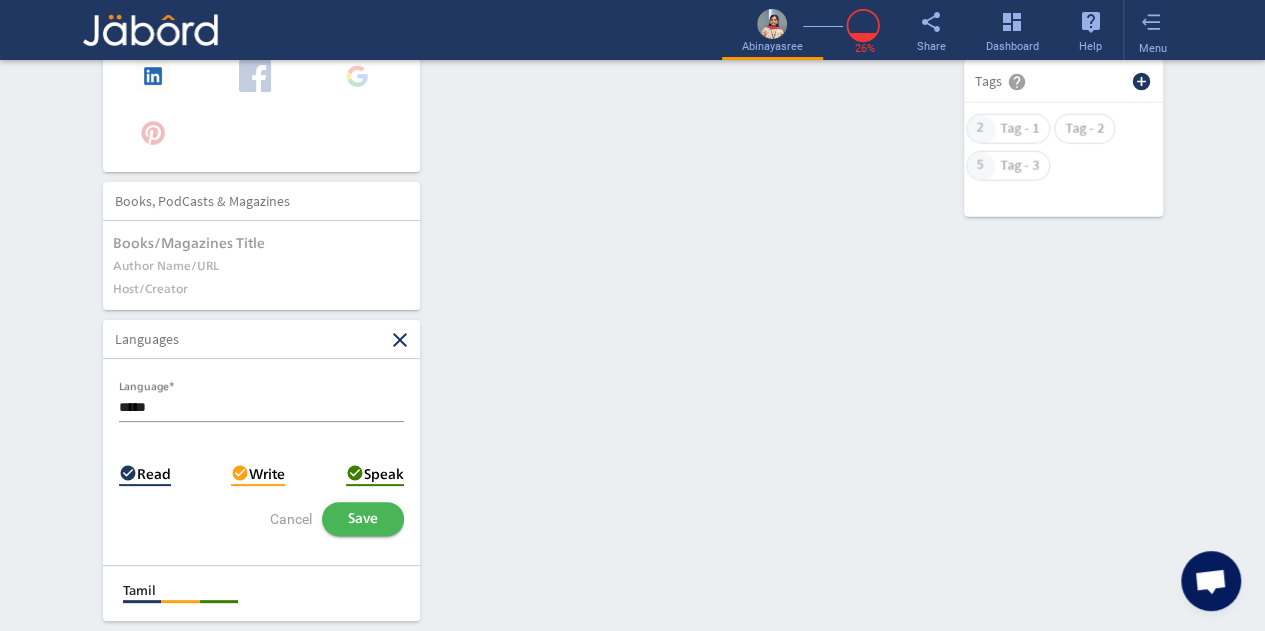 click on "Save" 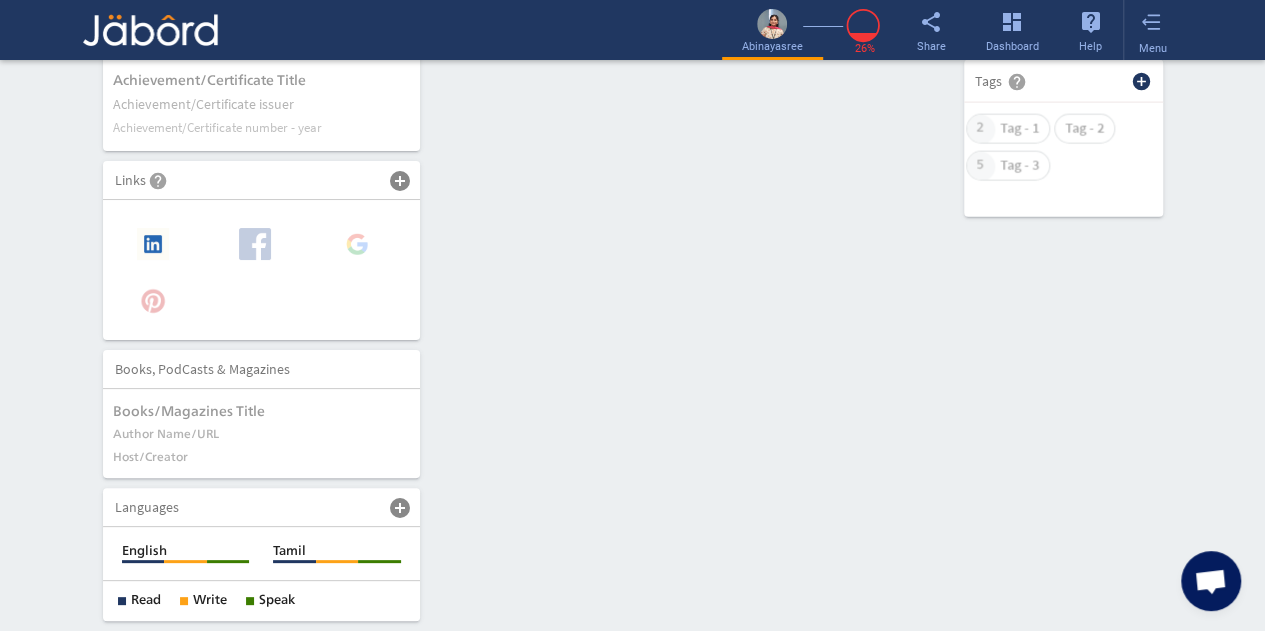 scroll, scrollTop: 2174, scrollLeft: 0, axis: vertical 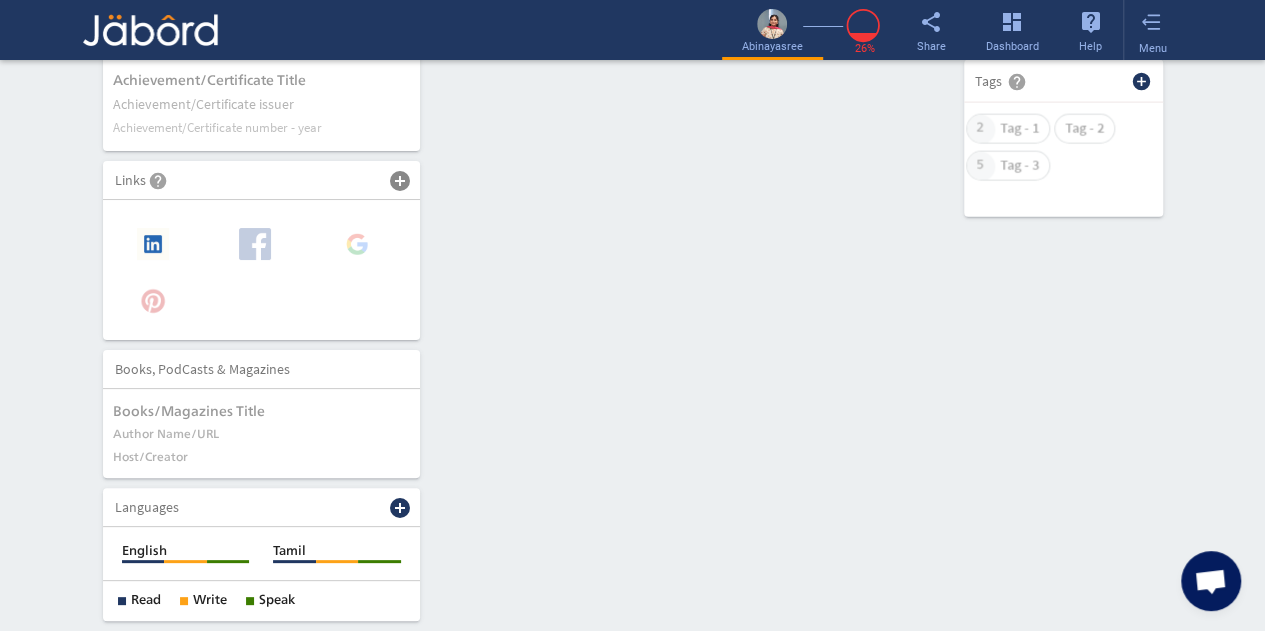 click on "add_circle" 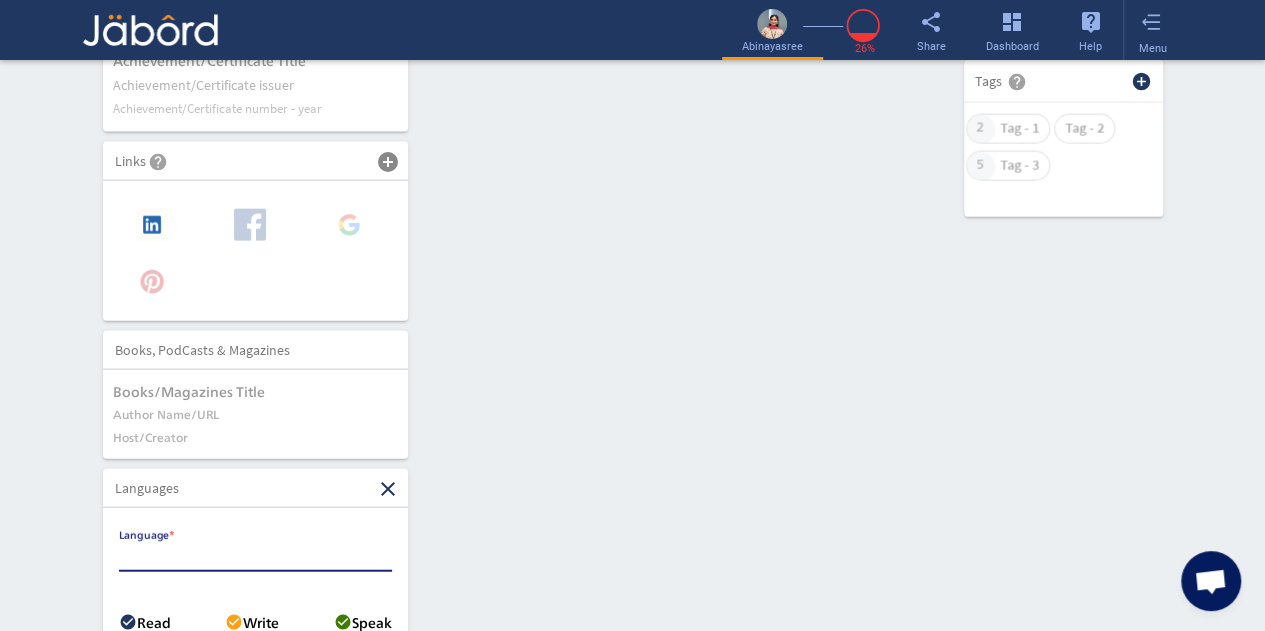 click on "close" 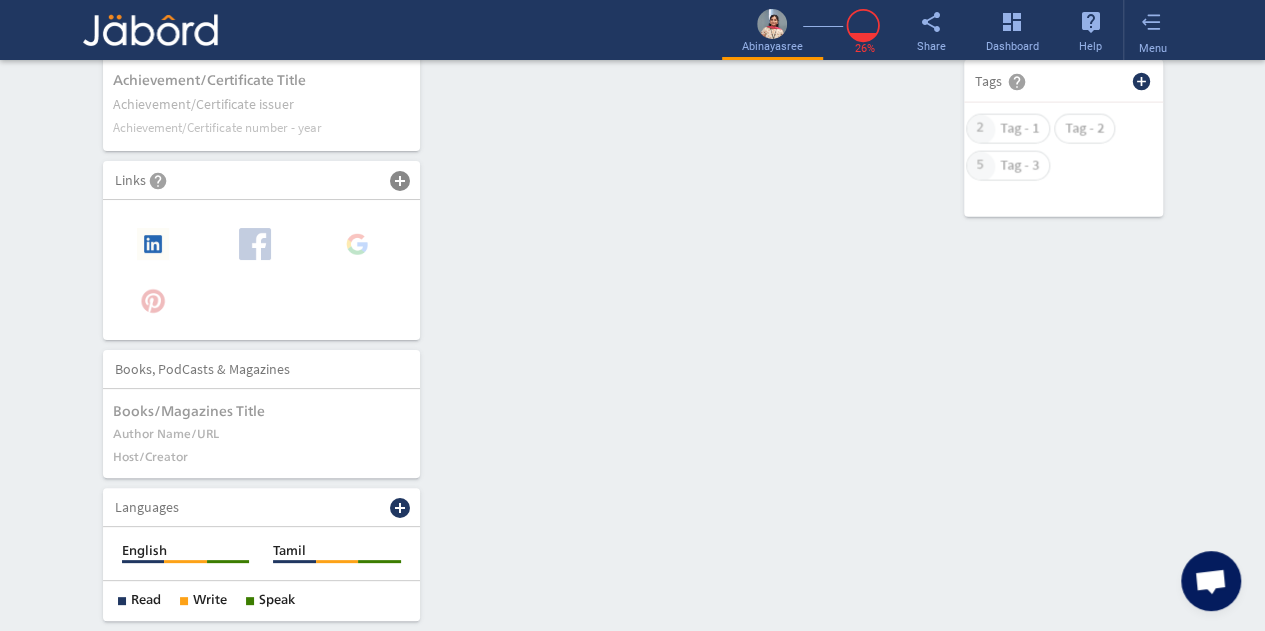 click on "add_circle" 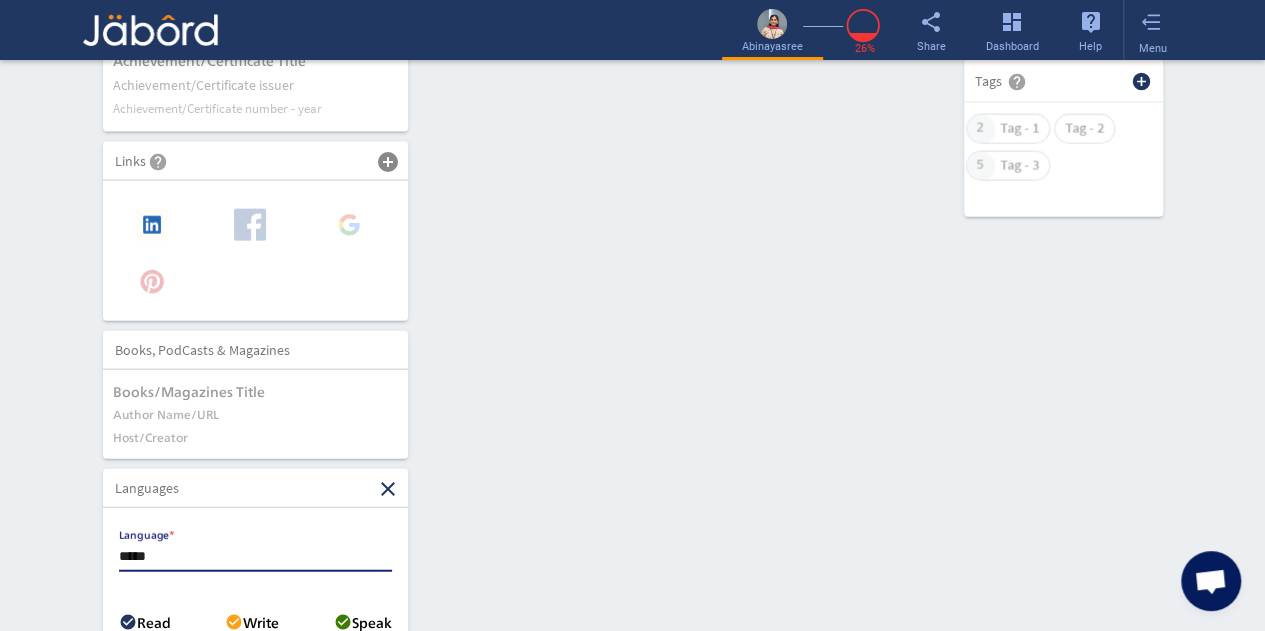 scroll, scrollTop: 2340, scrollLeft: 0, axis: vertical 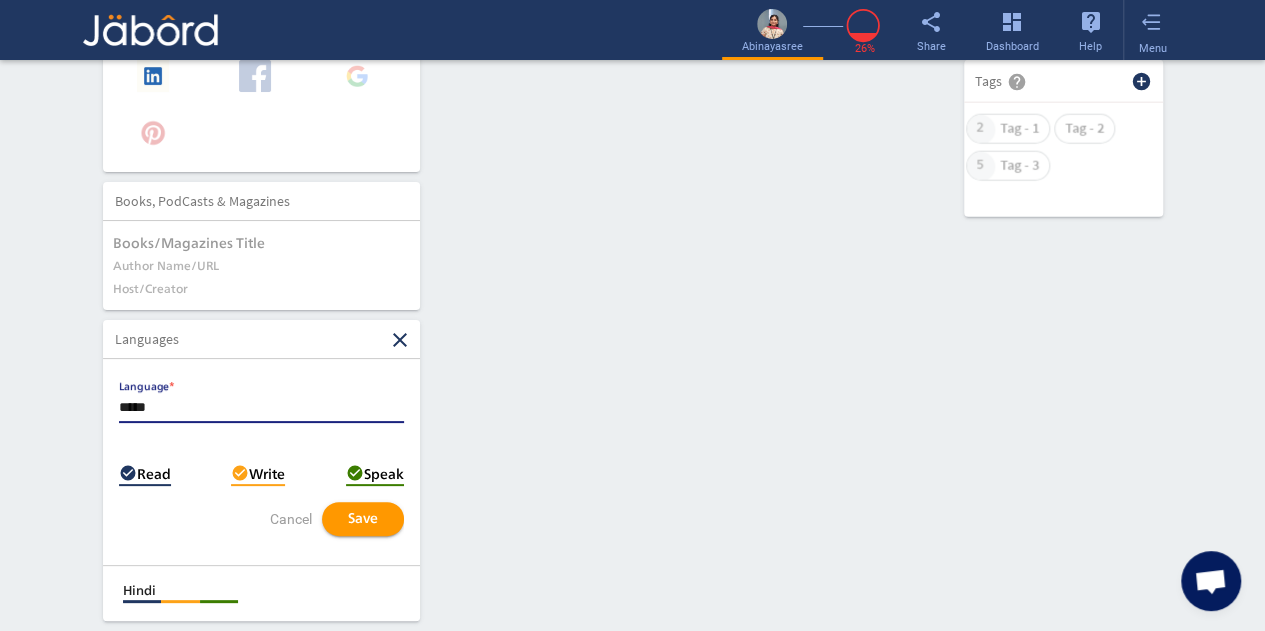 type on "*****" 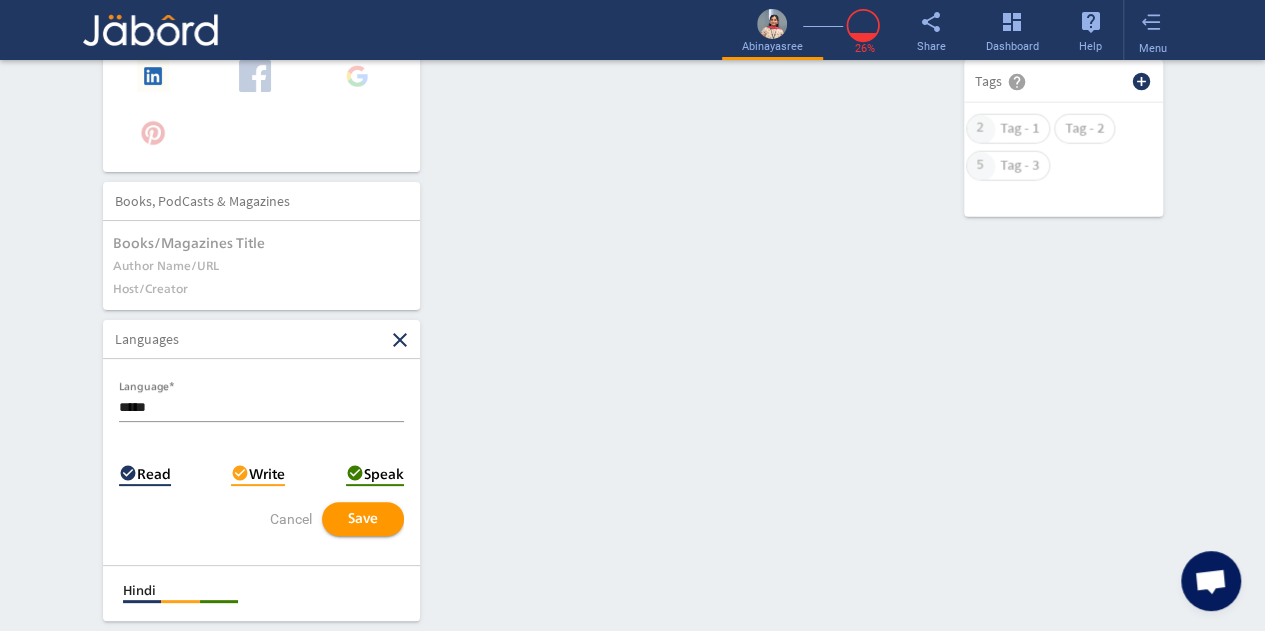 click on "check_circle" 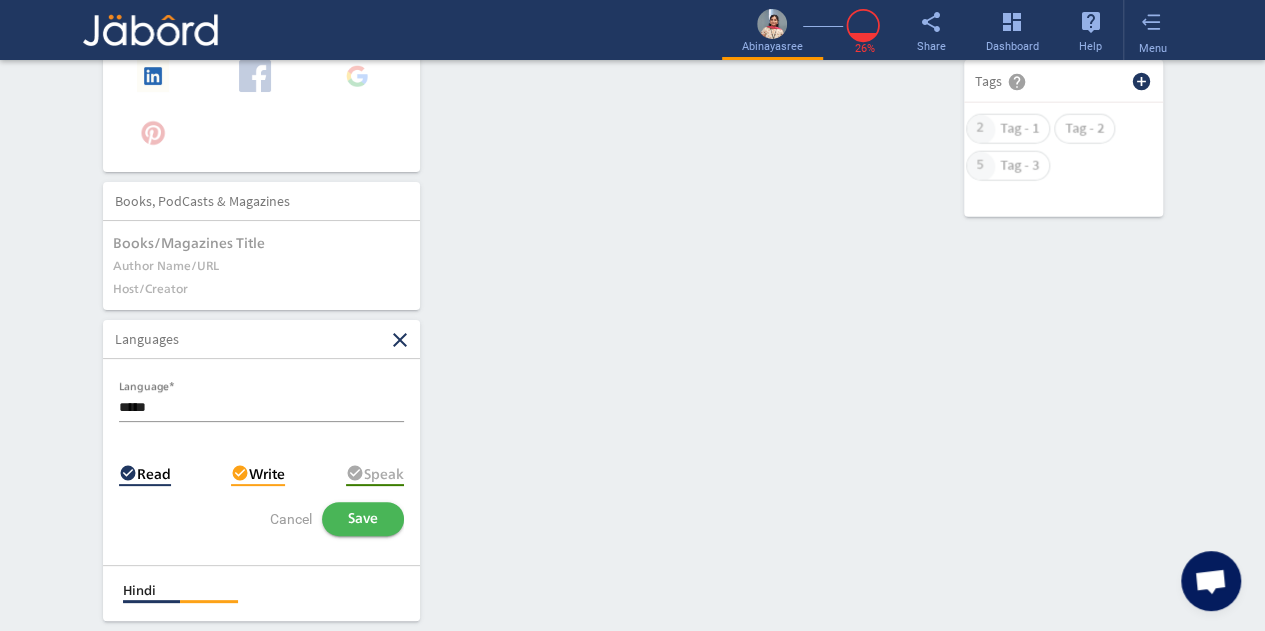 click on "Save" 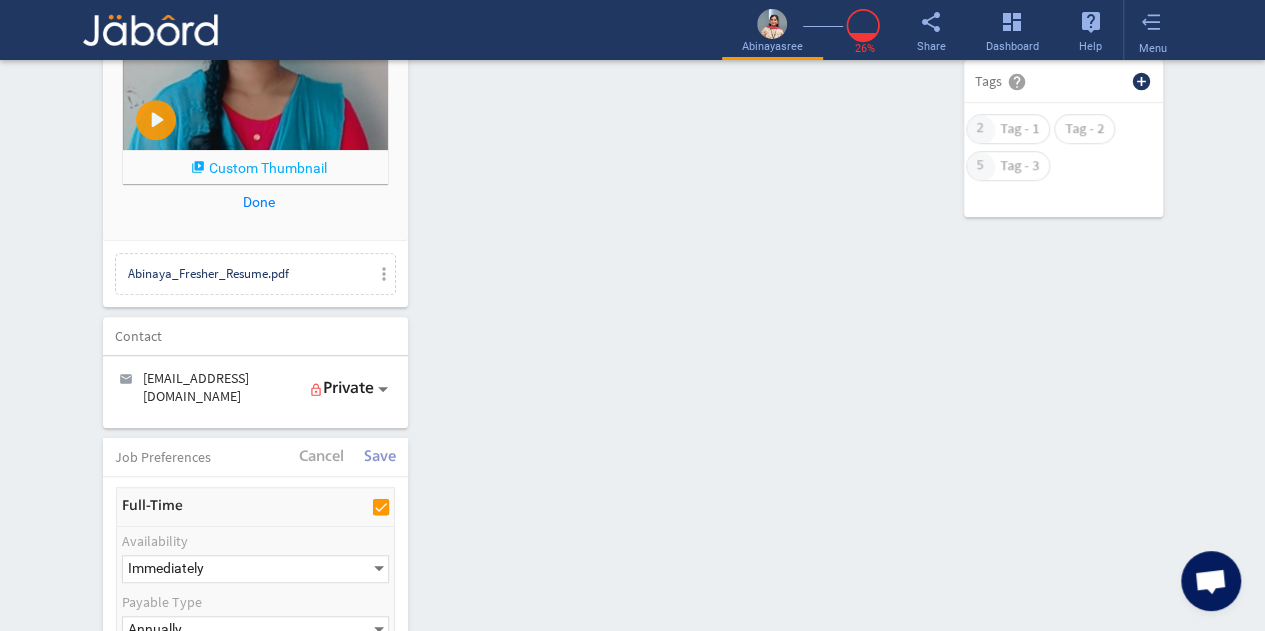 scroll, scrollTop: 0, scrollLeft: 0, axis: both 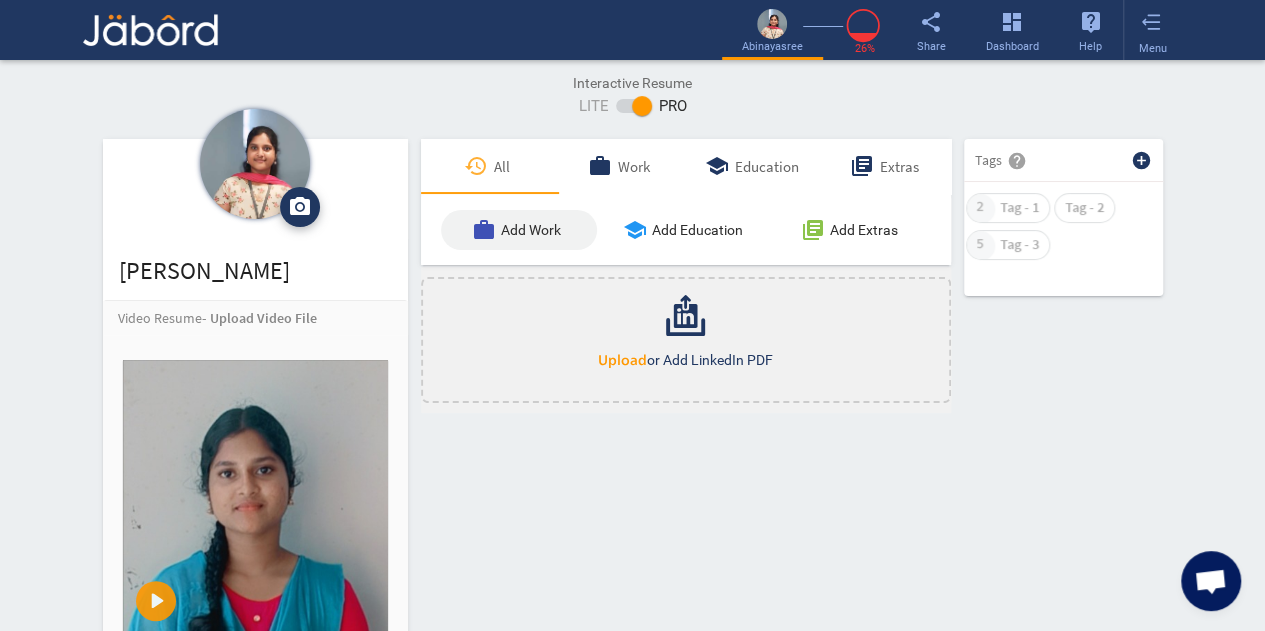 click on "Add Work" at bounding box center [531, 230] 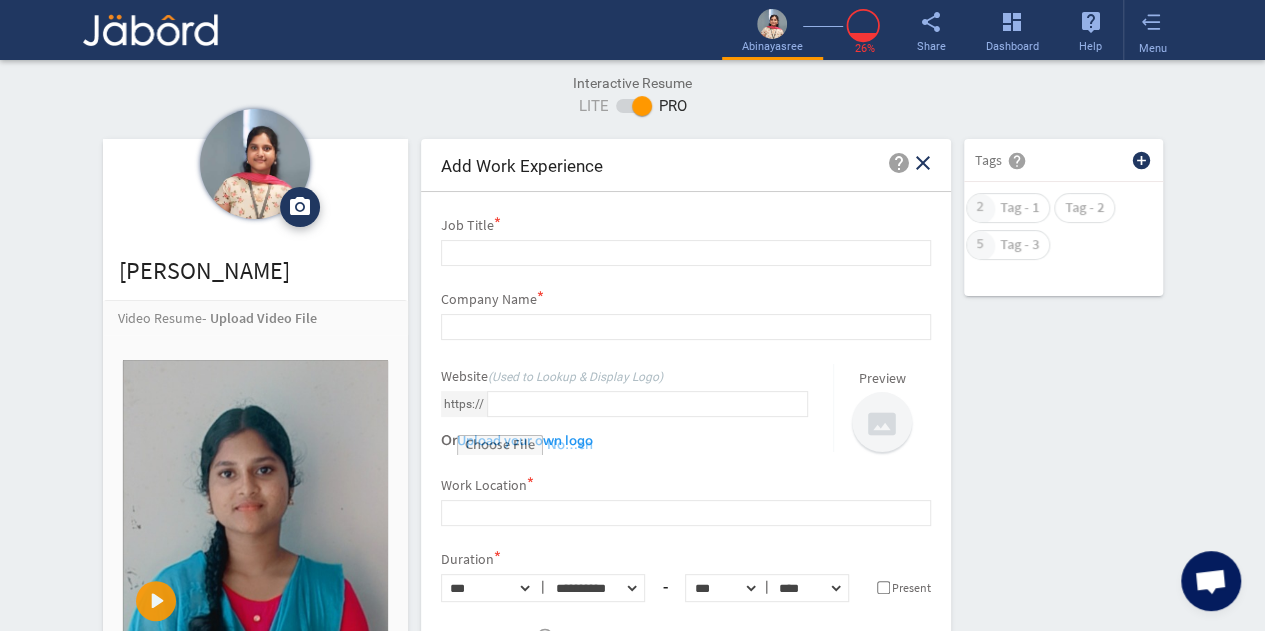 scroll, scrollTop: 0, scrollLeft: 0, axis: both 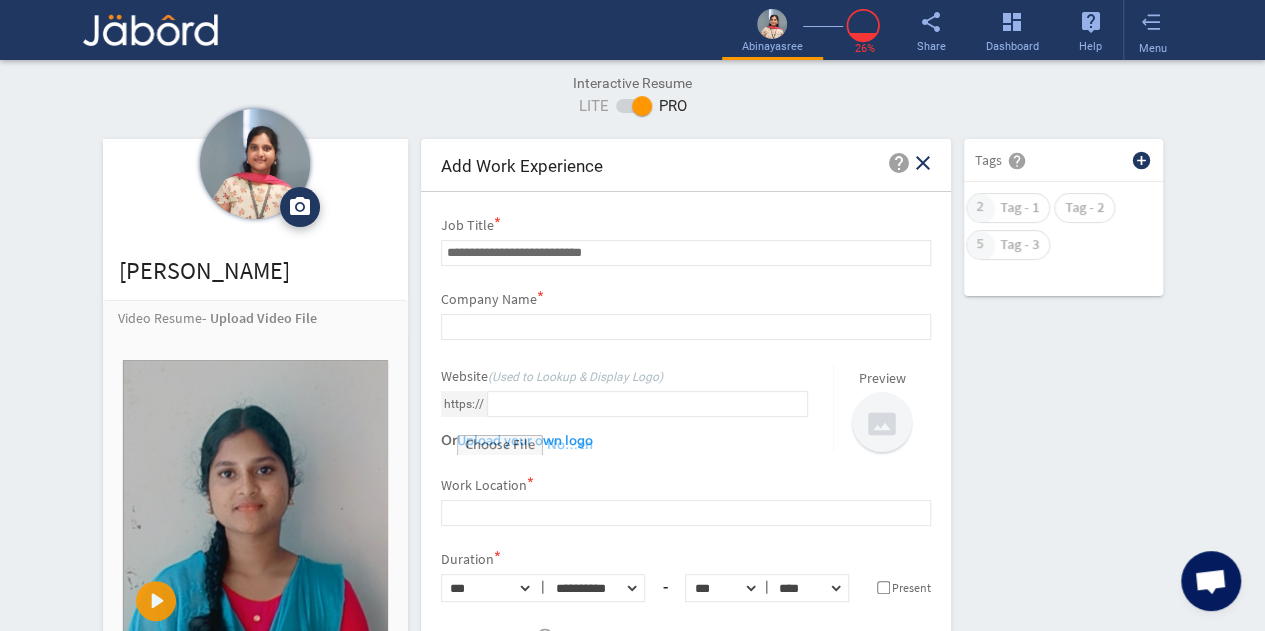 type on "**********" 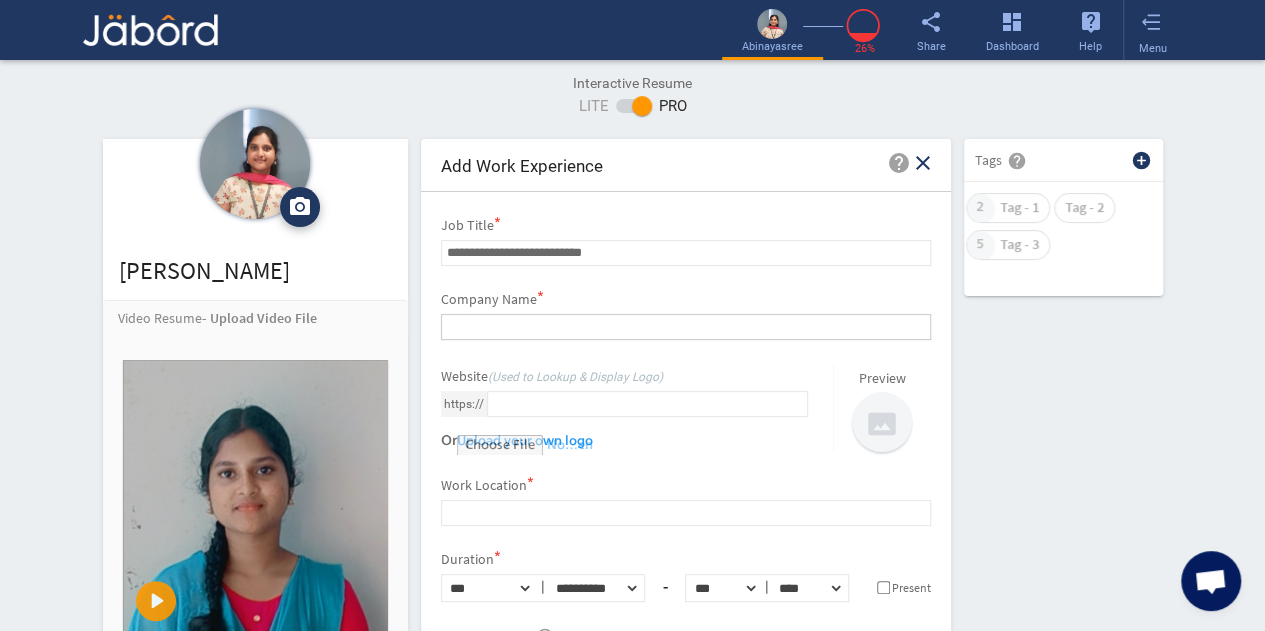 click 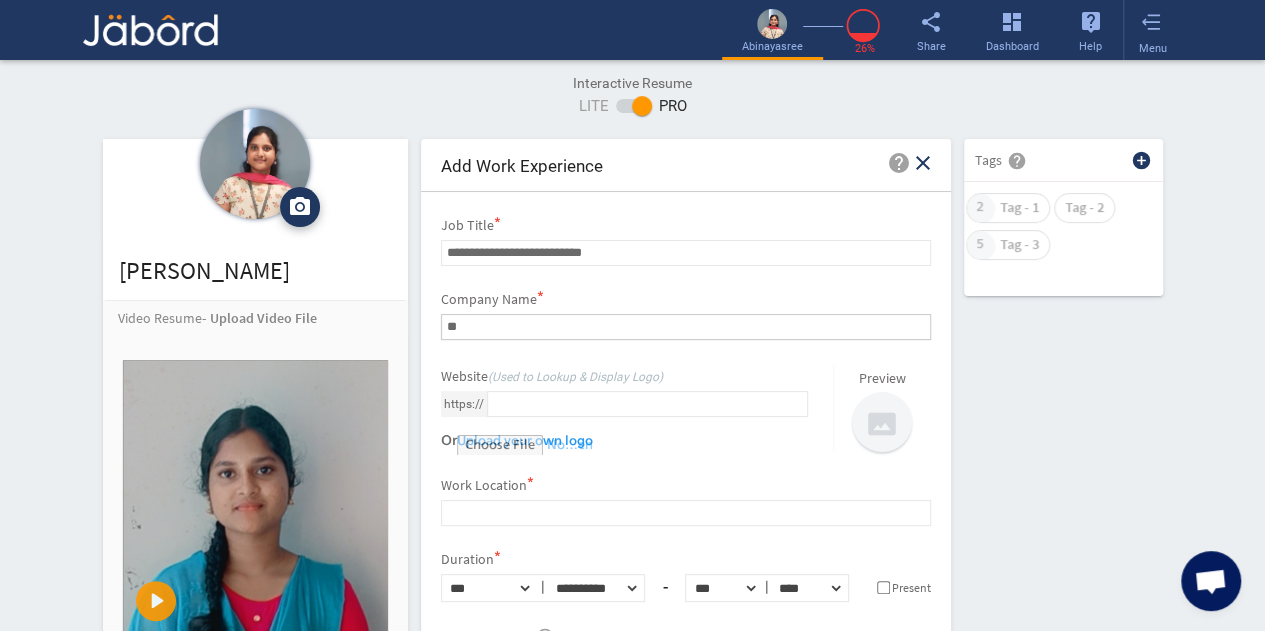 type on "*" 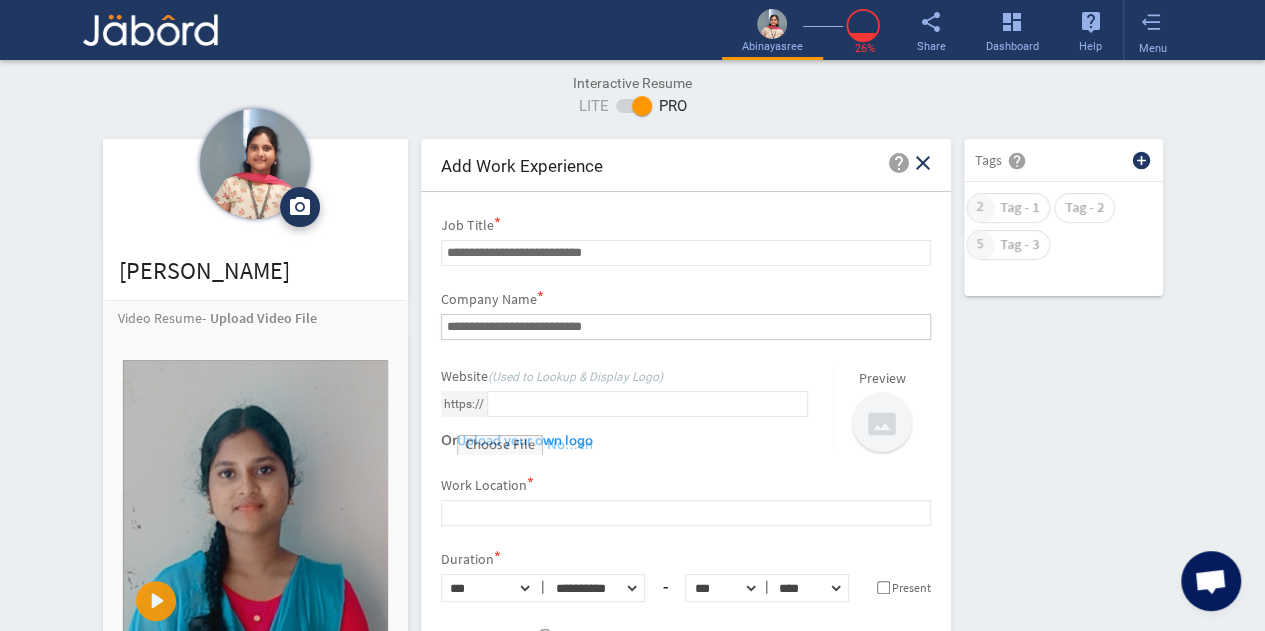 scroll, scrollTop: 100, scrollLeft: 0, axis: vertical 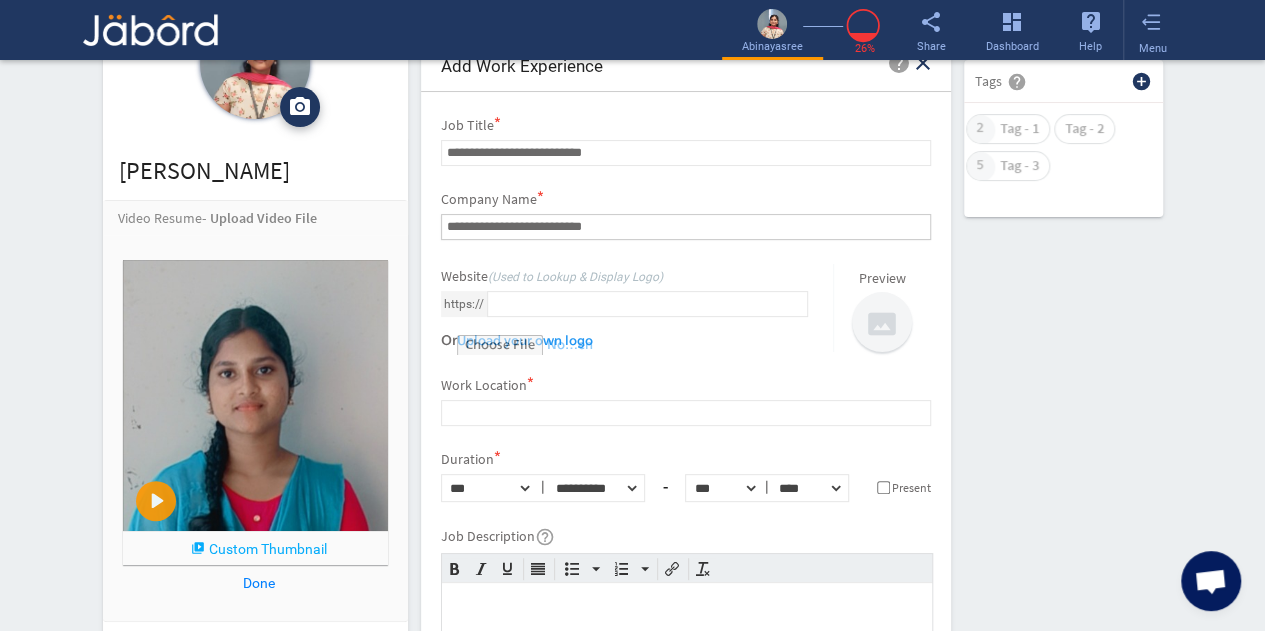 type on "**********" 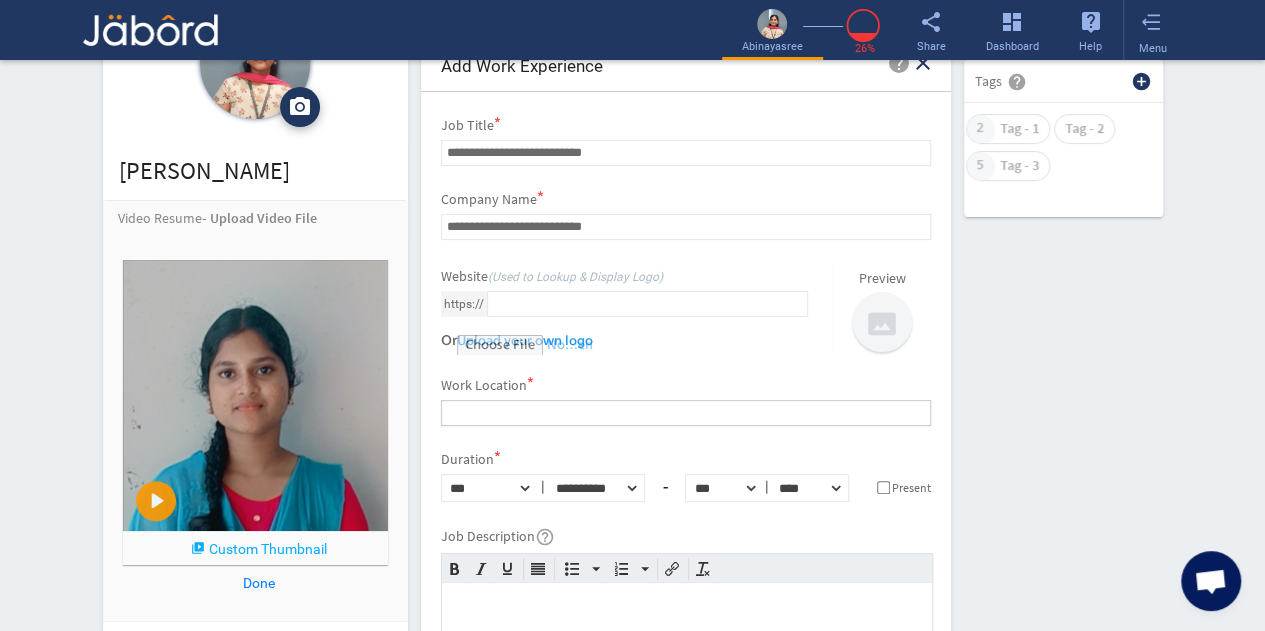 click 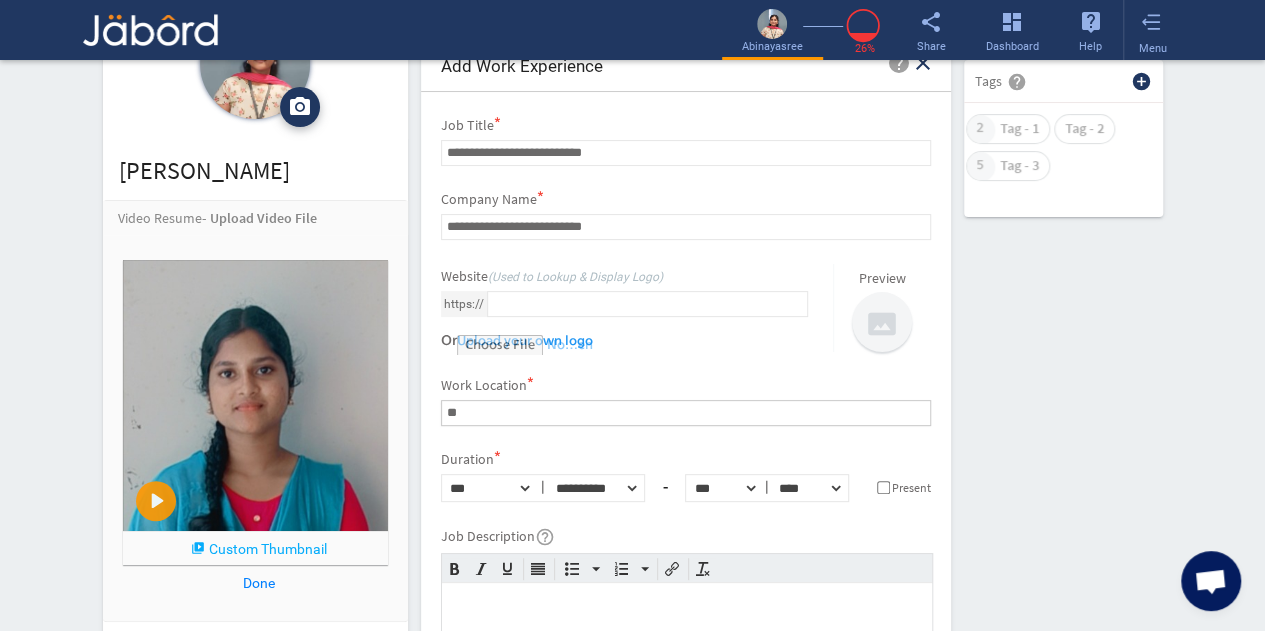 type on "*" 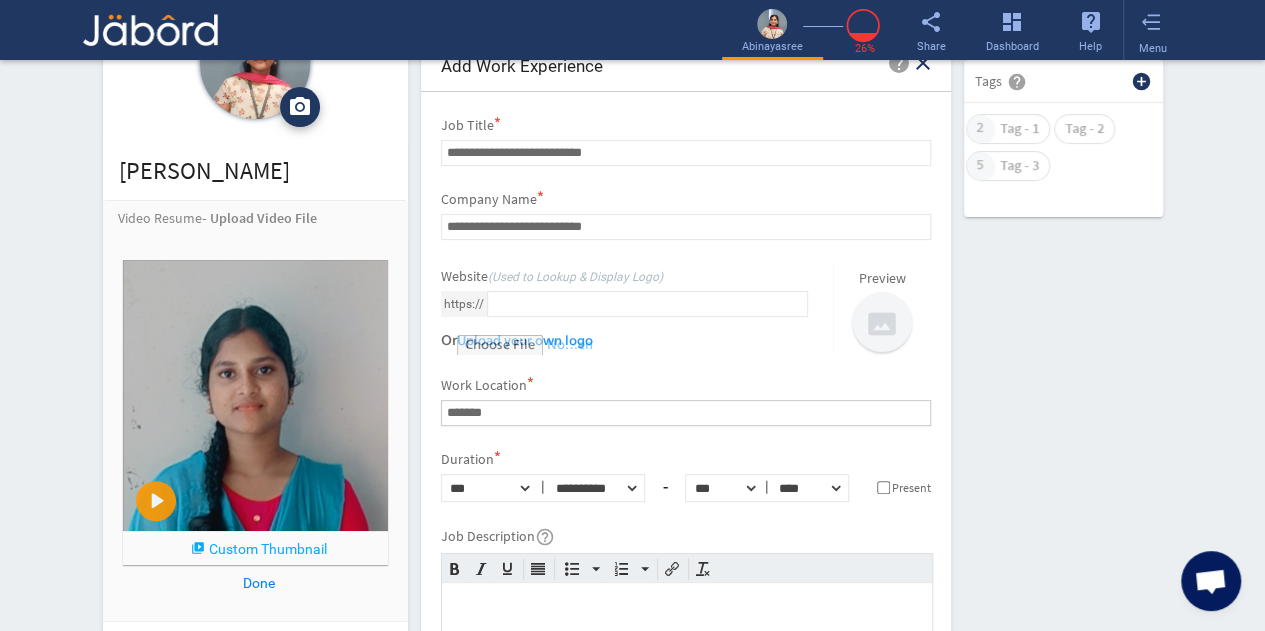type on "*******" 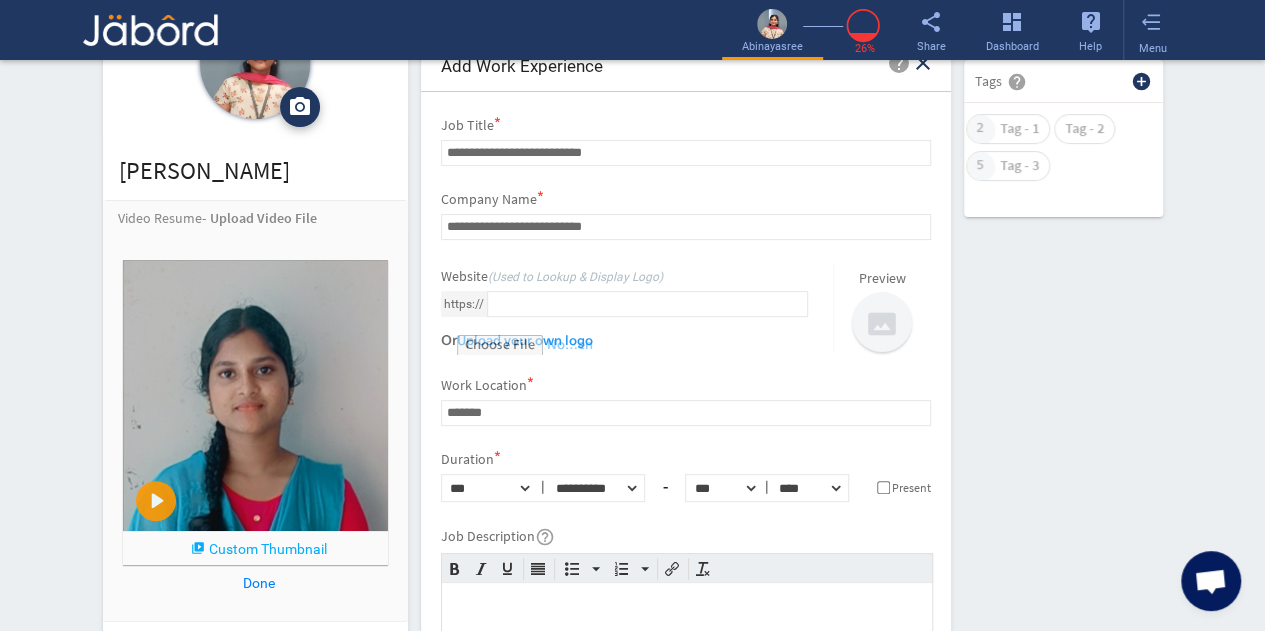 click on "**********" 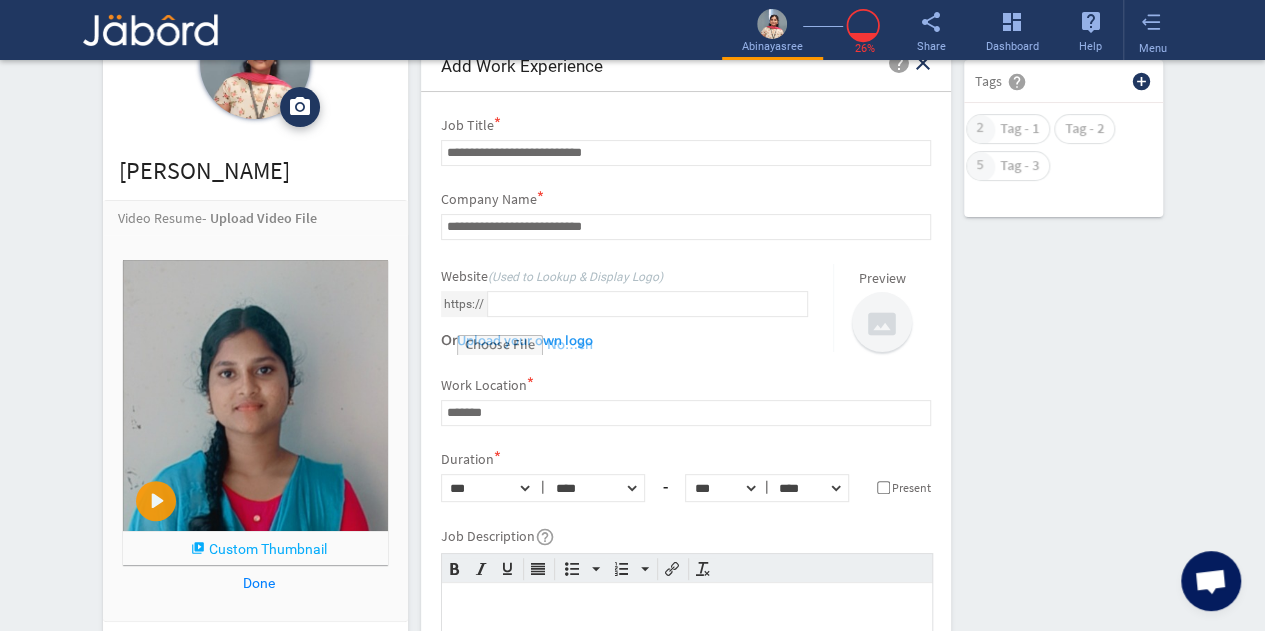 click on "**********" 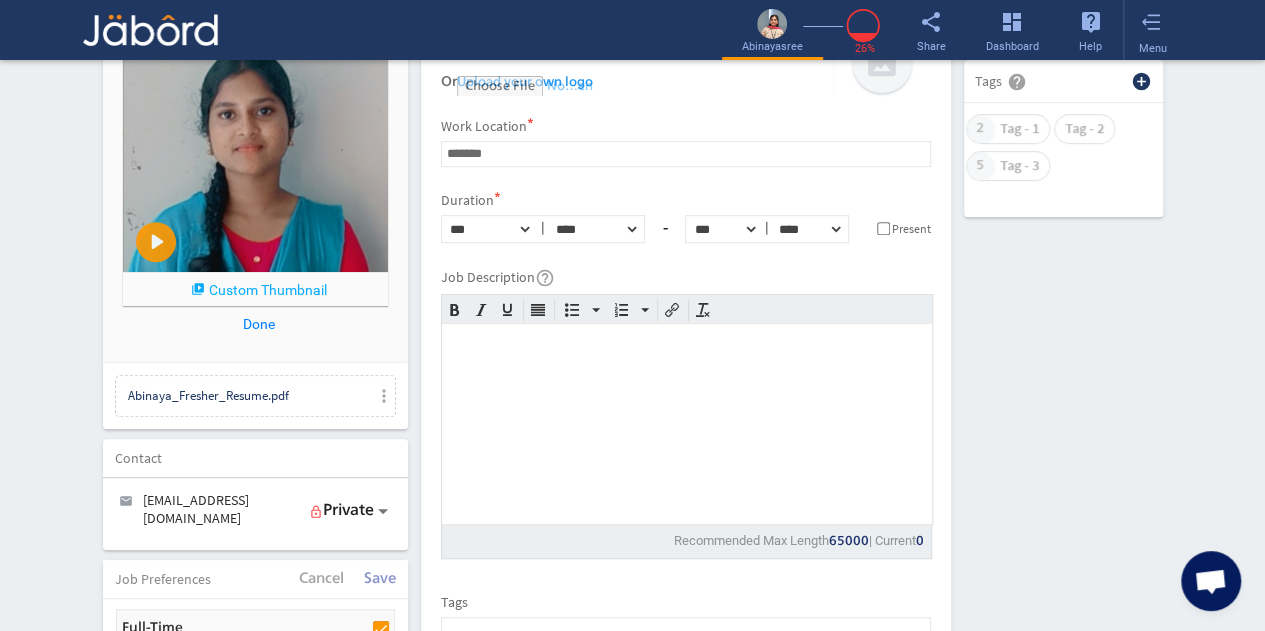 scroll, scrollTop: 360, scrollLeft: 0, axis: vertical 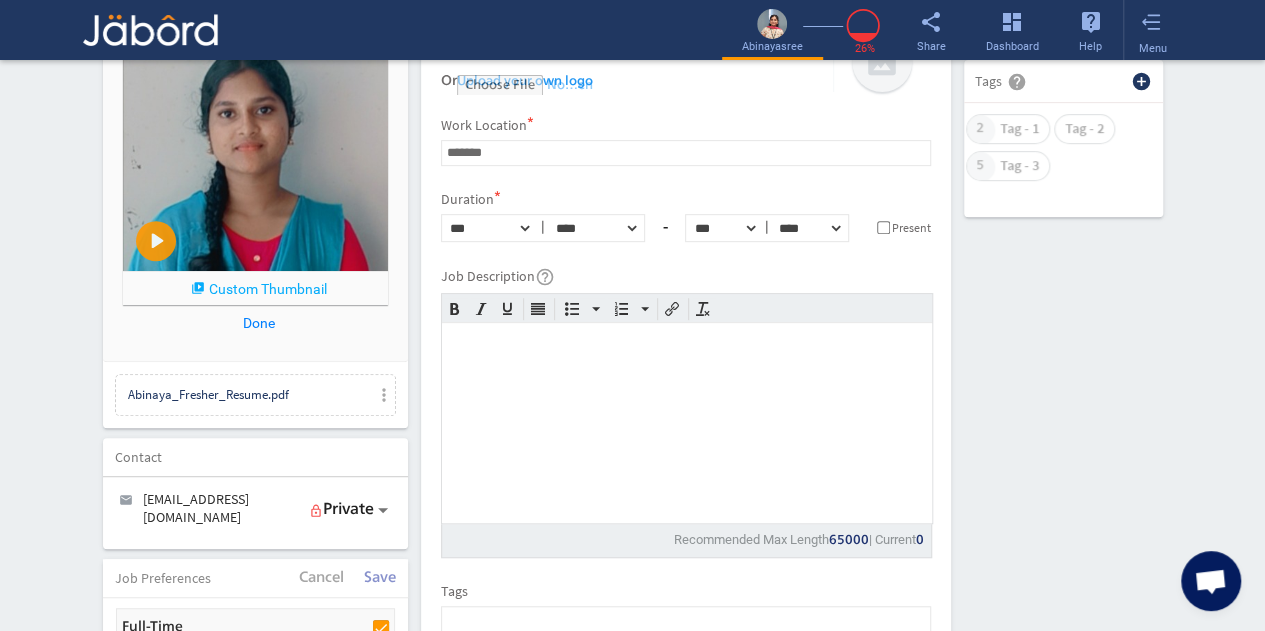 click at bounding box center [686, 413] 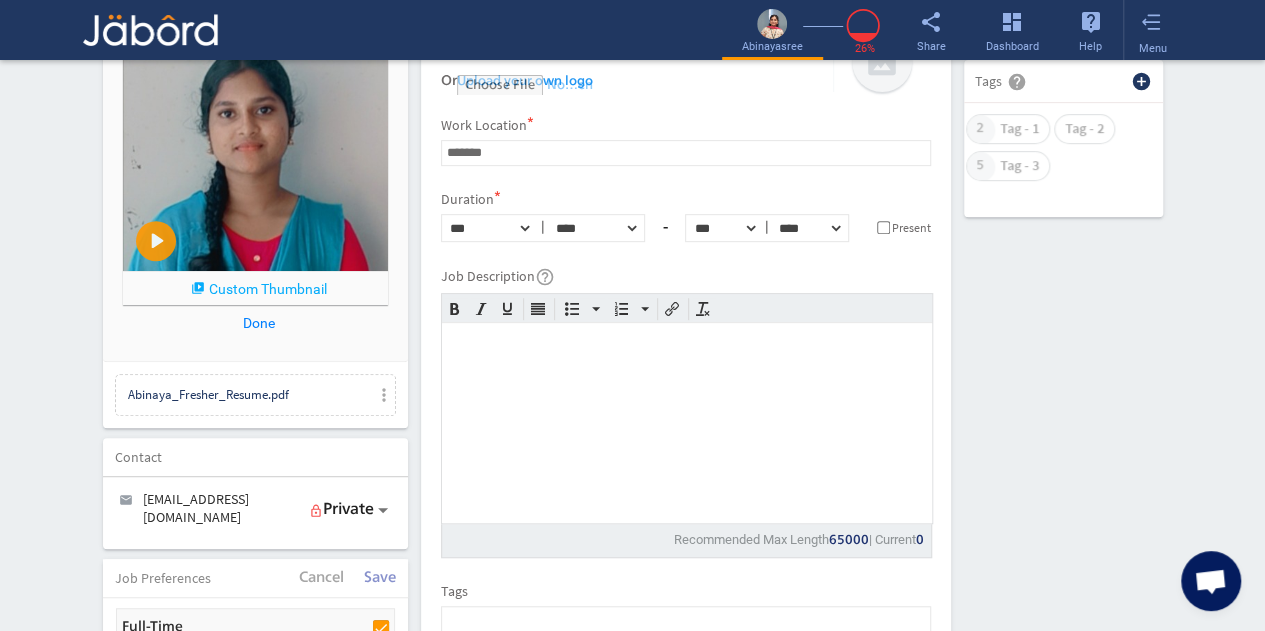 click on "﻿" at bounding box center [686, 413] 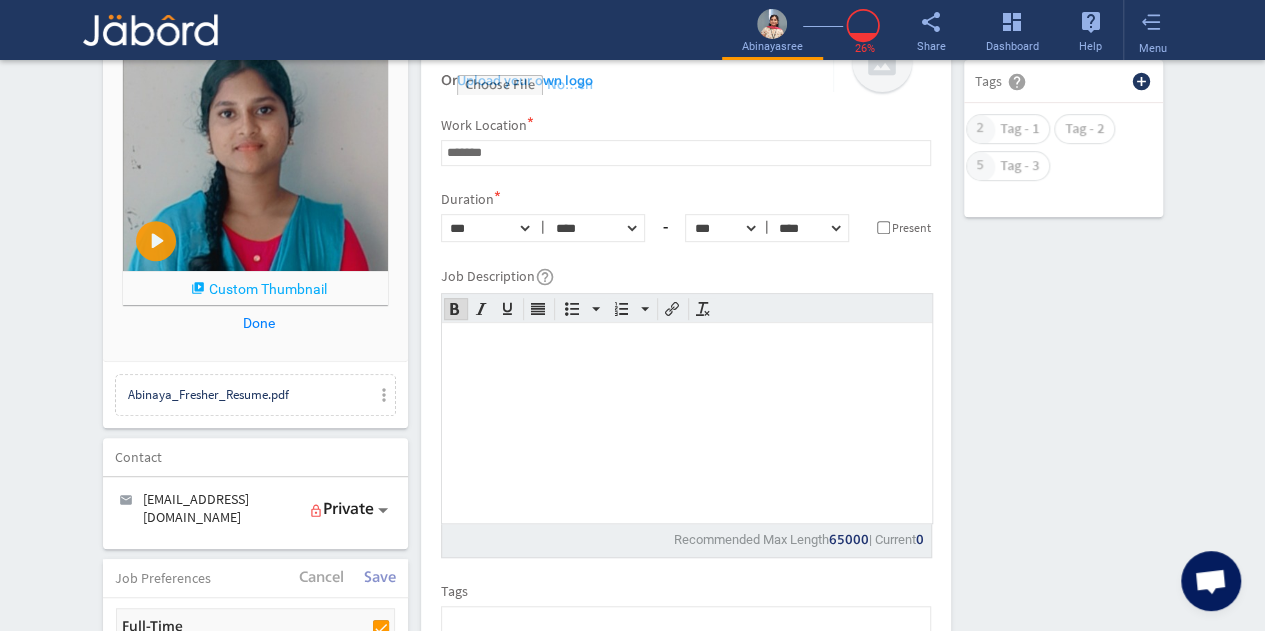 click on "﻿" at bounding box center (686, 340) 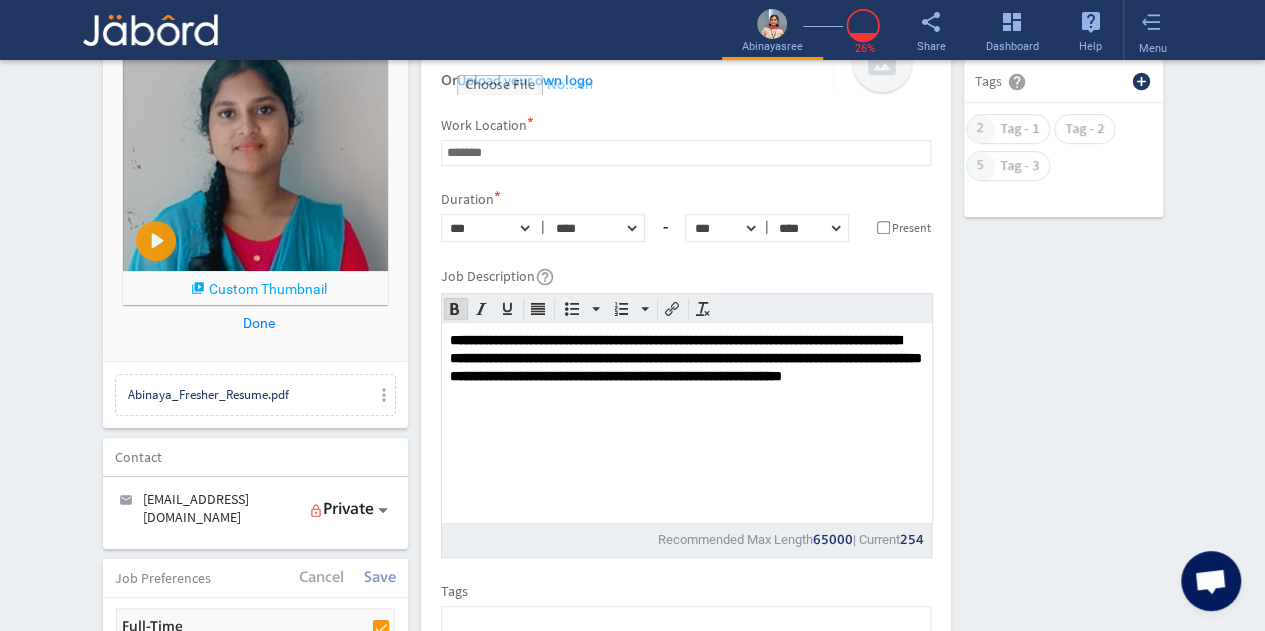 click on "**********" at bounding box center [685, 358] 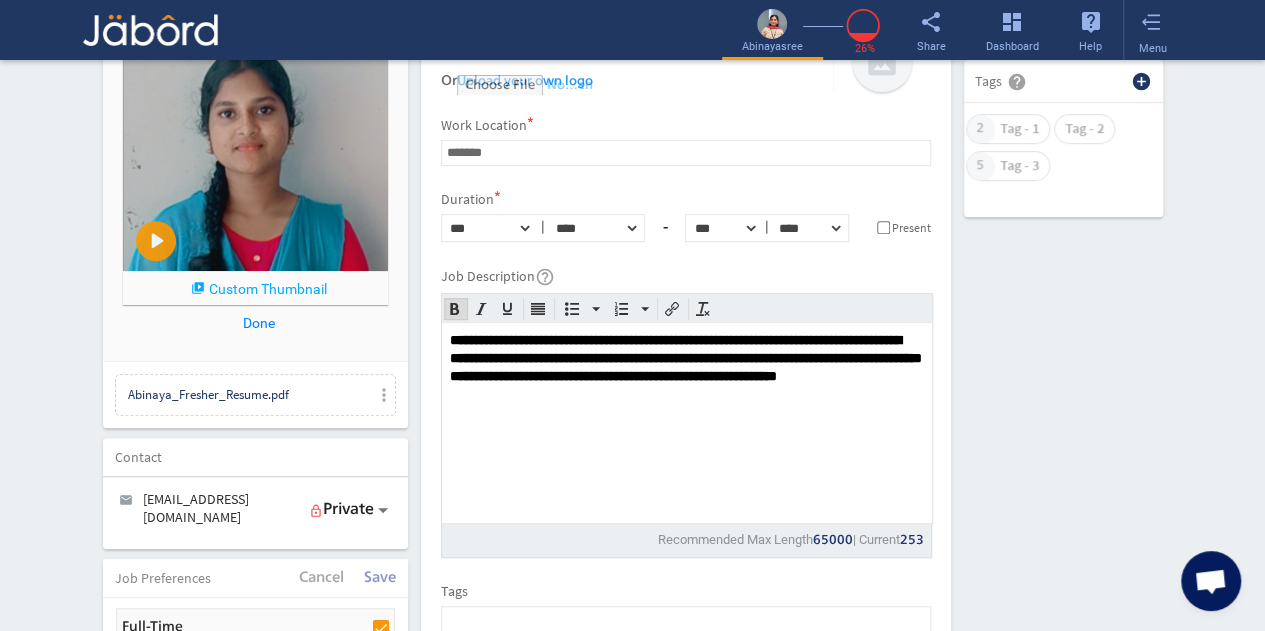 click on "**********" at bounding box center (686, 358) 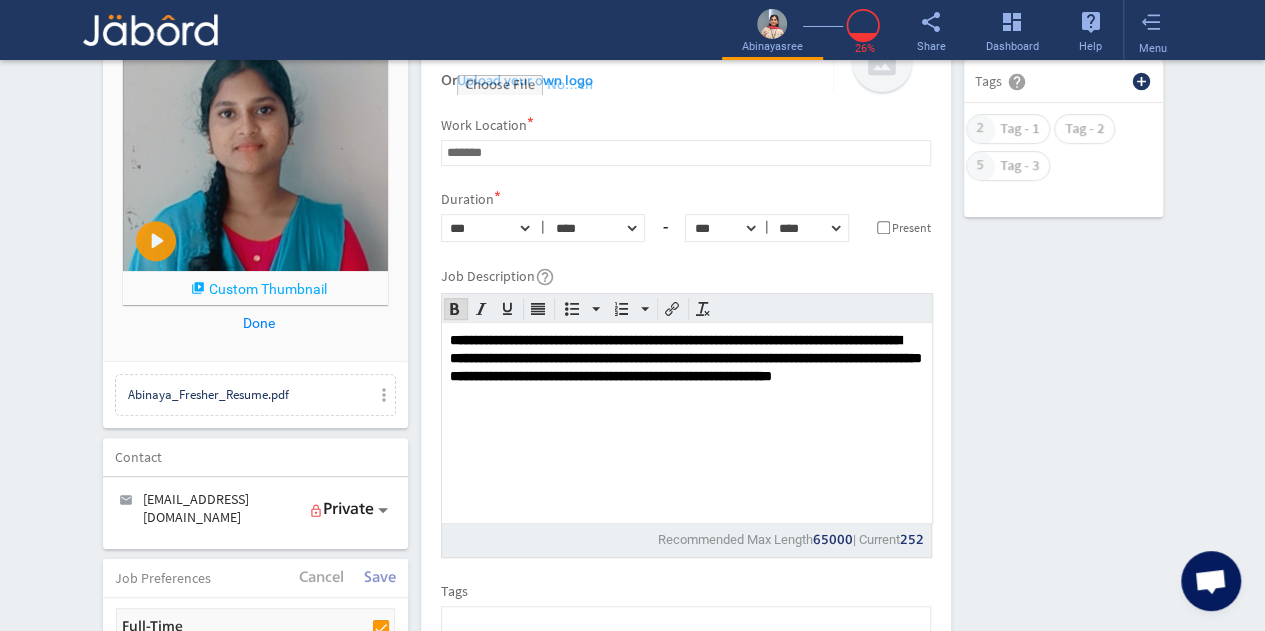 click on "**********" at bounding box center [686, 413] 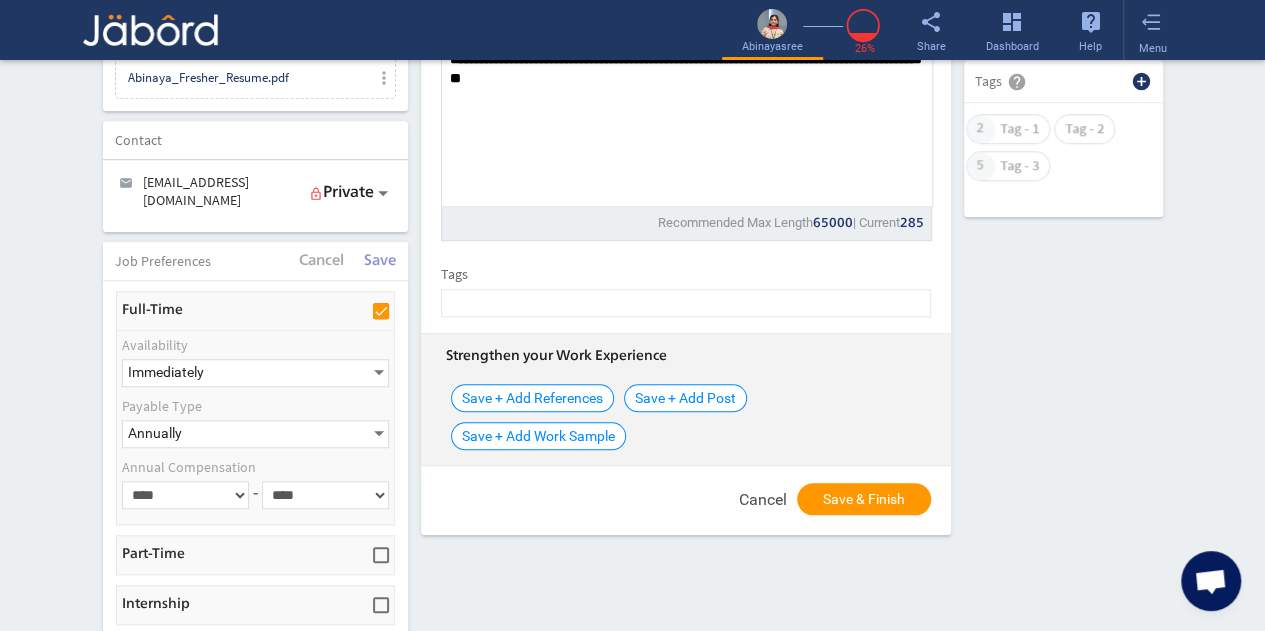 scroll, scrollTop: 676, scrollLeft: 0, axis: vertical 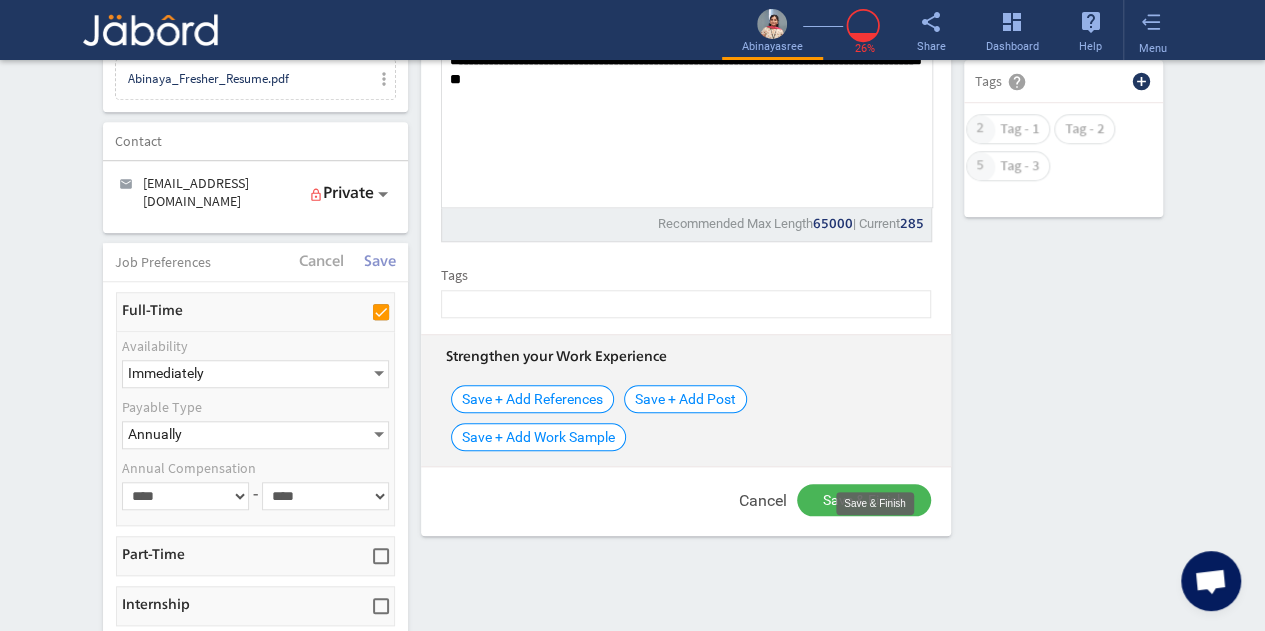 click on "Save & Finish" 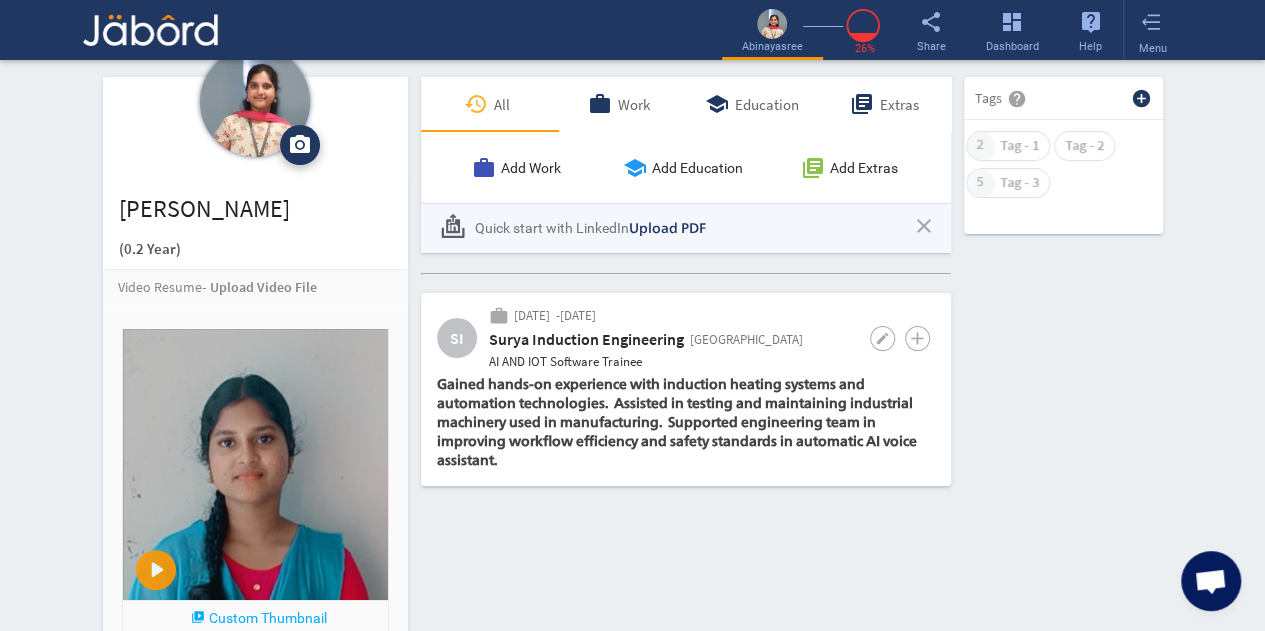 scroll, scrollTop: 0, scrollLeft: 0, axis: both 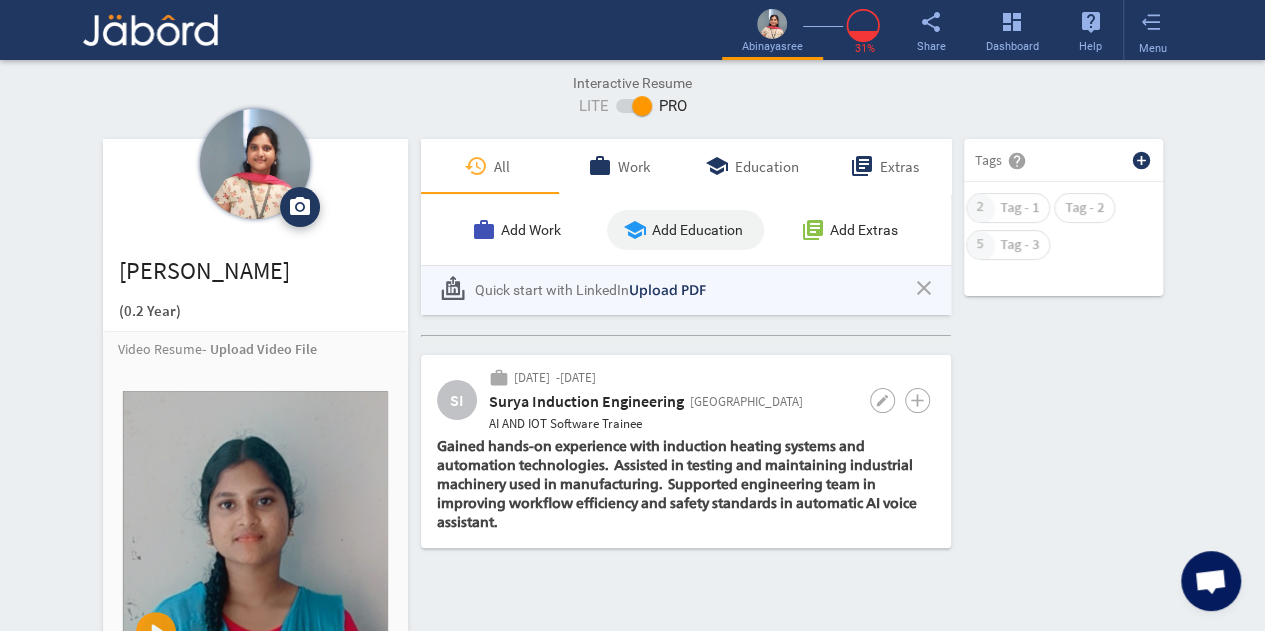 click on "Add Education" at bounding box center [697, 230] 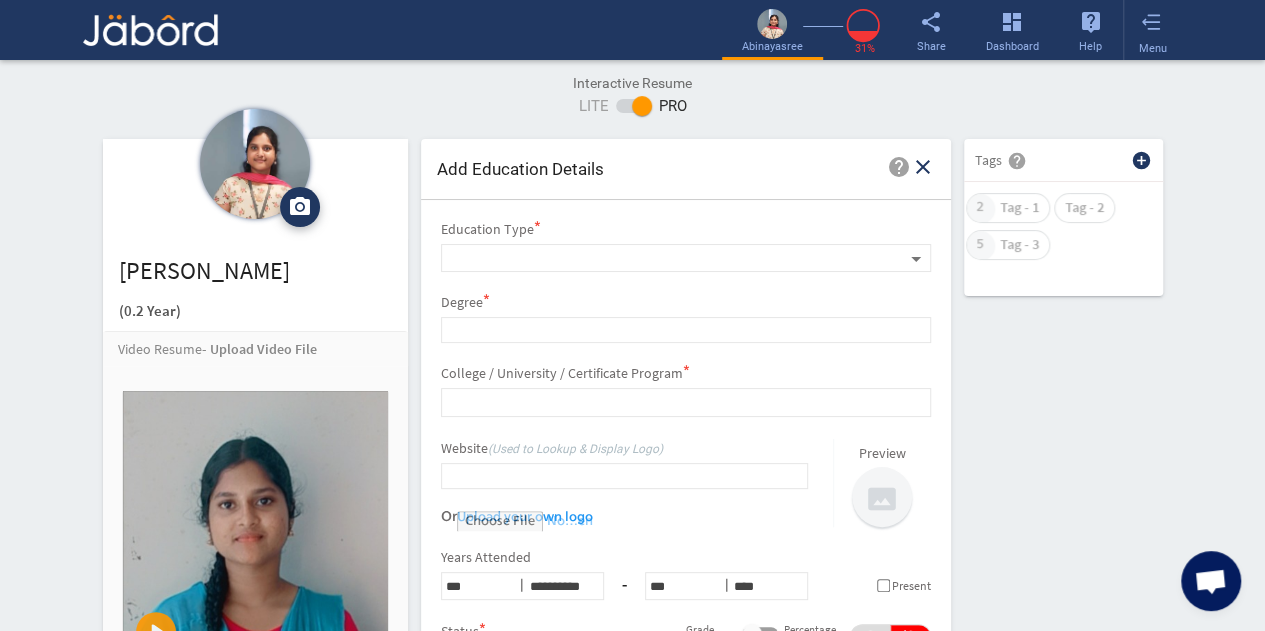 scroll, scrollTop: 0, scrollLeft: 0, axis: both 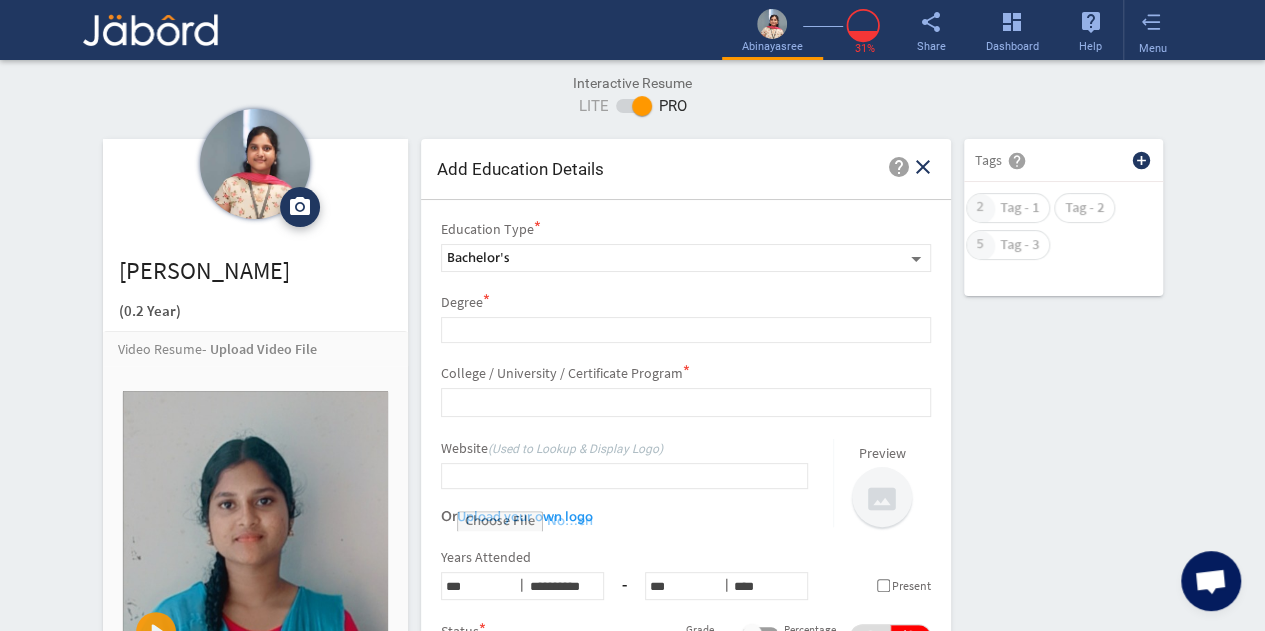 click on "Bachelor's" at bounding box center (677, 259) 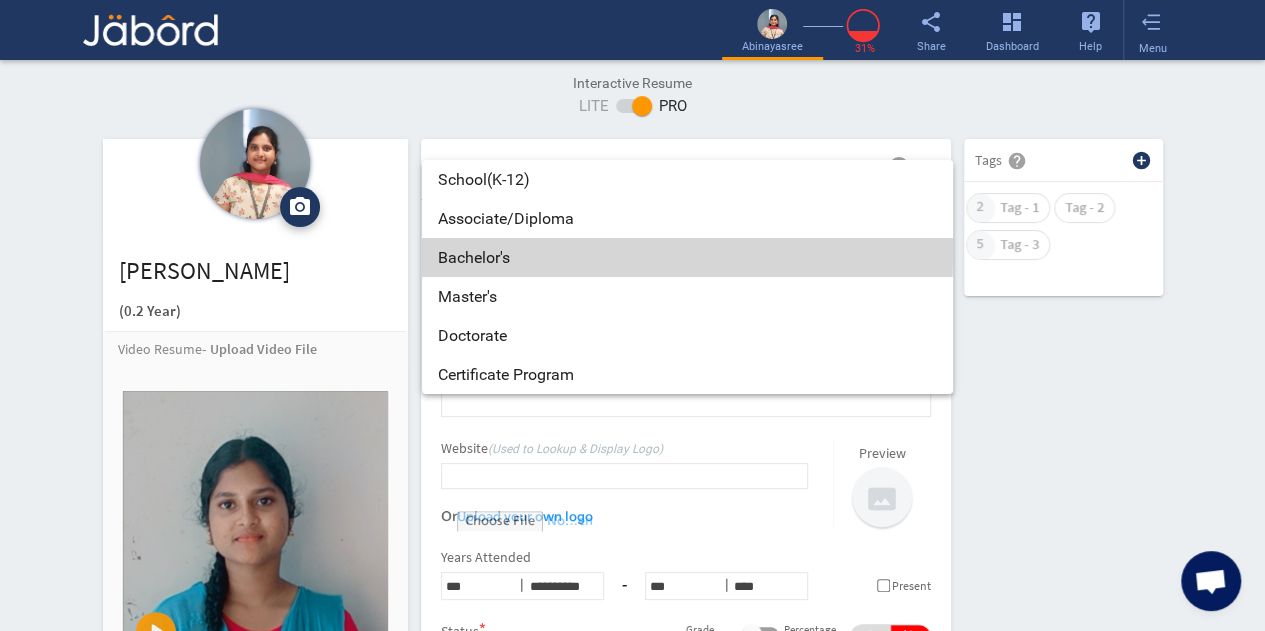 click on "Bachelor's" at bounding box center (687, 257) 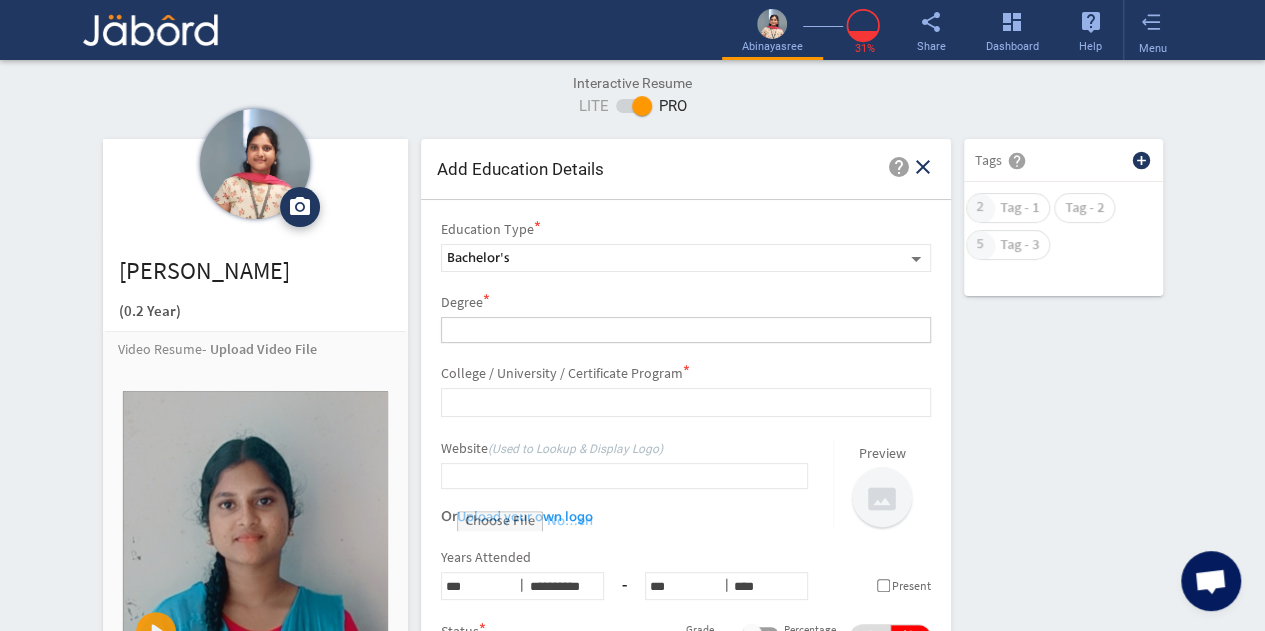 click at bounding box center [686, 330] 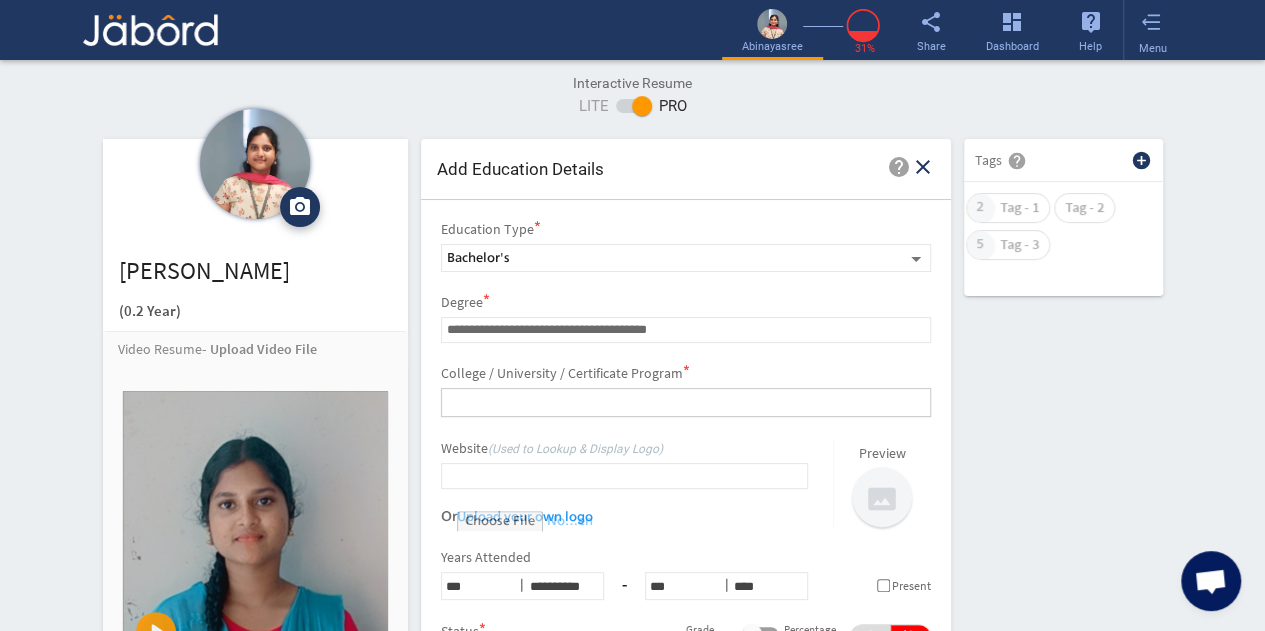 click at bounding box center (686, 402) 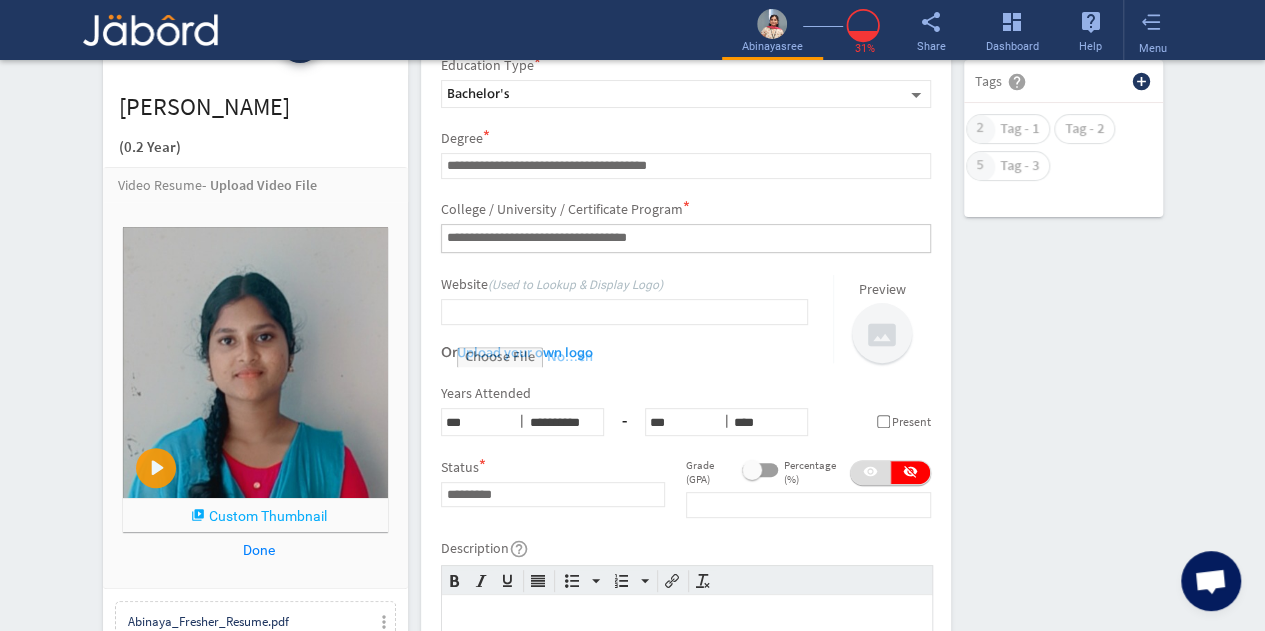 scroll, scrollTop: 210, scrollLeft: 0, axis: vertical 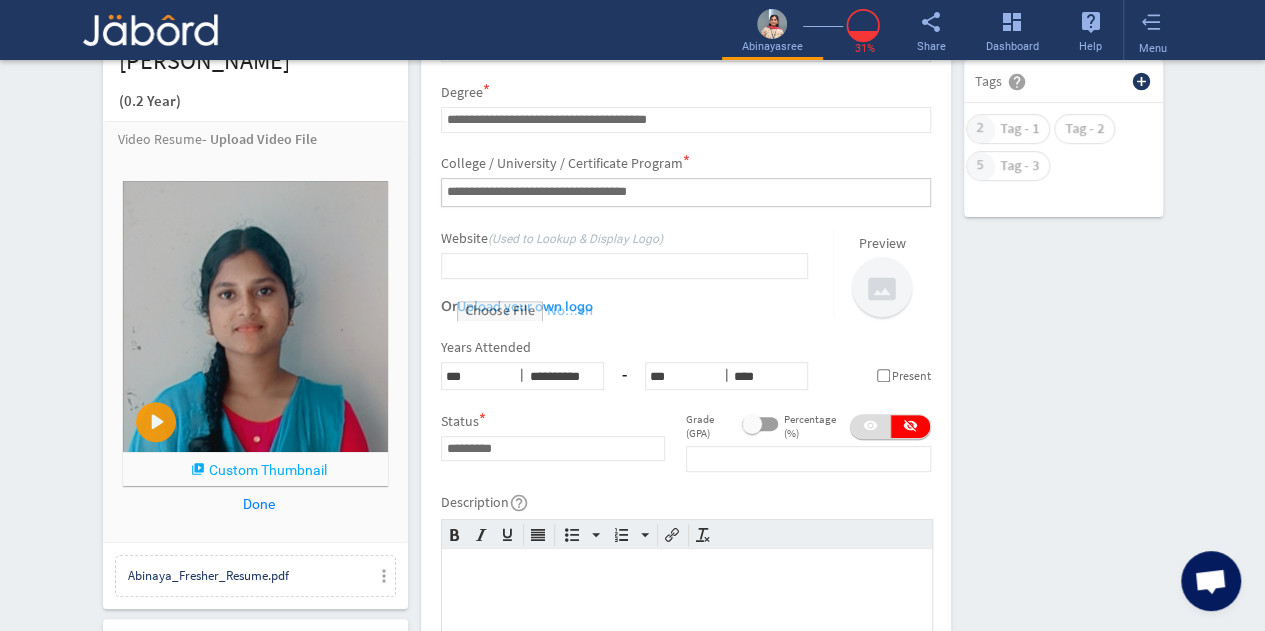 type on "**********" 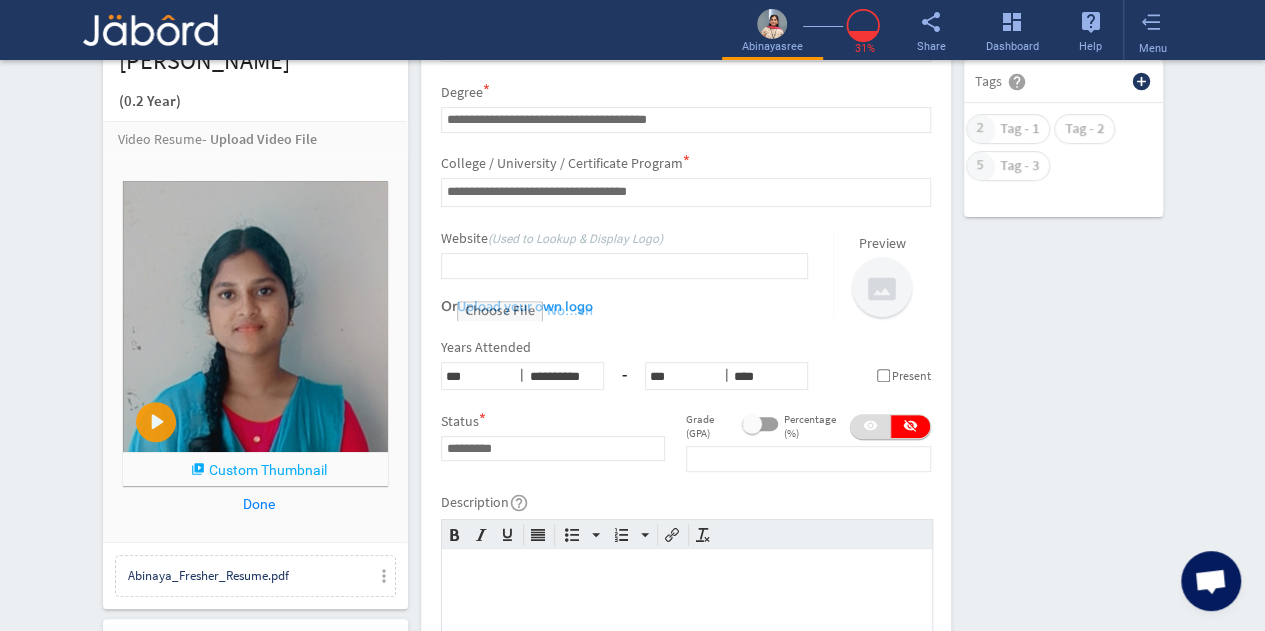 click on "*** *** *** *** *** *** *** *** *** *** *** ***" 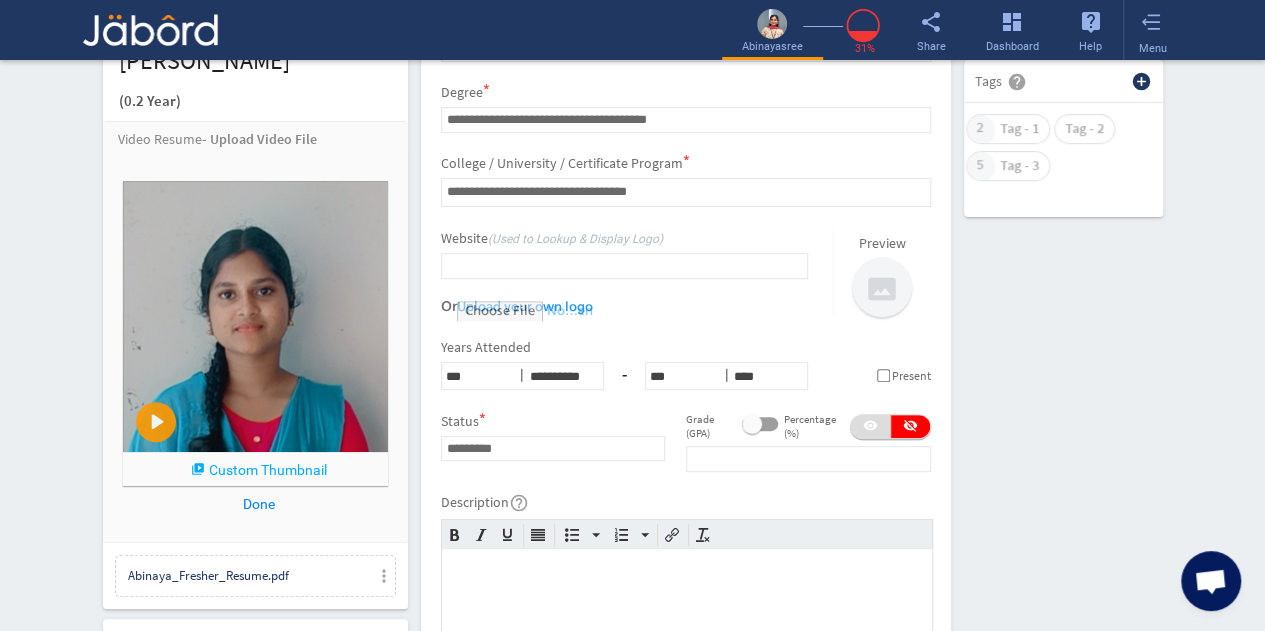 select on "****" 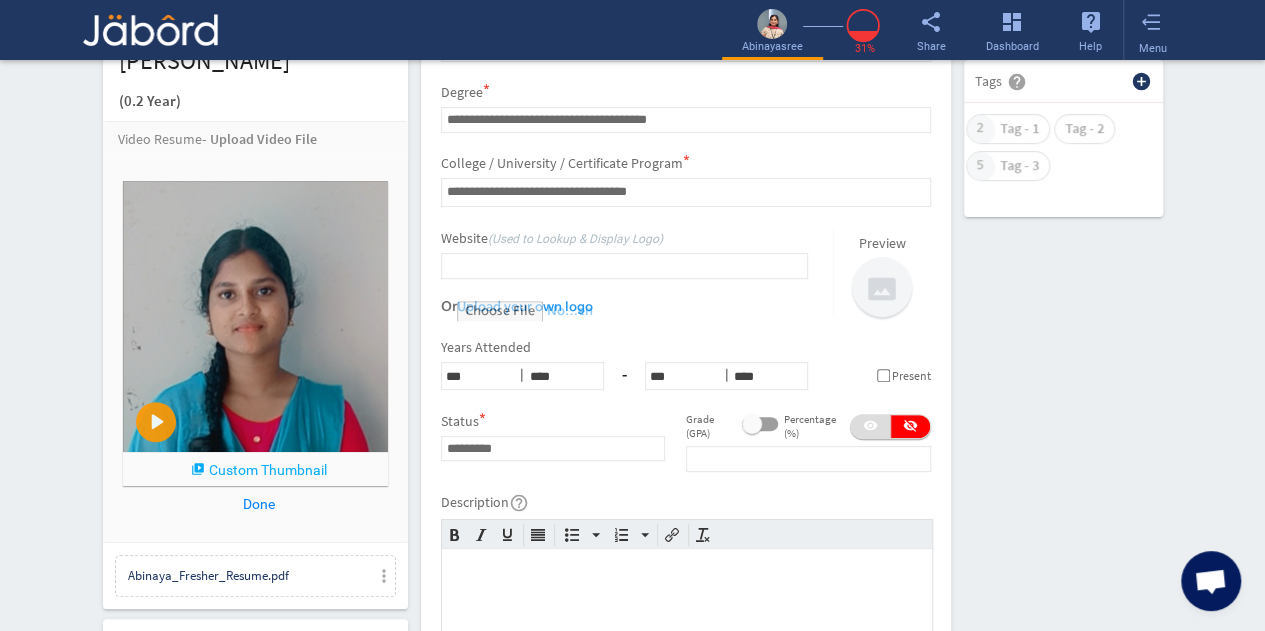 click on "**********" 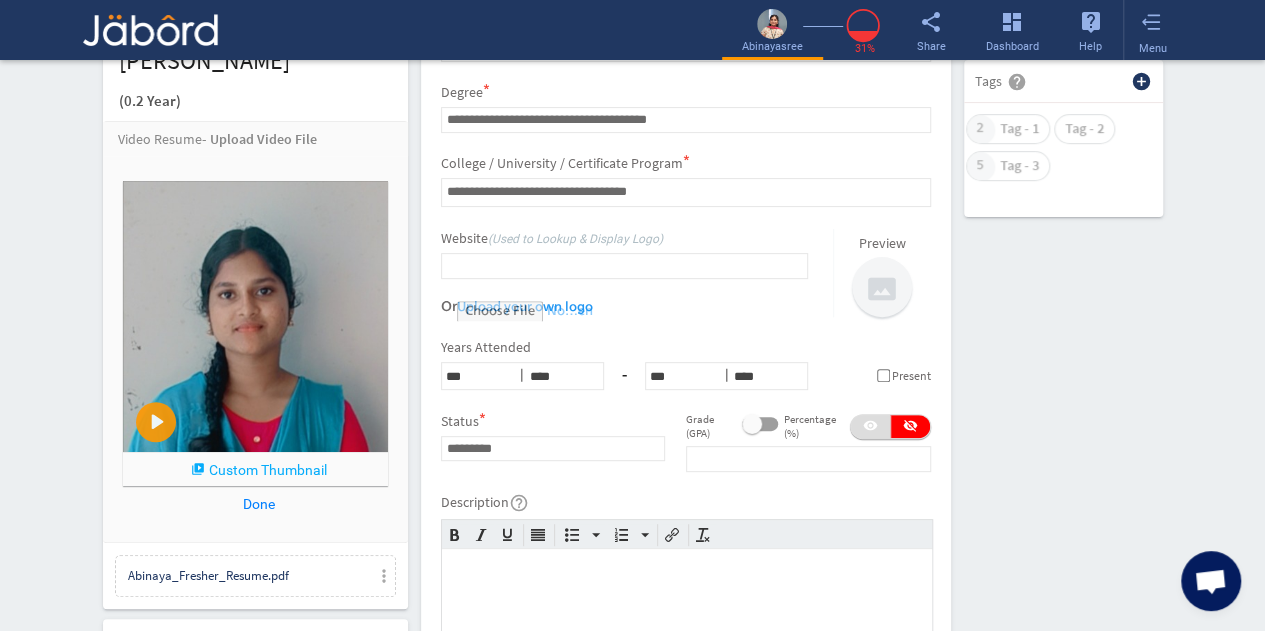 click on "*** *** *** *** *** *** *** *** *** *** *** ***  |  **** **** **** **** **** **** **** **** **** **** **** **** **** **** **** **** **** **** **** **** **** **** **** **** **** **** **** **** **** **** **** **** **** **** **** **** **** **** **** **** **** **** **** **** **** **** **** **** **** **** **** **** **** **** **** **** **** **** **** **** **** **** **** **** **** **** **** **** **** **** **** **** **** **** **** **** **** **** **** **** **** **** **** **** **** **** **** **** **** **** **** **** **** **** **** **** **** **** **** **** **** **** **** **** **** **** **** **** **** **** **** **** **** **** **** **** **** **** **** **** **** **** **** **** **** ****" 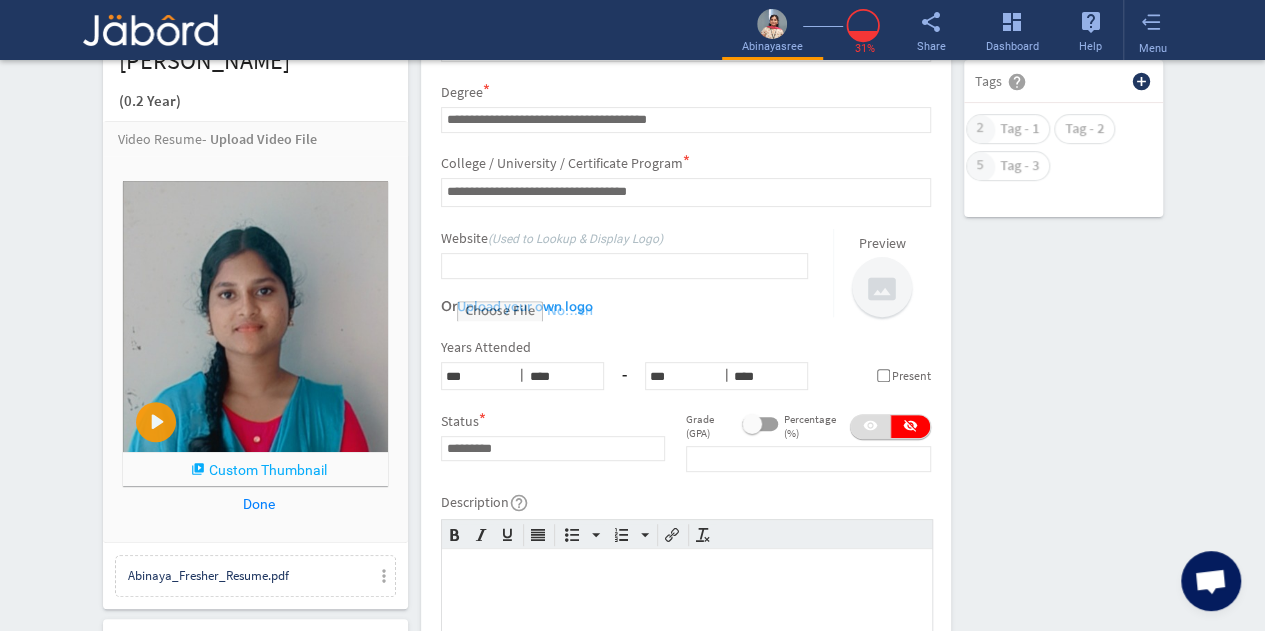 select on "***" 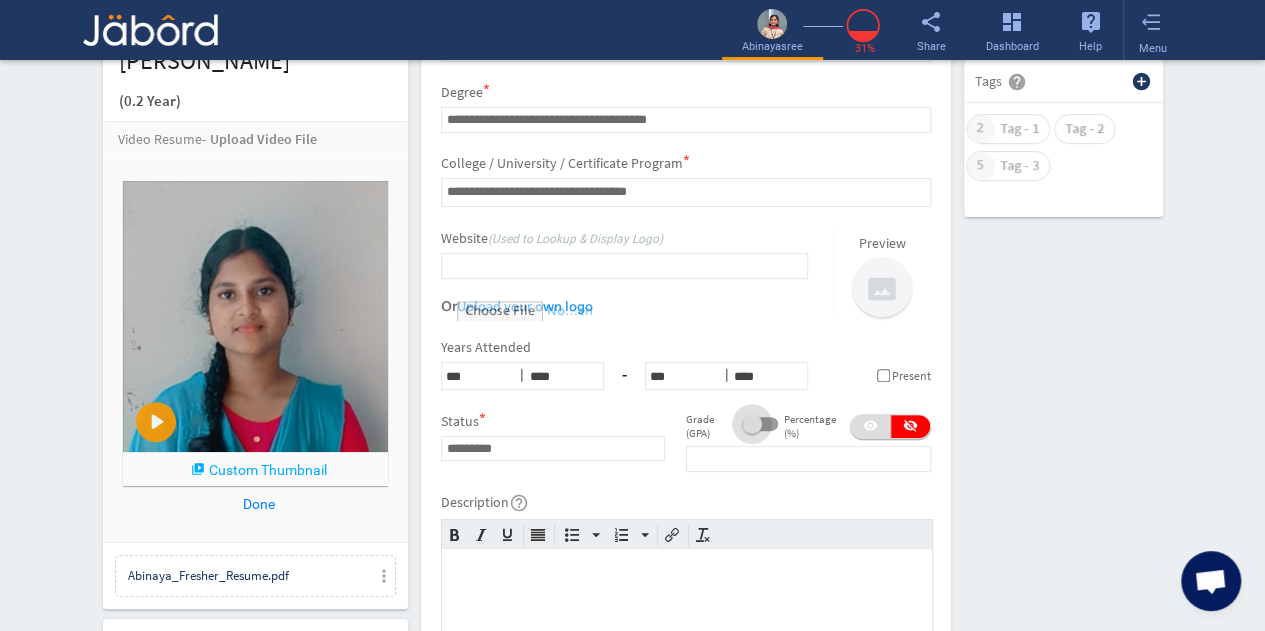 click at bounding box center (752, 424) 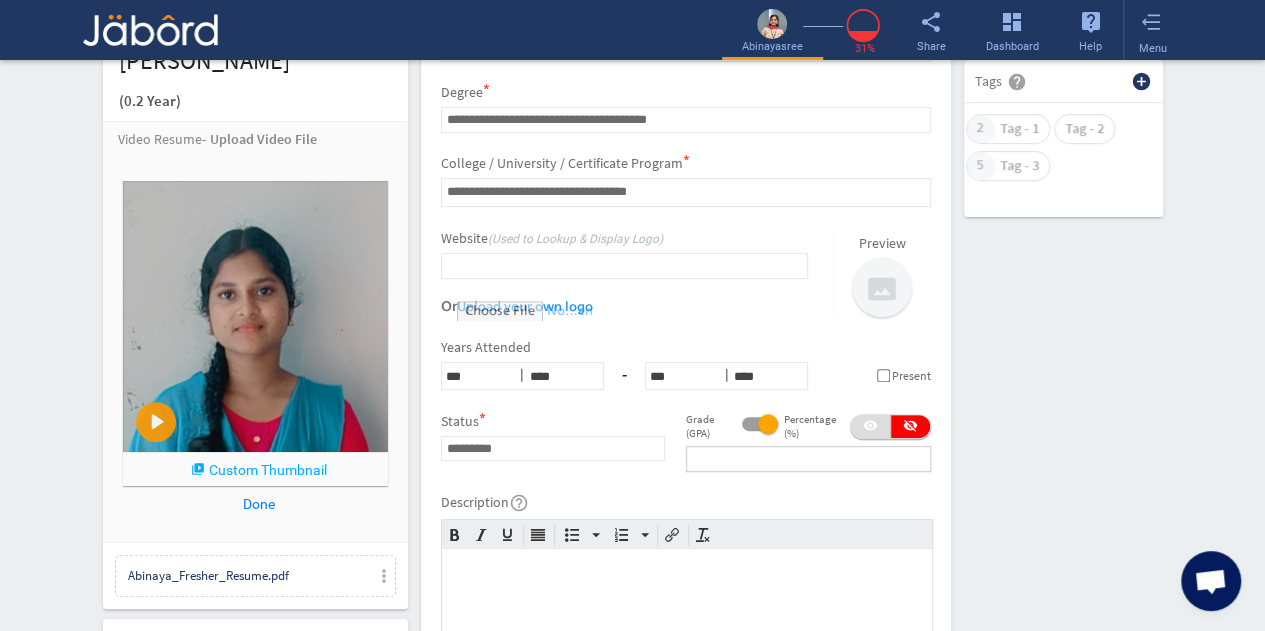 click 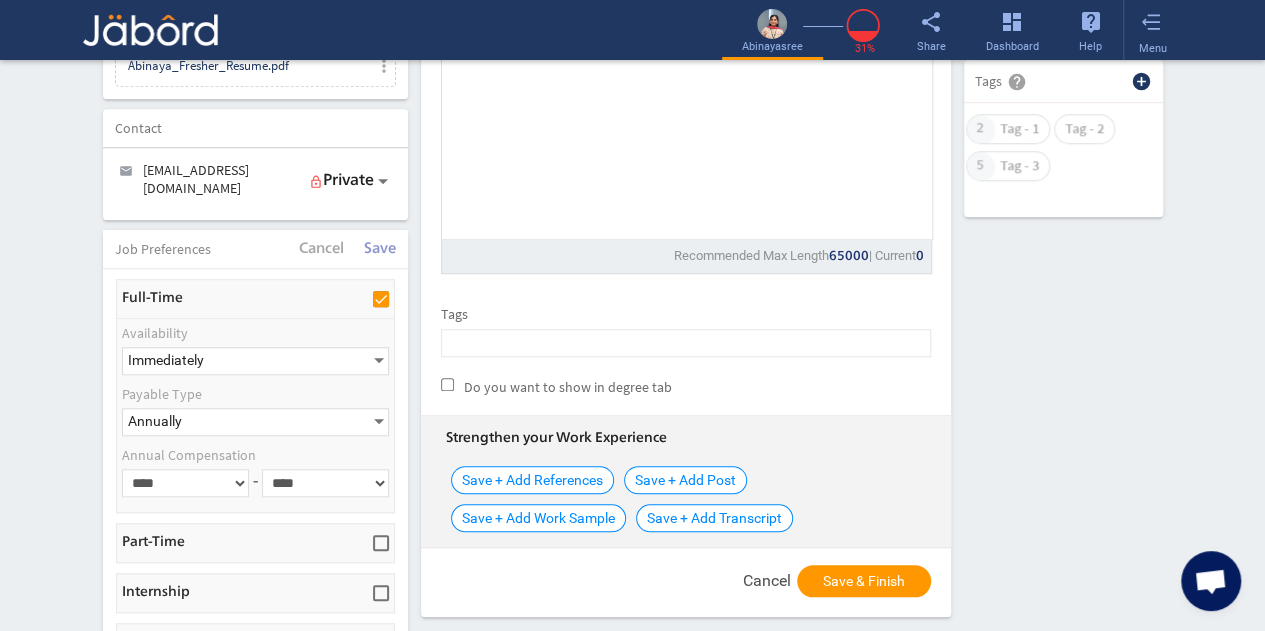 scroll, scrollTop: 721, scrollLeft: 0, axis: vertical 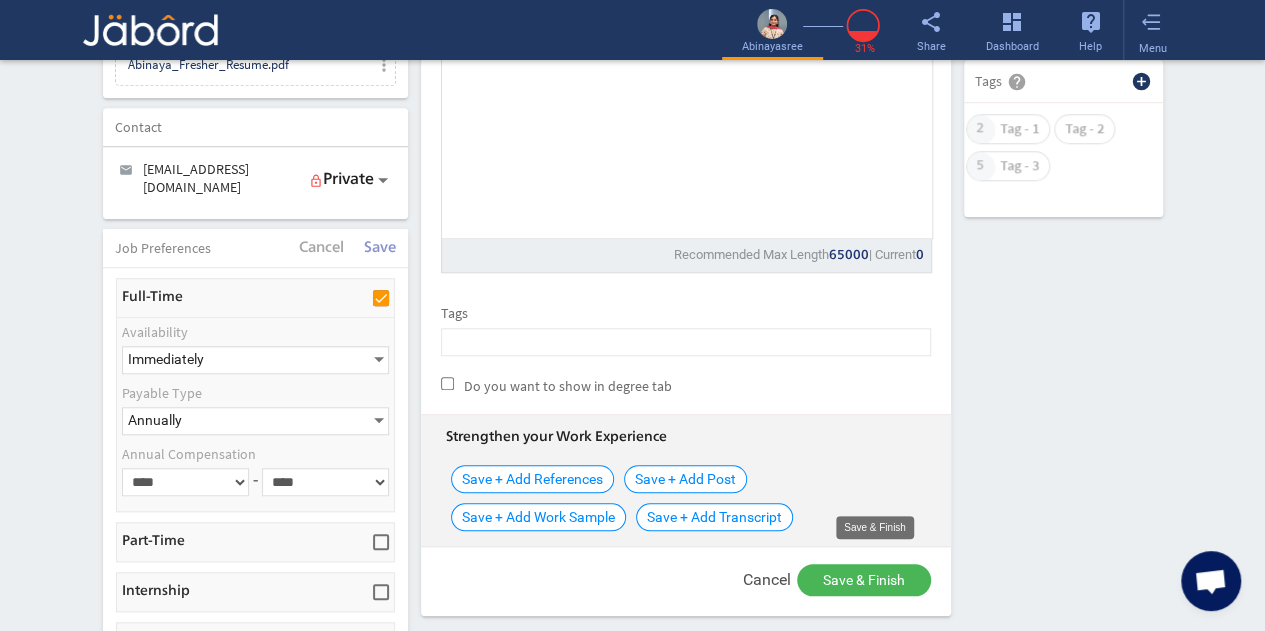 type on "****" 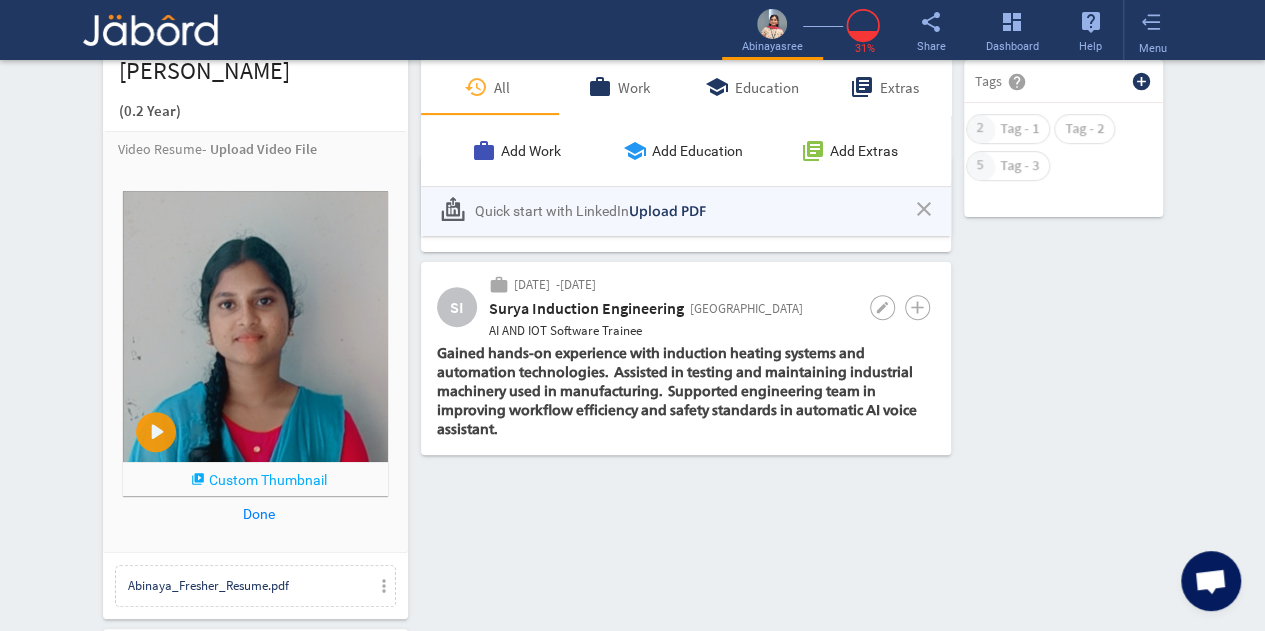 scroll, scrollTop: 0, scrollLeft: 0, axis: both 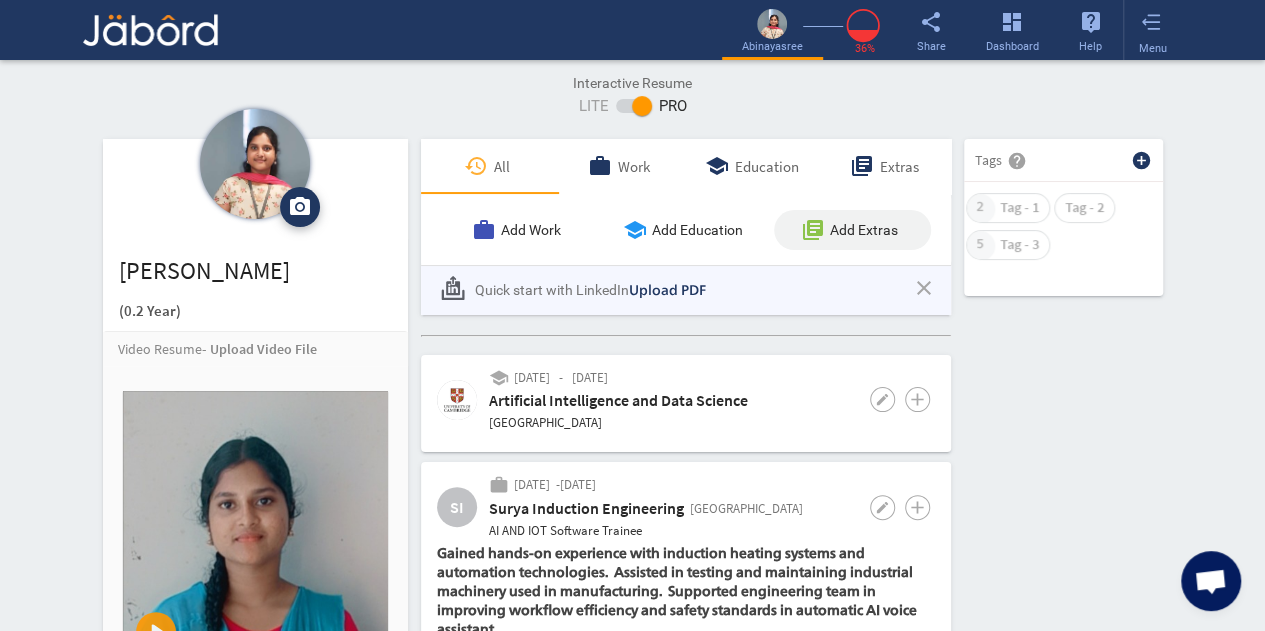 click on "Add Extras" at bounding box center [864, 230] 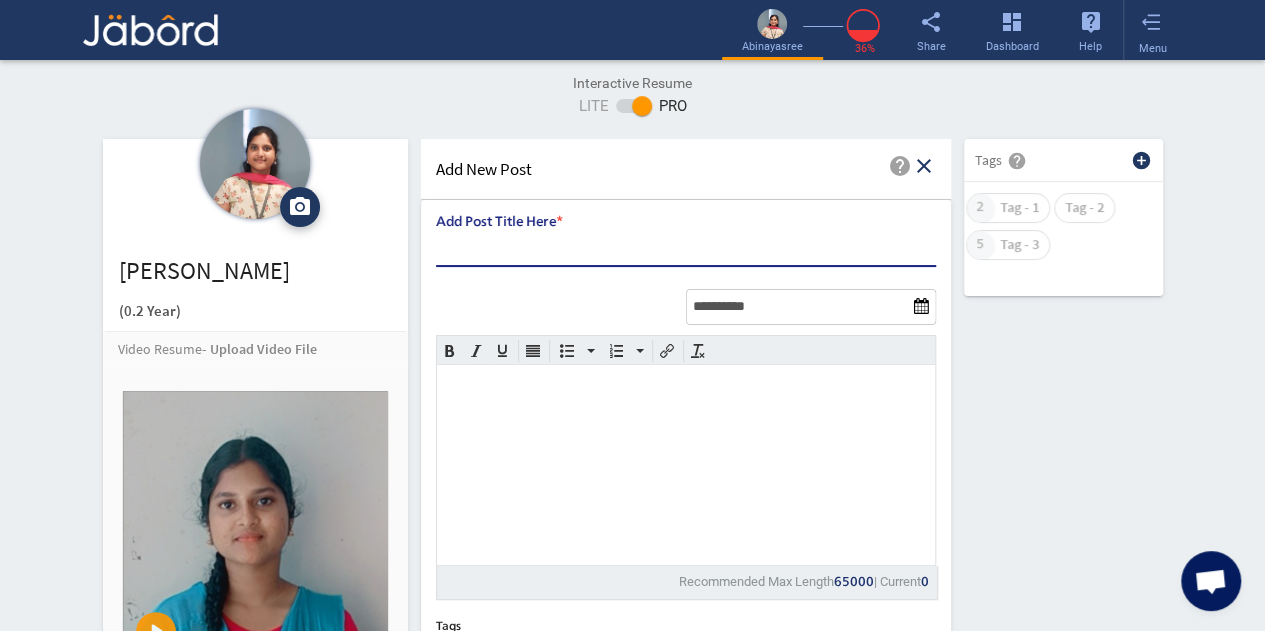 scroll, scrollTop: 0, scrollLeft: 0, axis: both 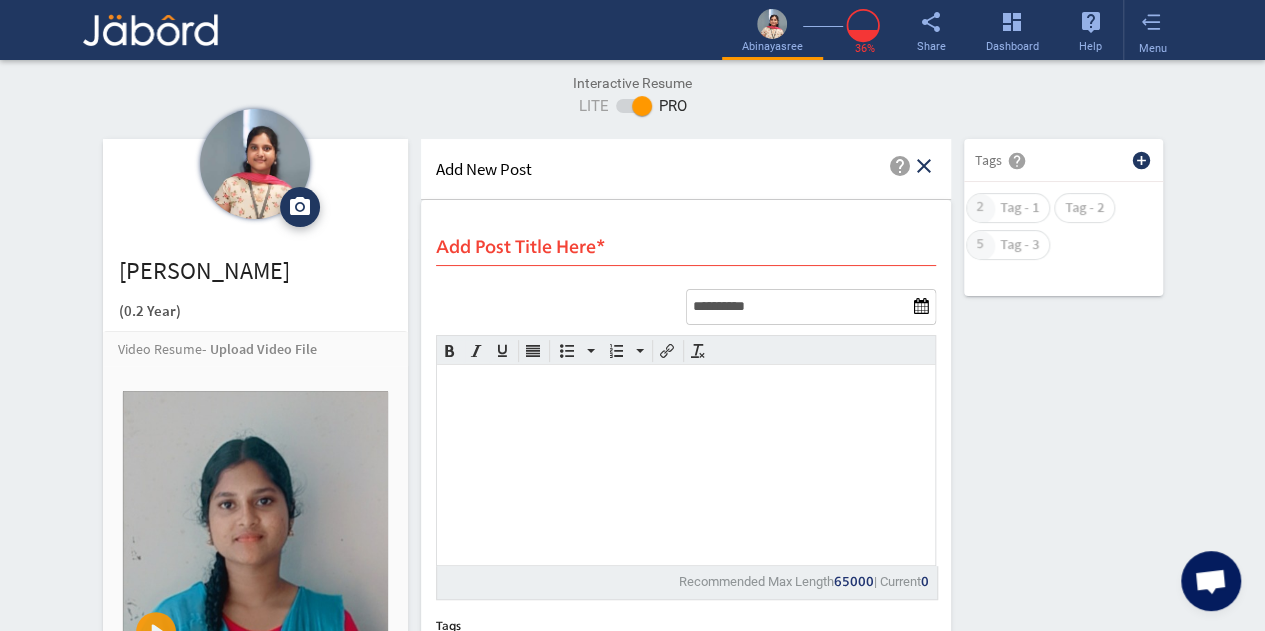 click on "close" 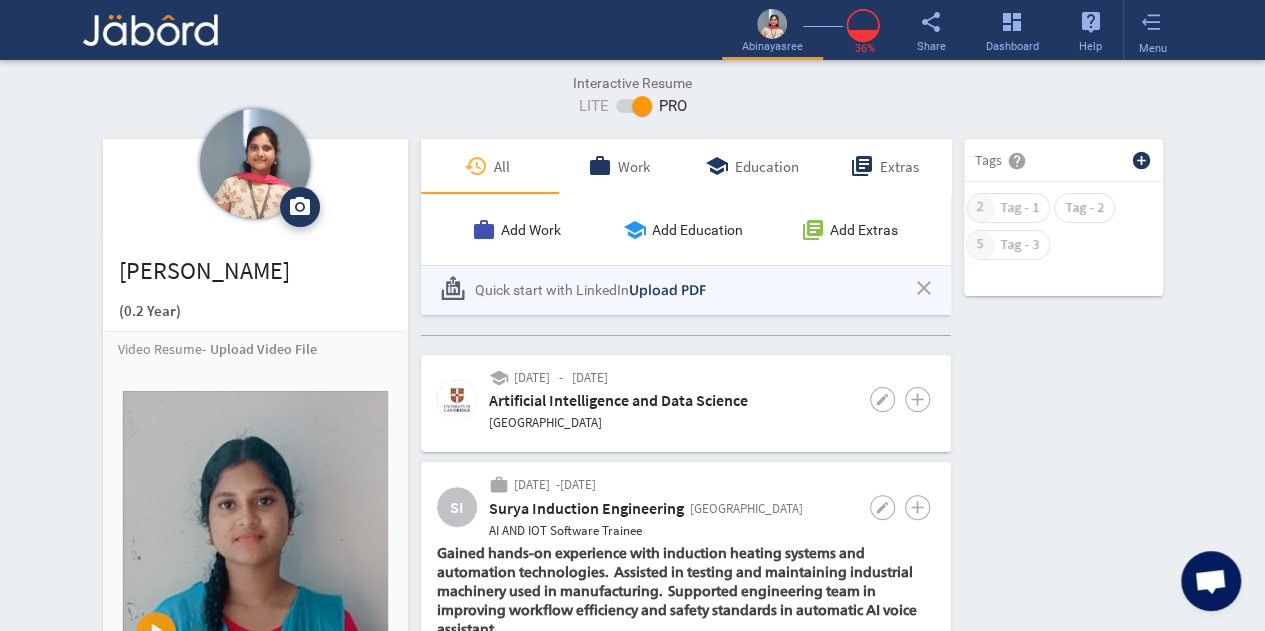 click on "close" at bounding box center (924, 288) 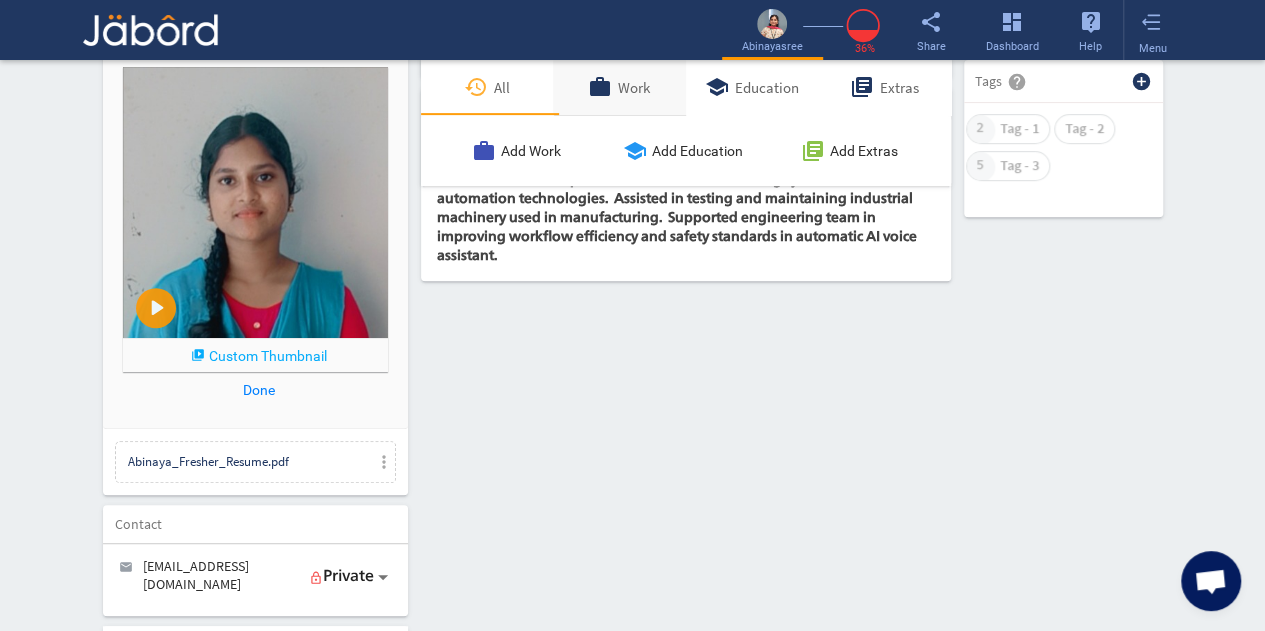 scroll, scrollTop: 0, scrollLeft: 0, axis: both 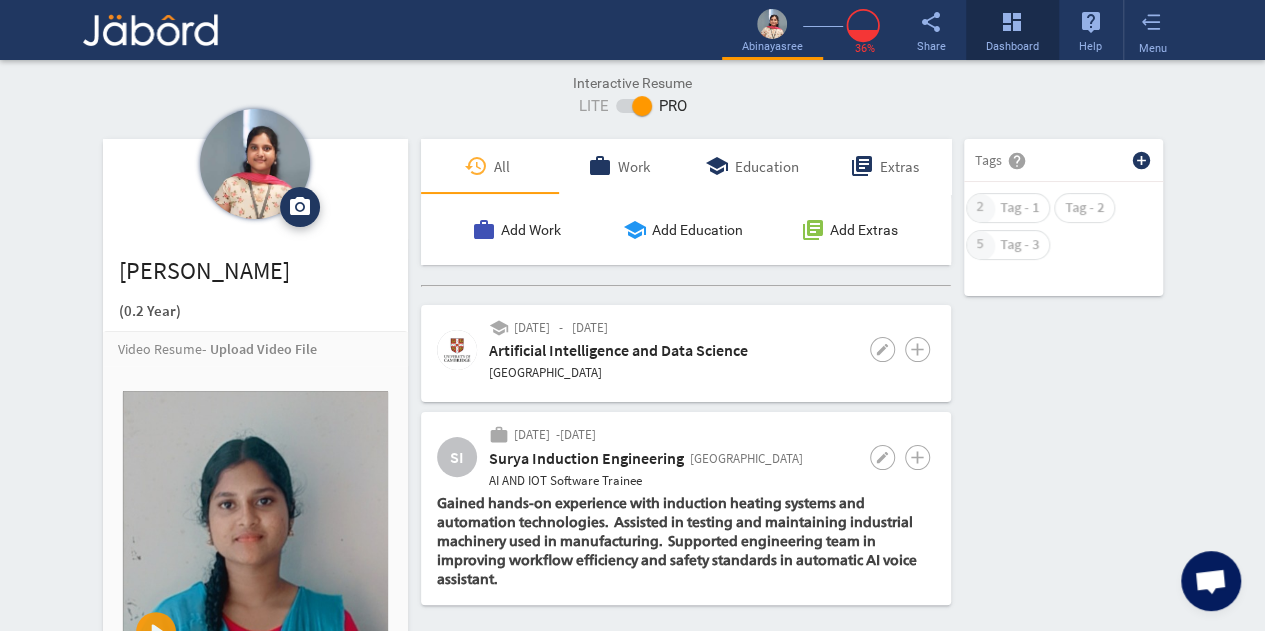 click on "dashboard Dashboard" 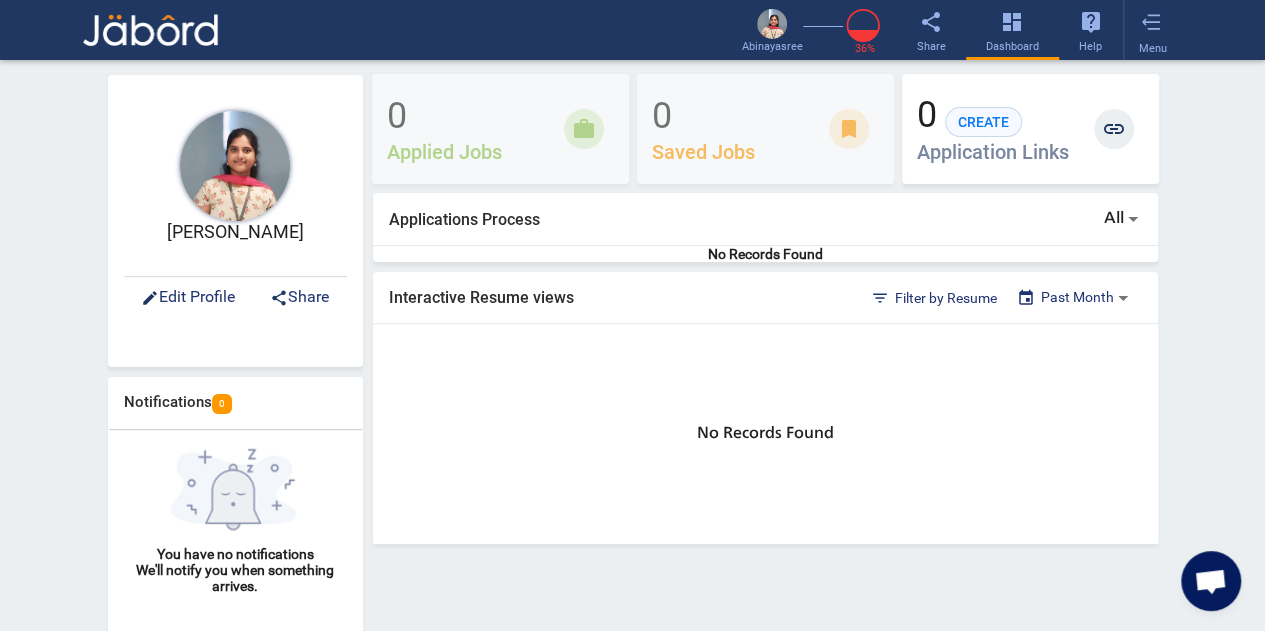 click on "edit  Edit Profile" 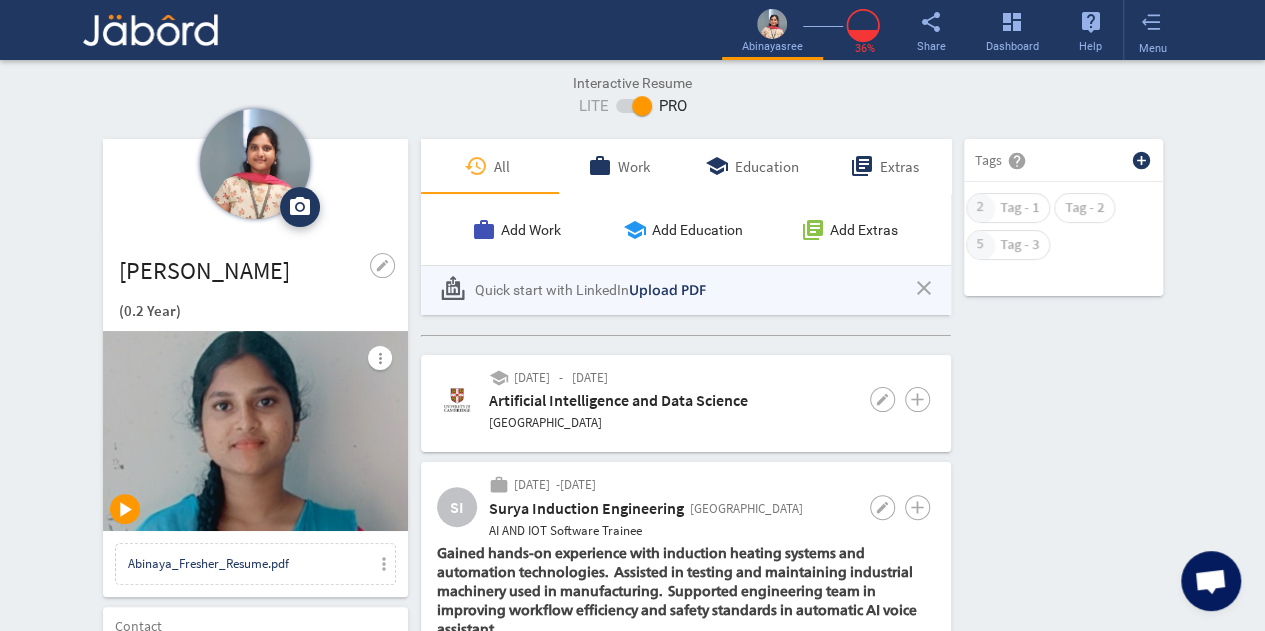 click on "Abinayasree Abinaya" 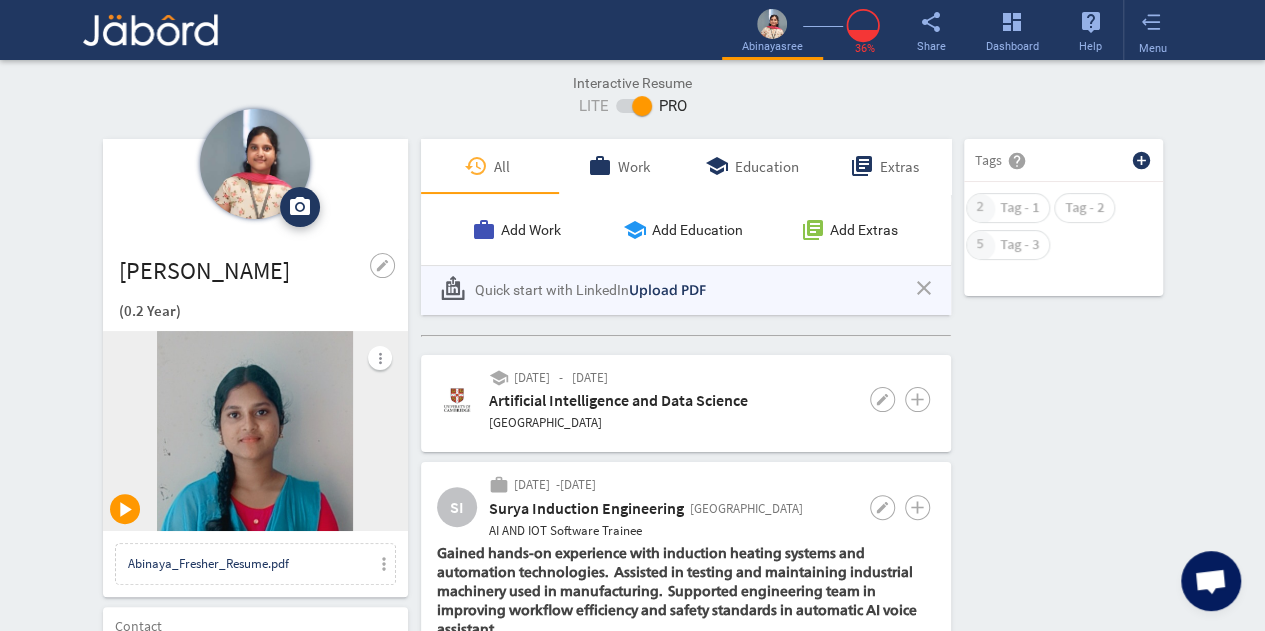 click on "Abinayasree Abinaya" 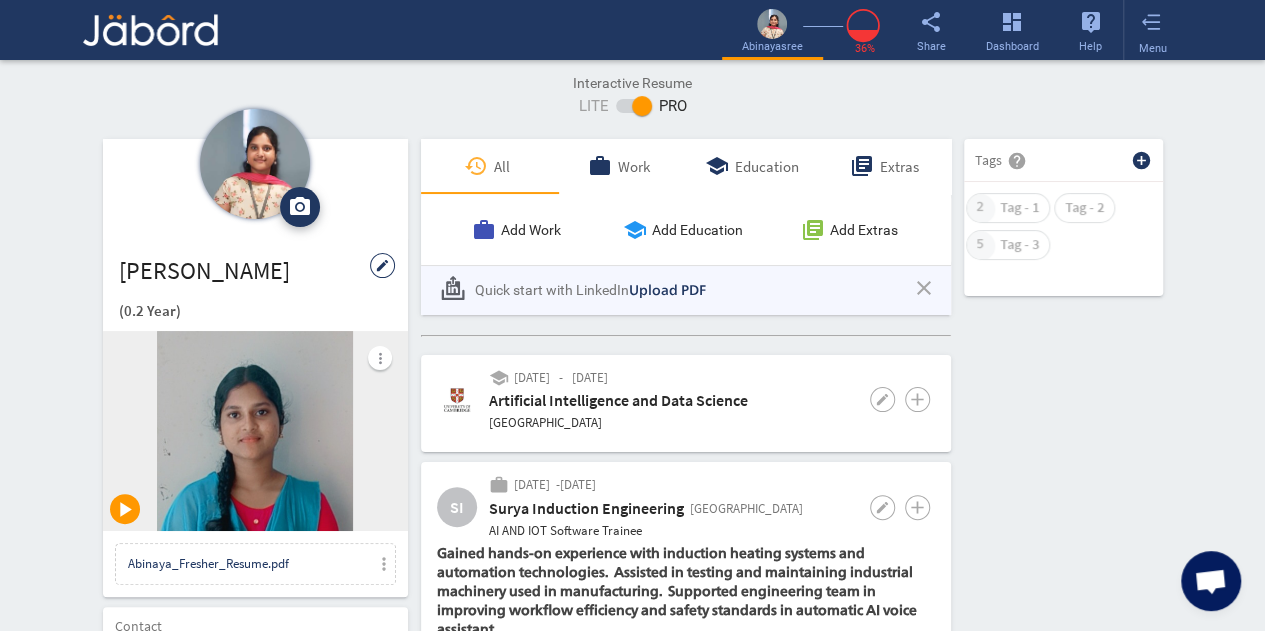 click on "edit" 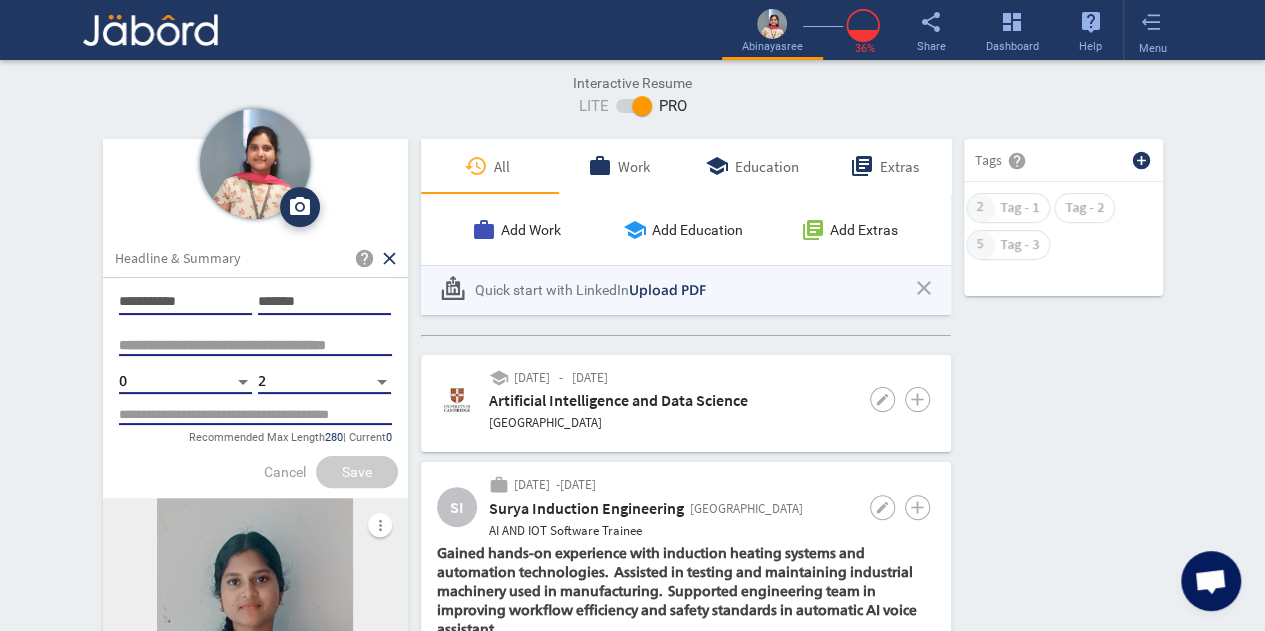 click on "*******" 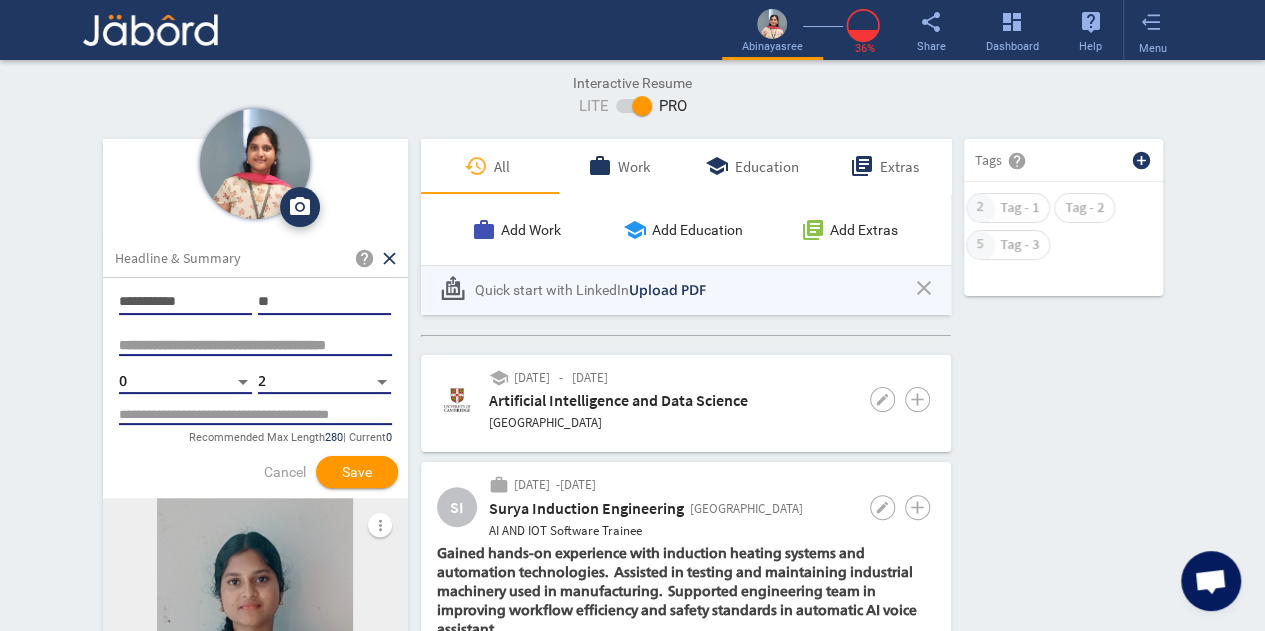 type on "*" 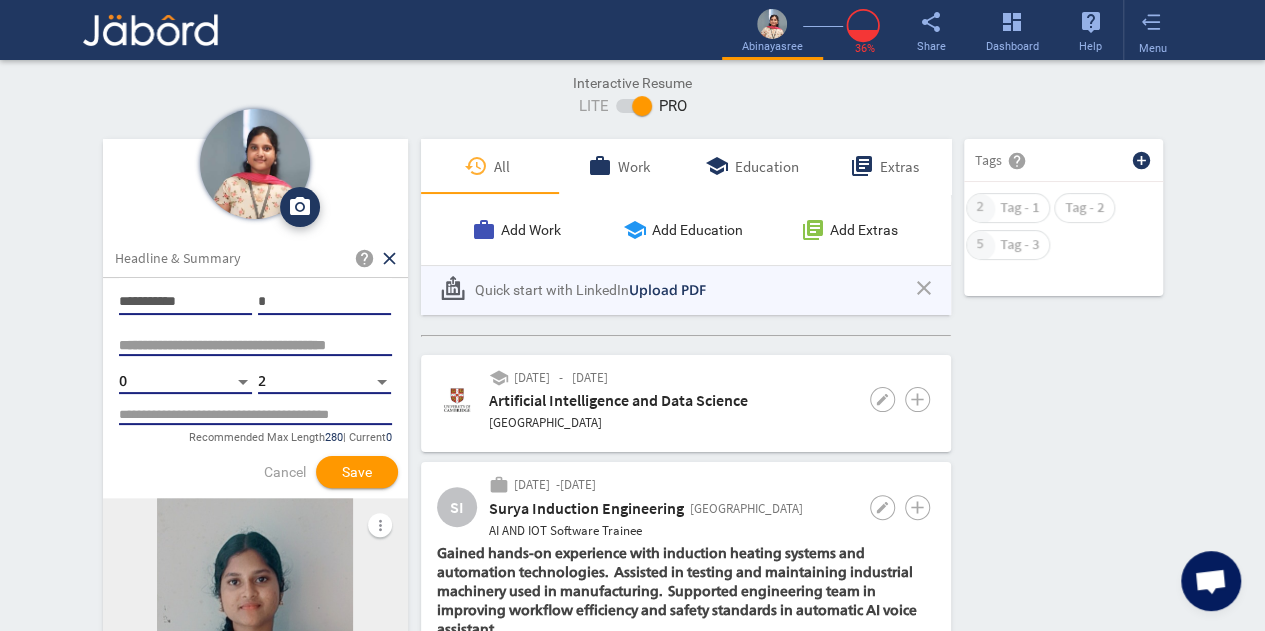 type on "*" 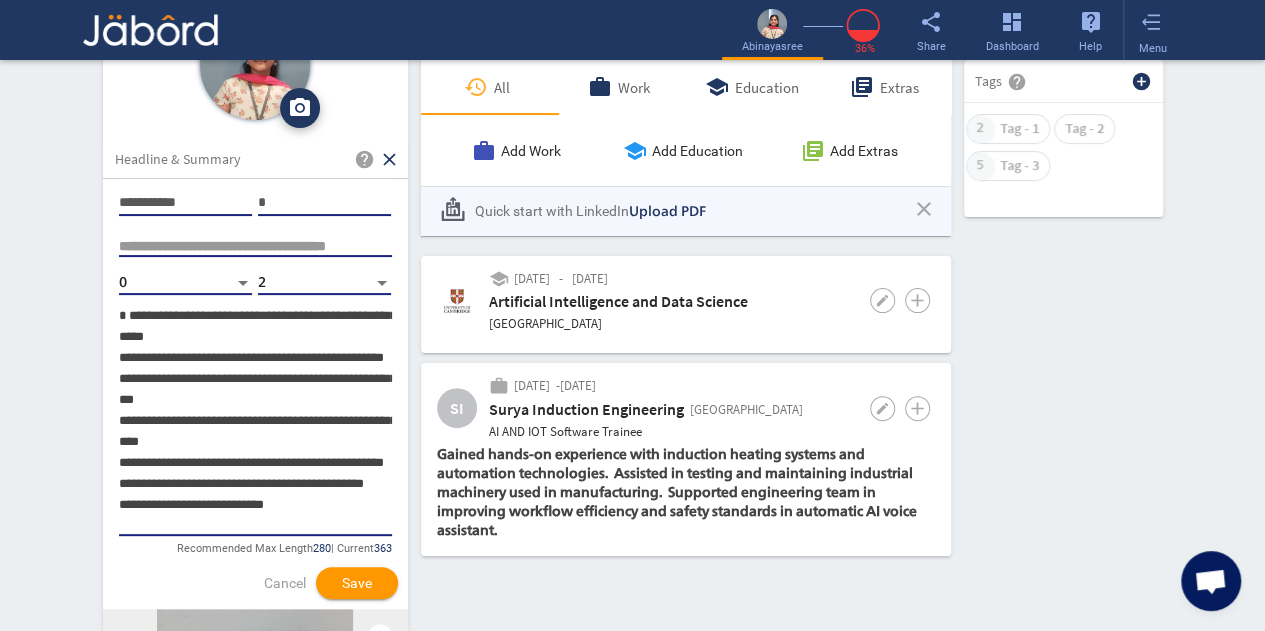 scroll, scrollTop: 113, scrollLeft: 0, axis: vertical 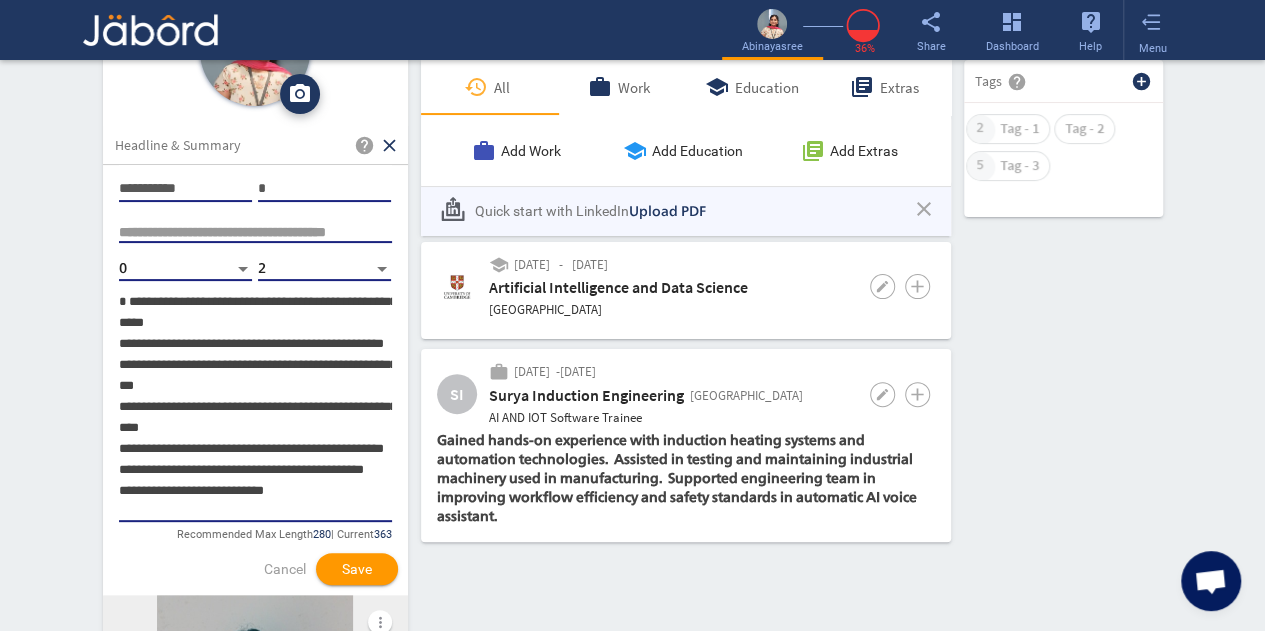 click on "**********" 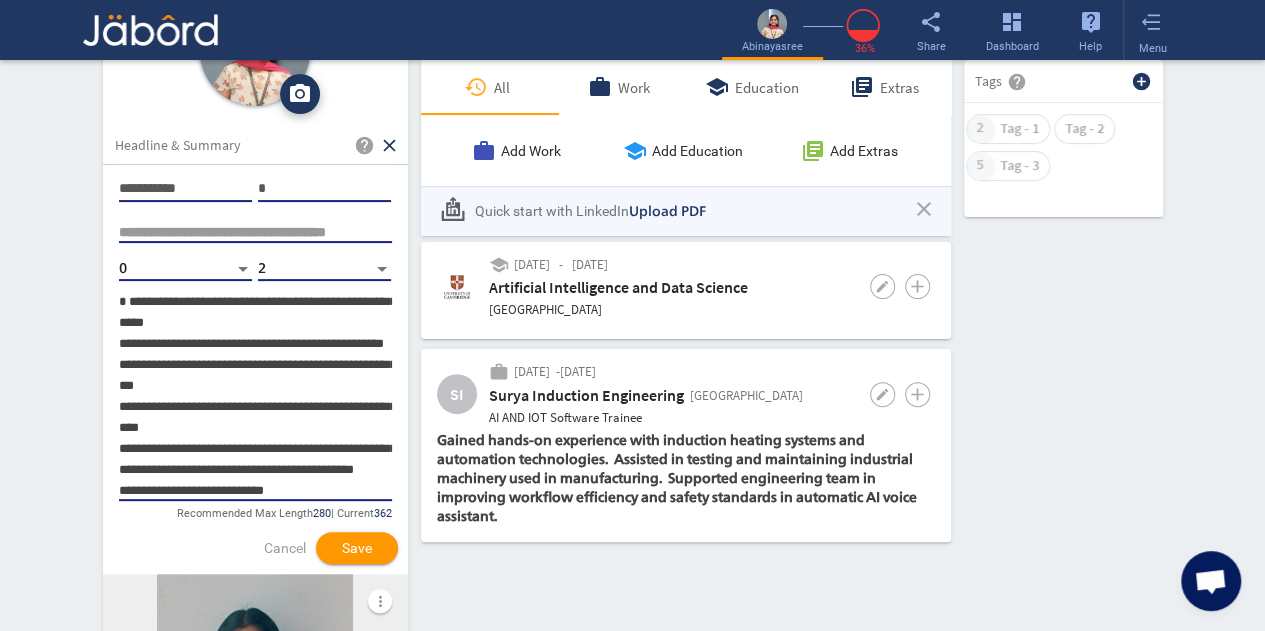 click on "**********" 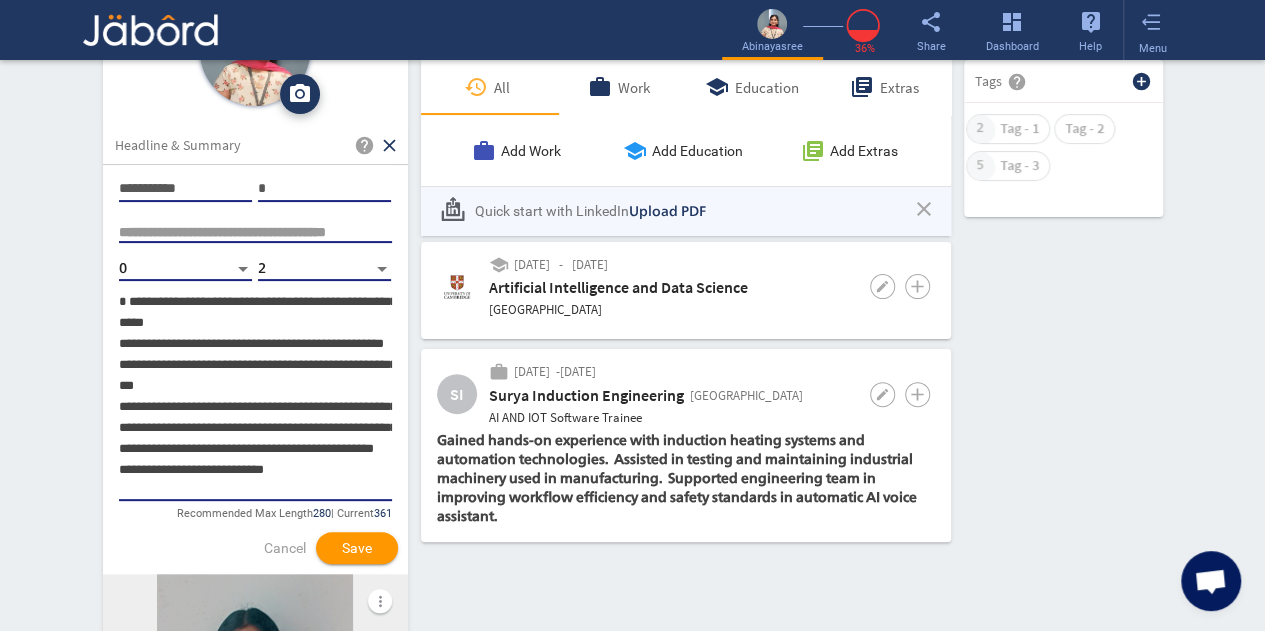 click on "**********" 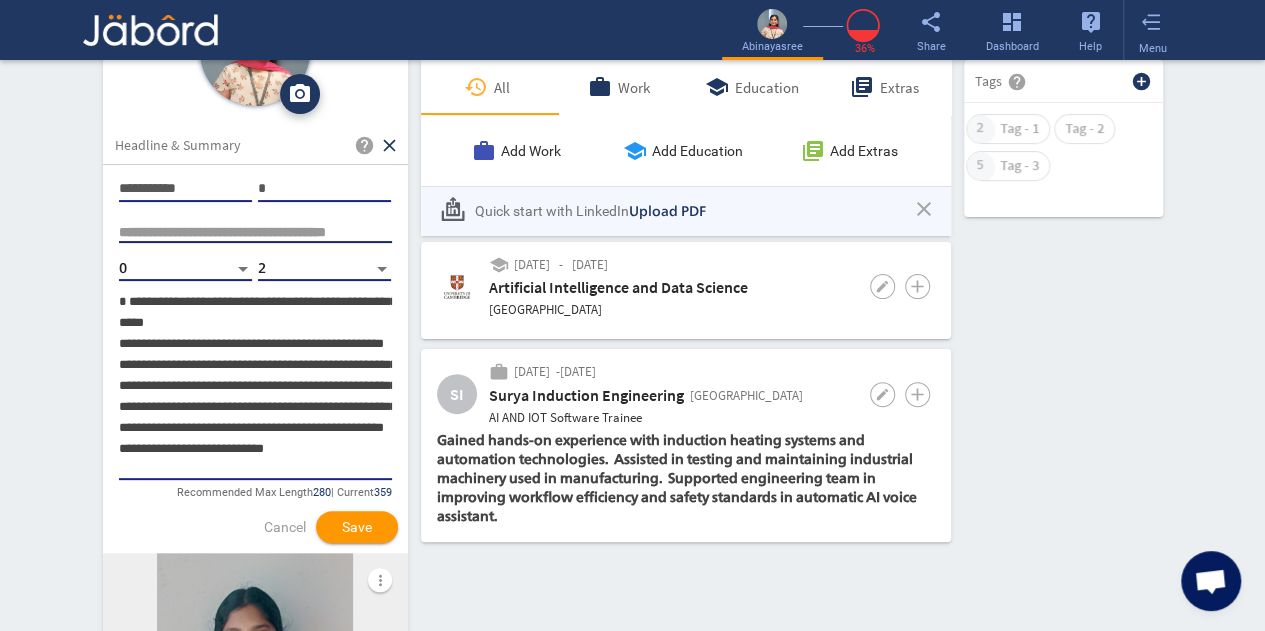 click on "**********" 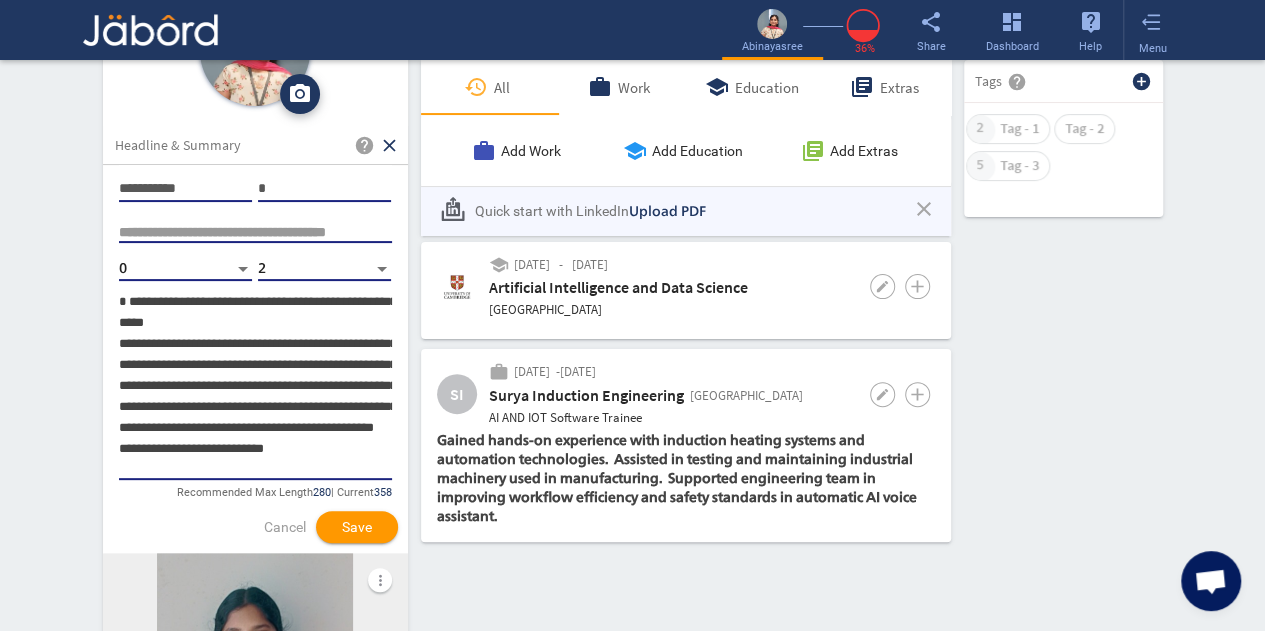 click on "**********" 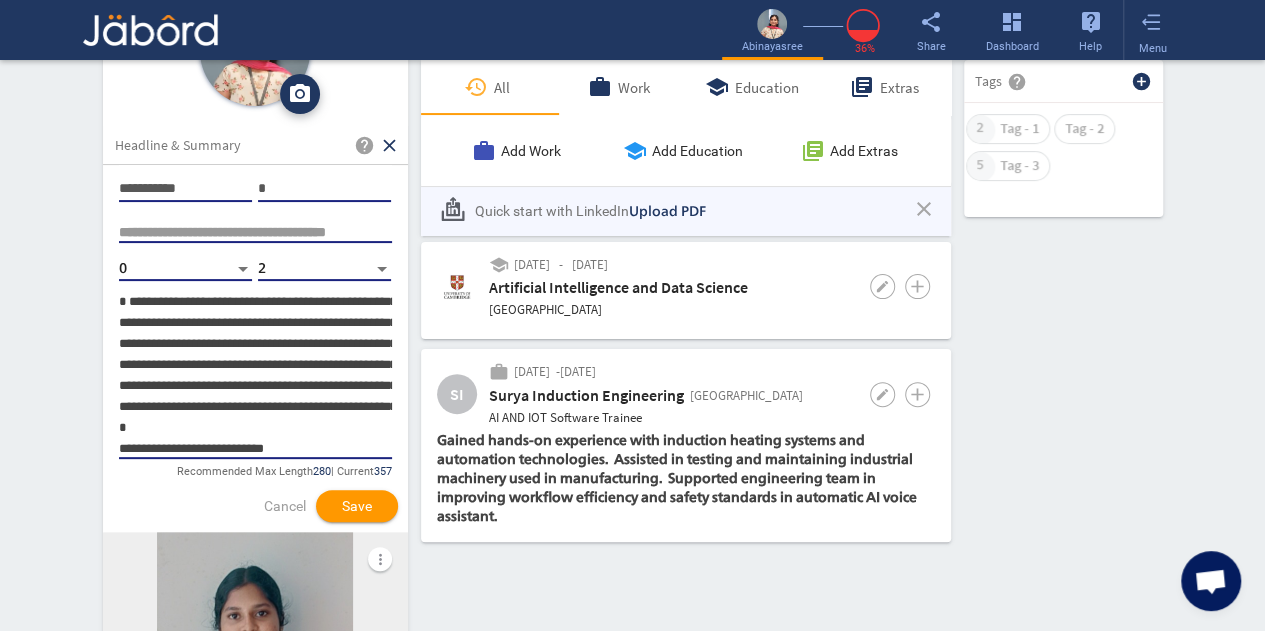 click on "**********" 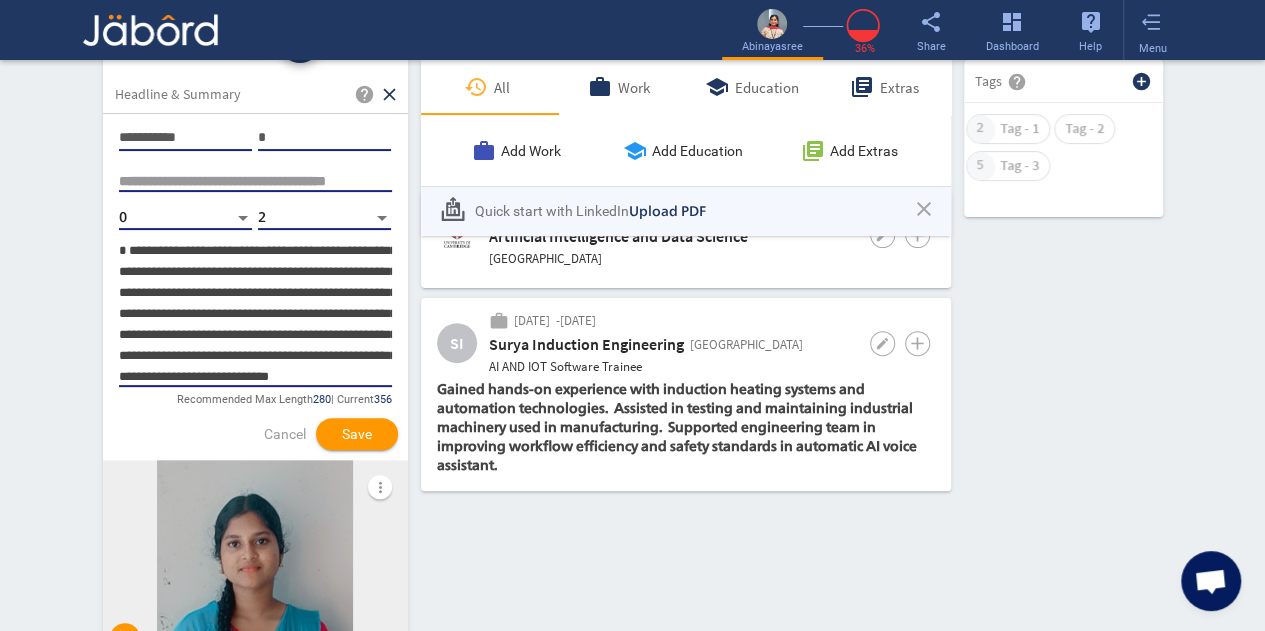 scroll, scrollTop: 165, scrollLeft: 0, axis: vertical 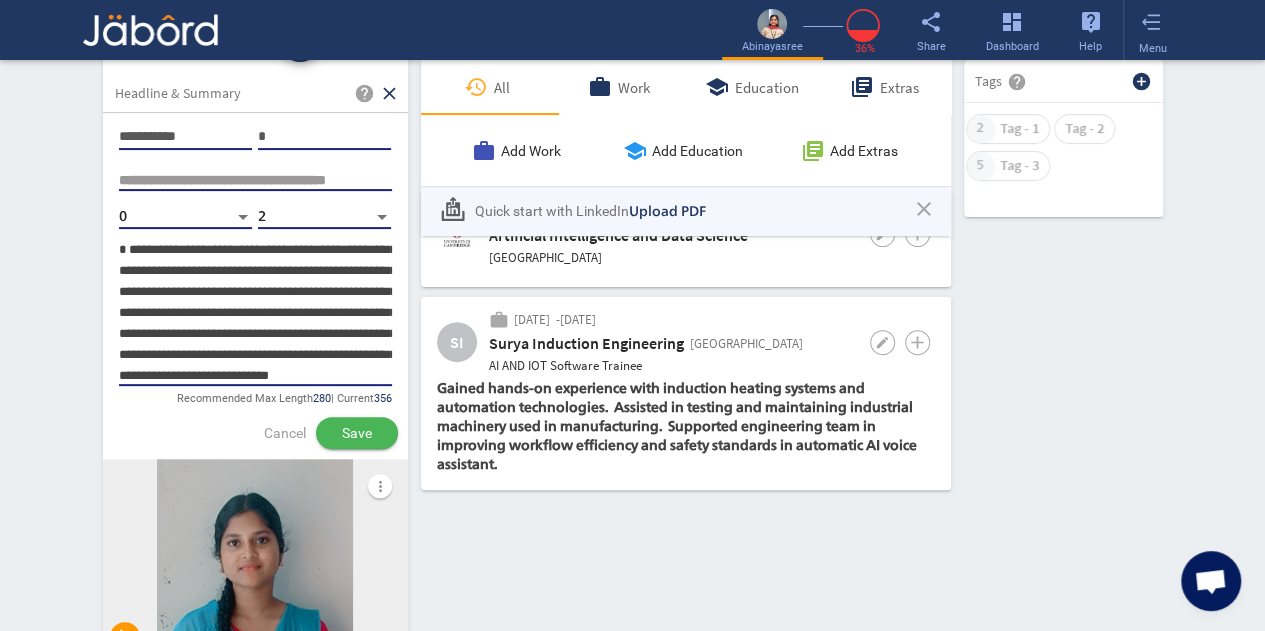 type on "**********" 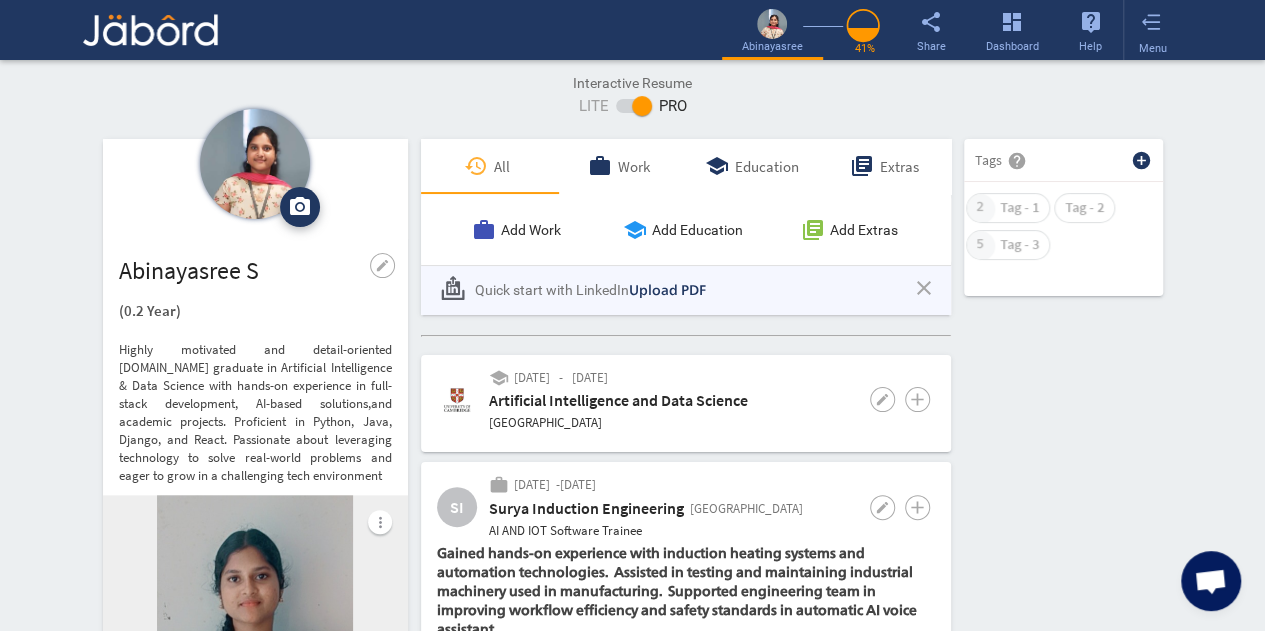 click on "(0.2 Year)" at bounding box center (255, 310) 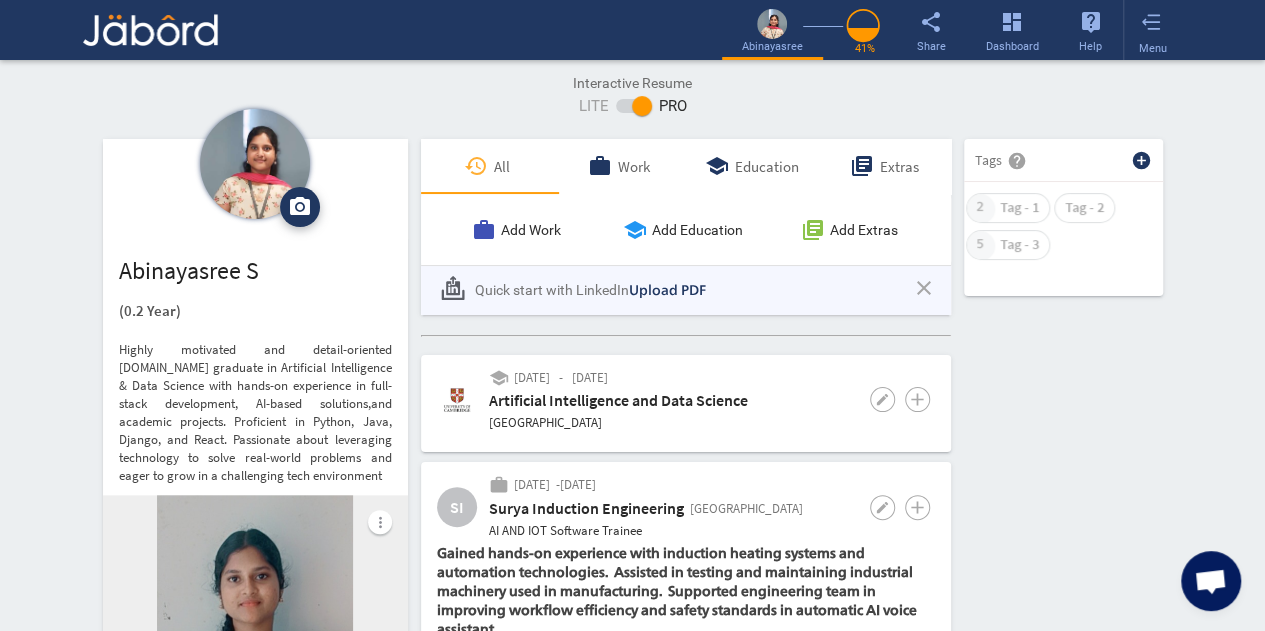 click on "edit" 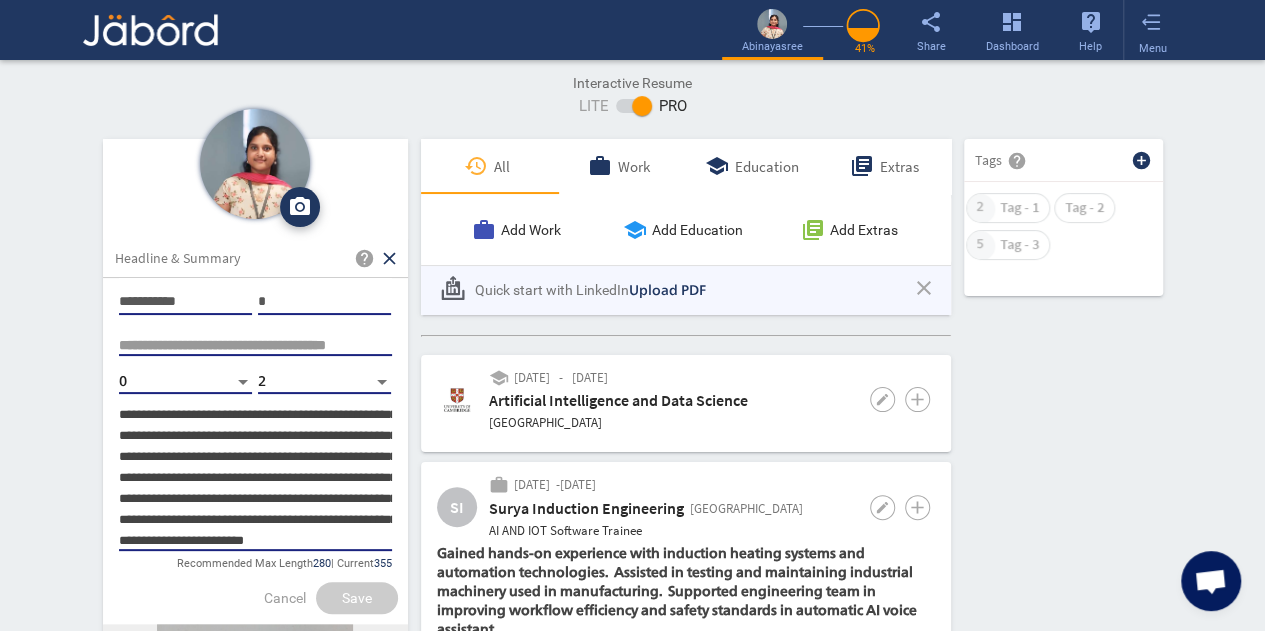 click on "2" at bounding box center [316, 382] 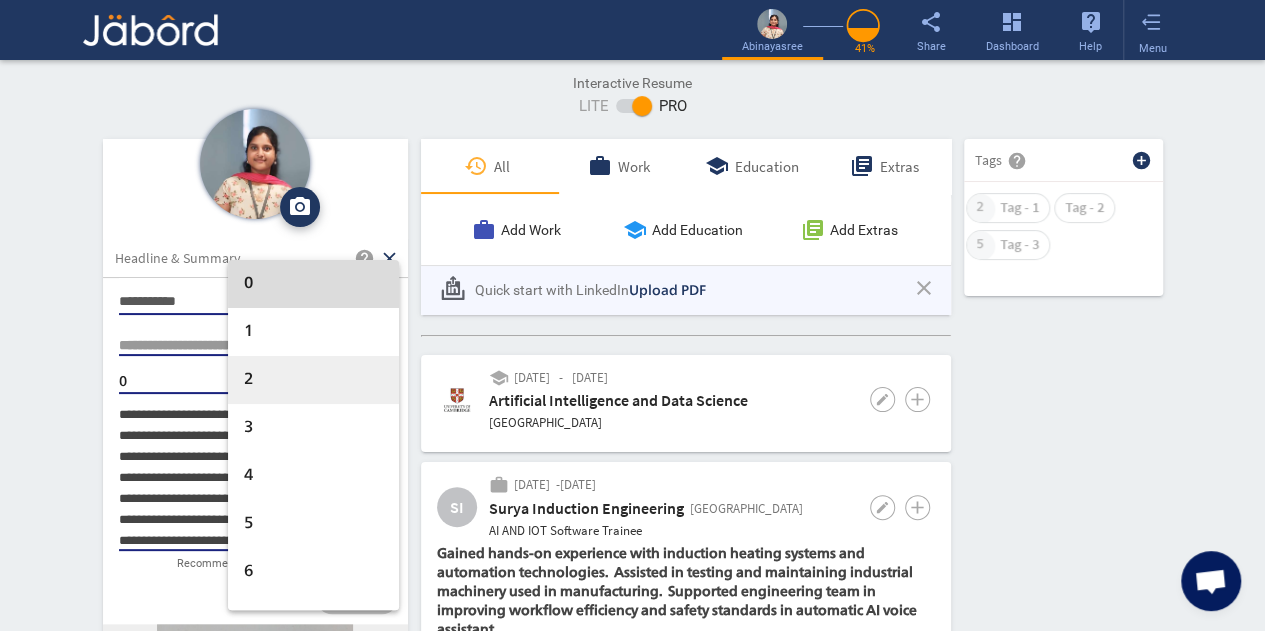 click on "0" at bounding box center [314, 284] 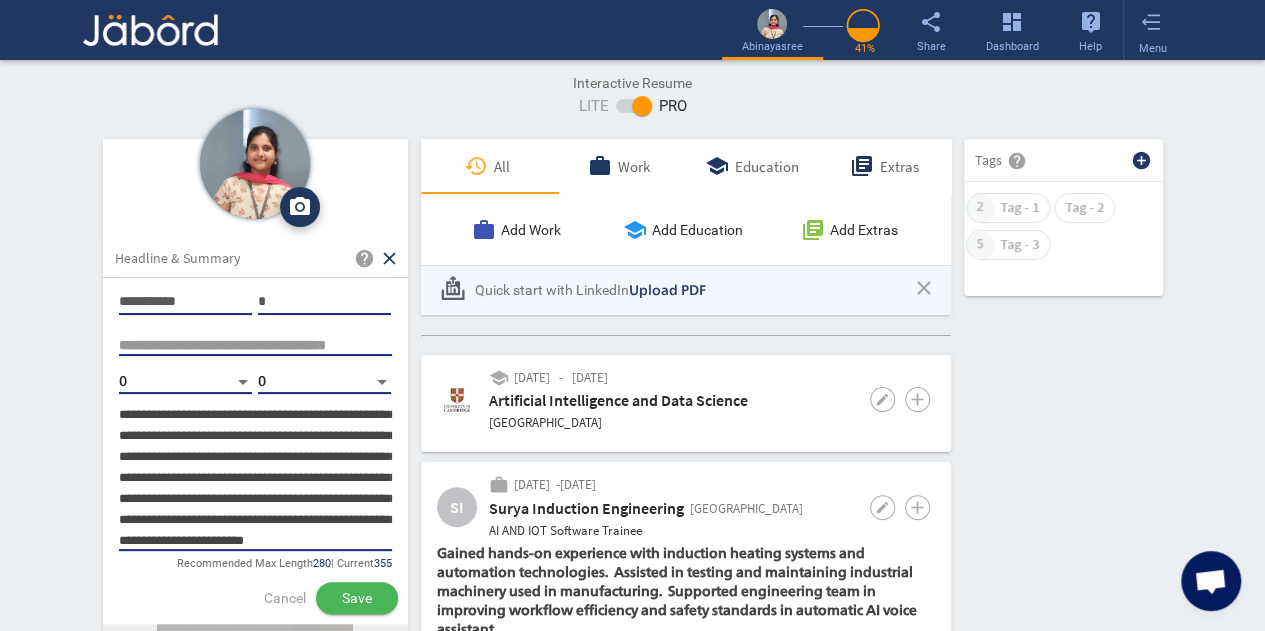 click on "Save" 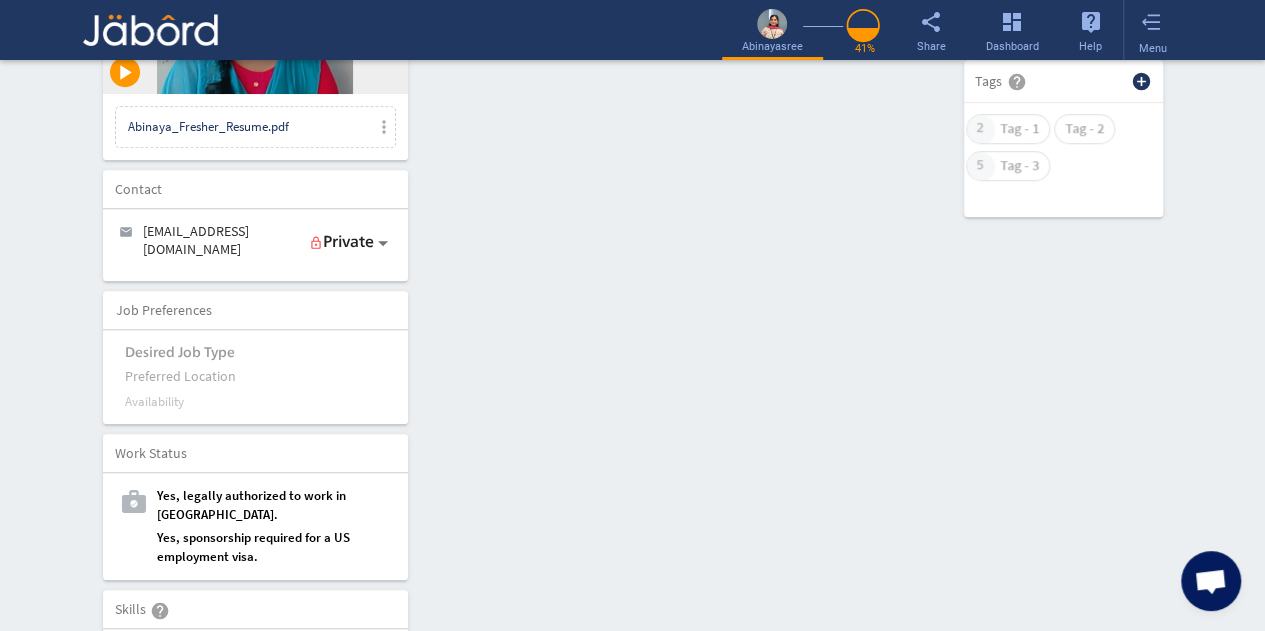 scroll, scrollTop: 602, scrollLeft: 0, axis: vertical 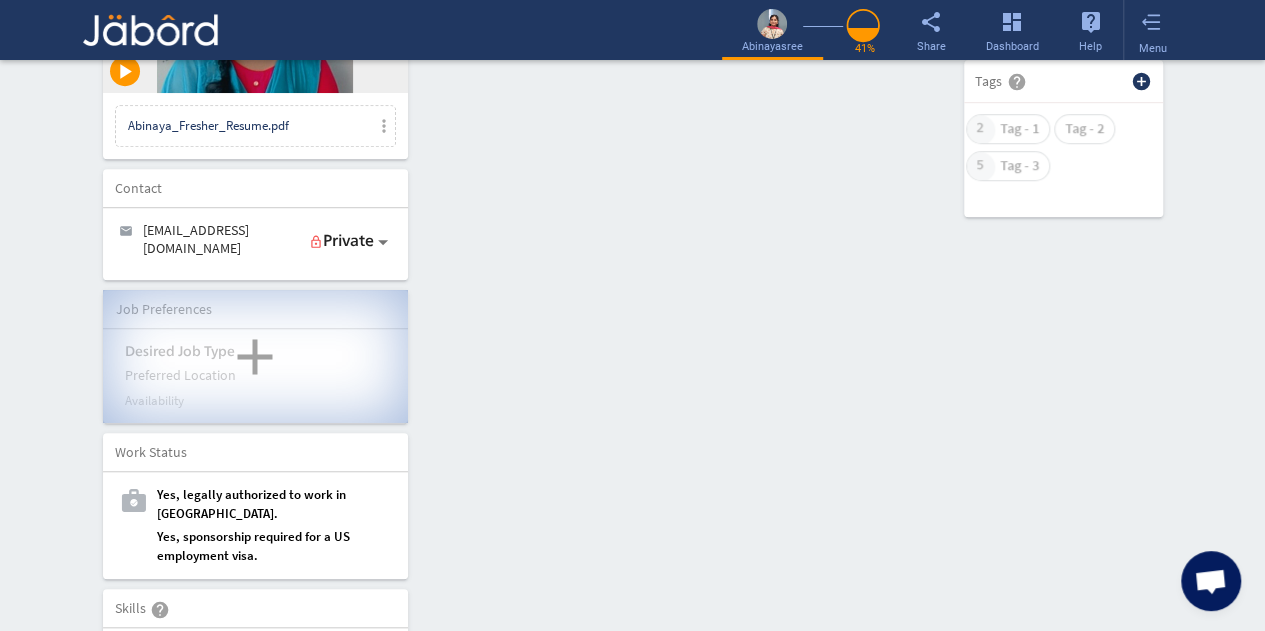 click on "add" 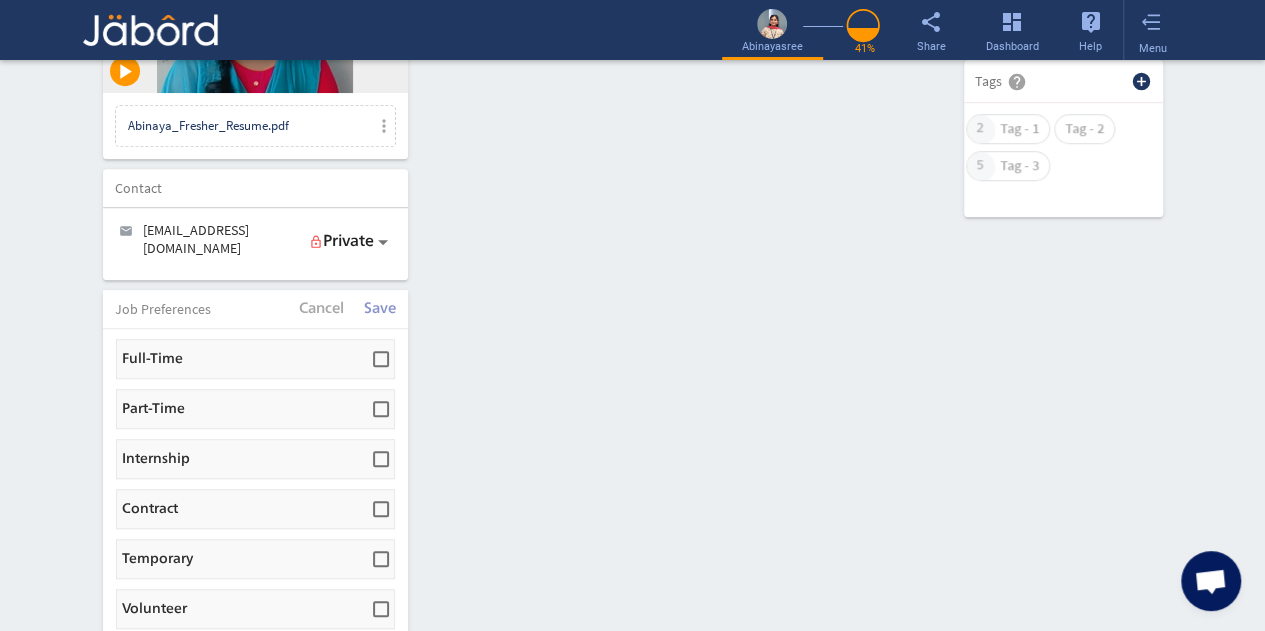 click on "Full-Time" 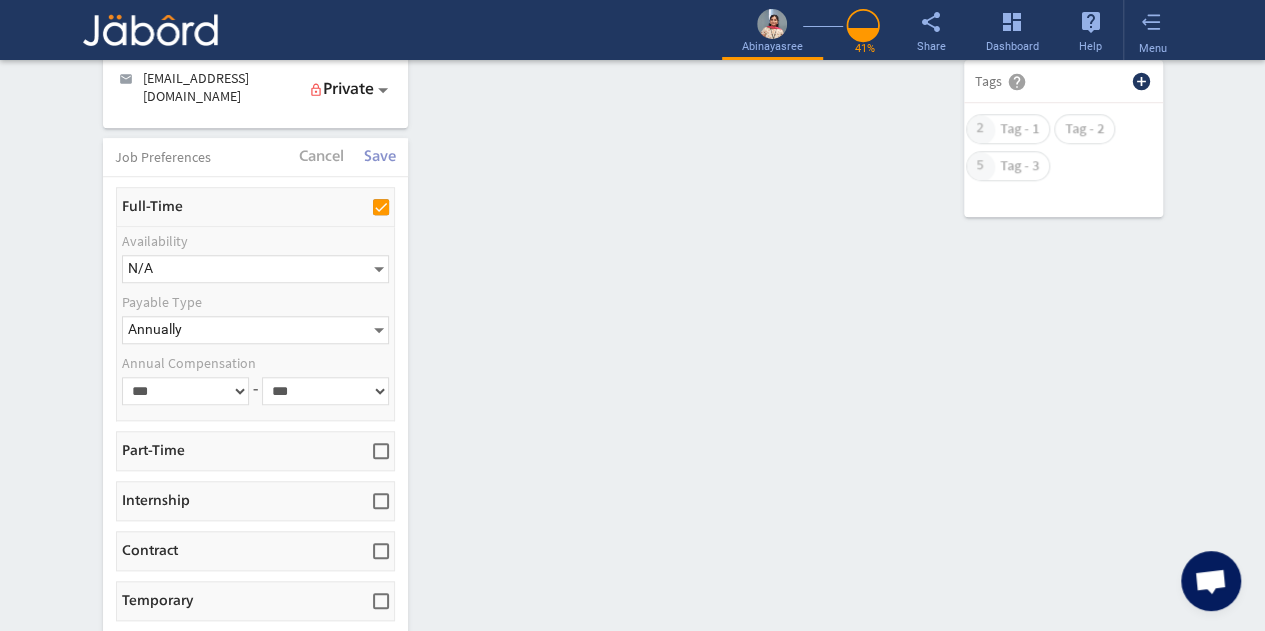 scroll, scrollTop: 752, scrollLeft: 0, axis: vertical 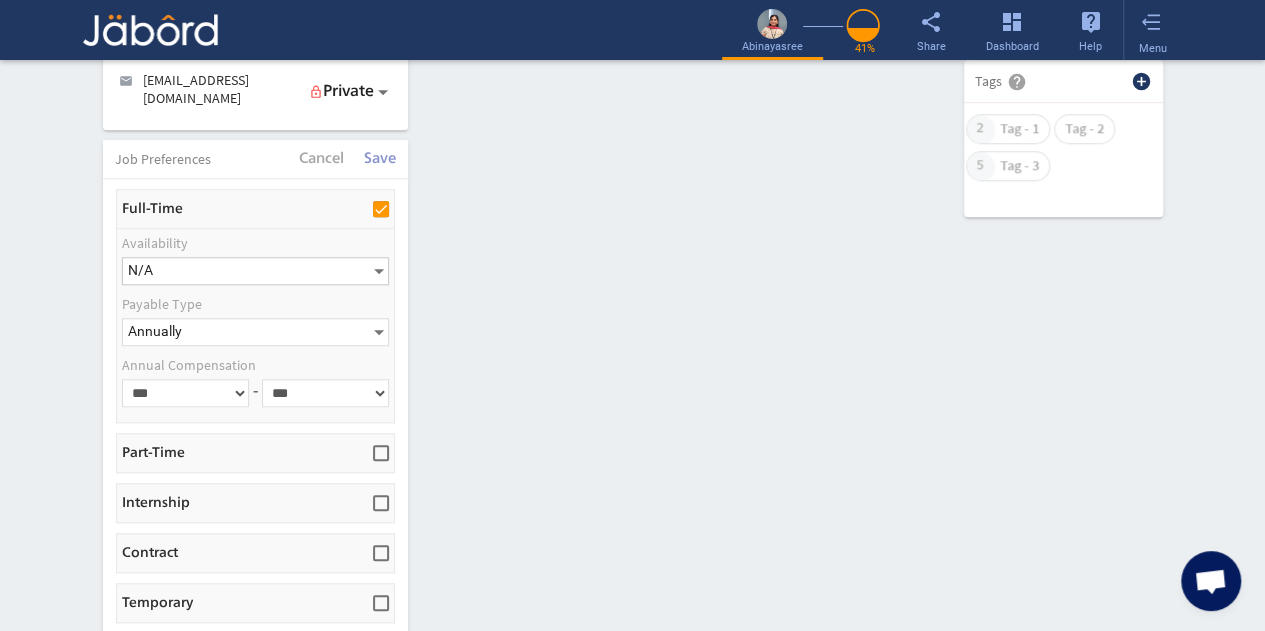 click on "N/A" at bounding box center (246, 271) 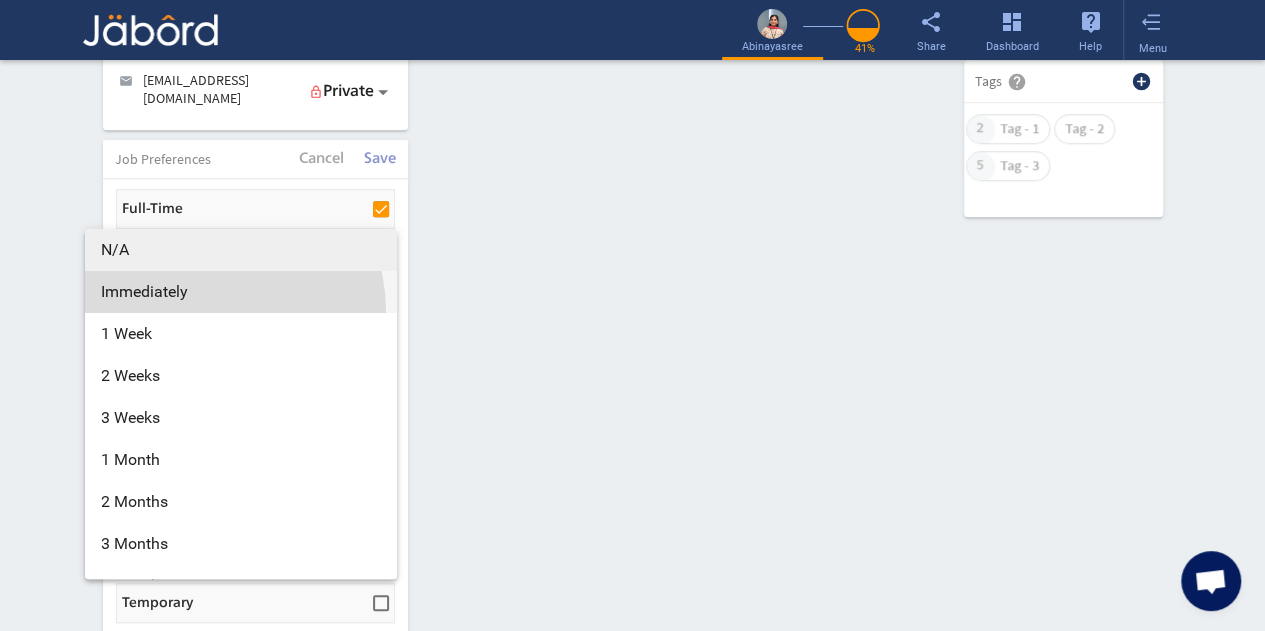 click on "Immediately" at bounding box center [241, 292] 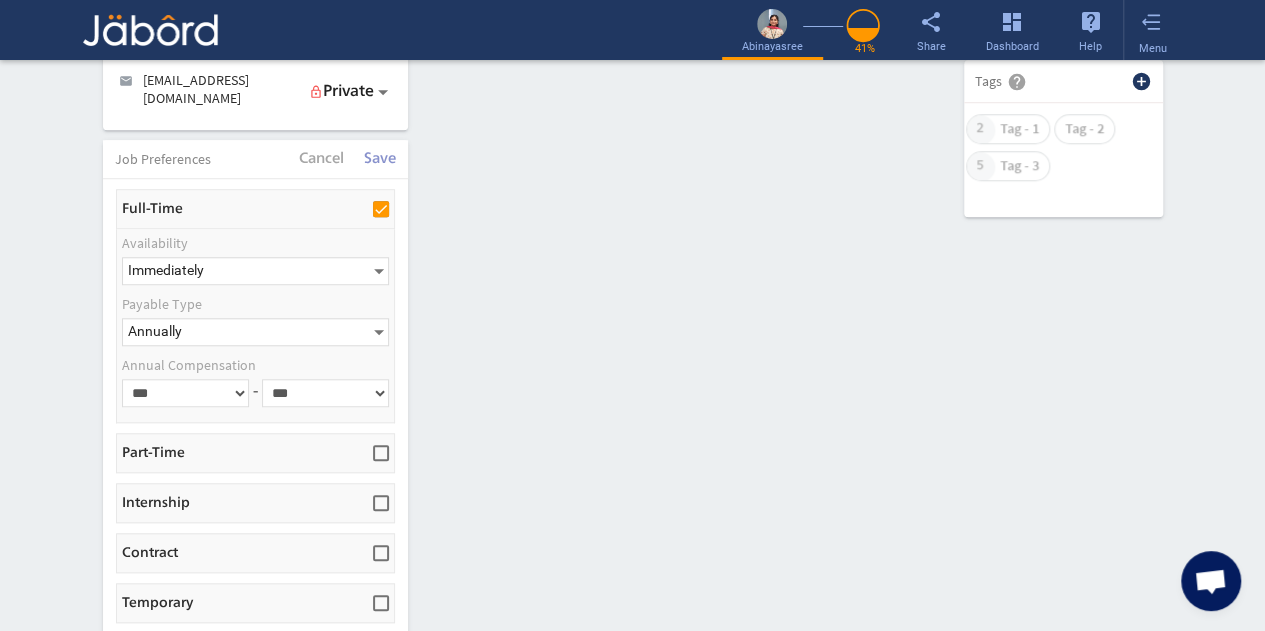click on "*** *** *** *** **** **** **** **** **** **** **** **** **** **** **** **** **** **** **** ****" 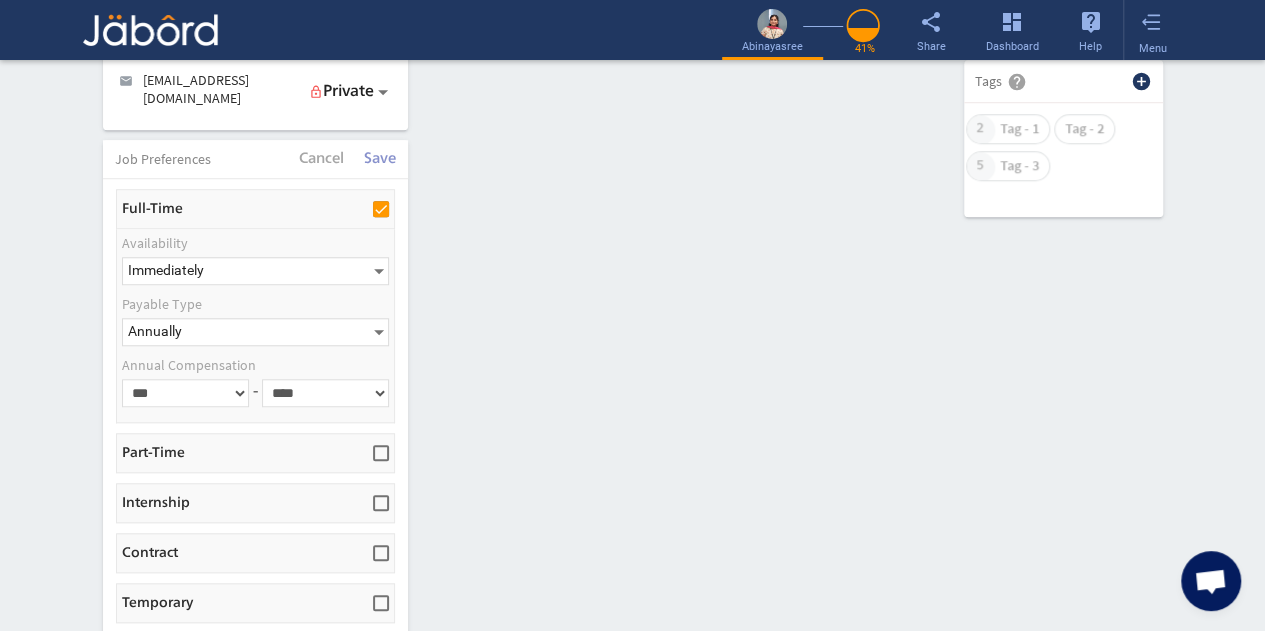 click on "*** *** *** *** **** **** **** **** **** **** **** **** **** **** **** **** **** **** **** ****" 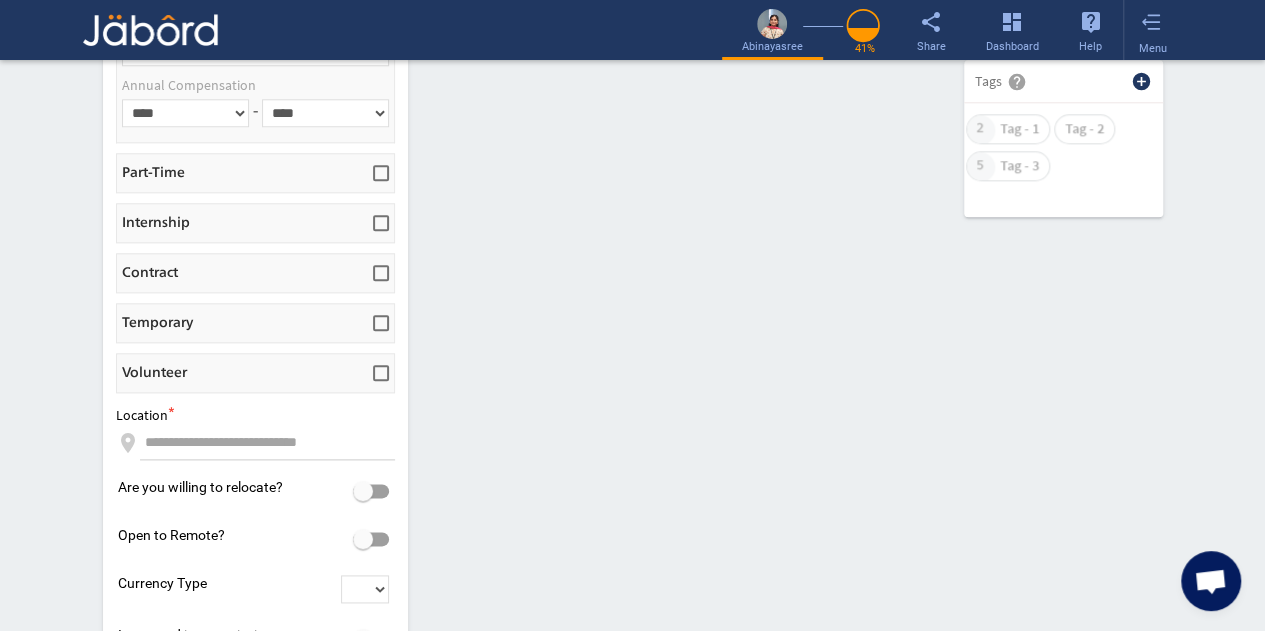 scroll, scrollTop: 1035, scrollLeft: 0, axis: vertical 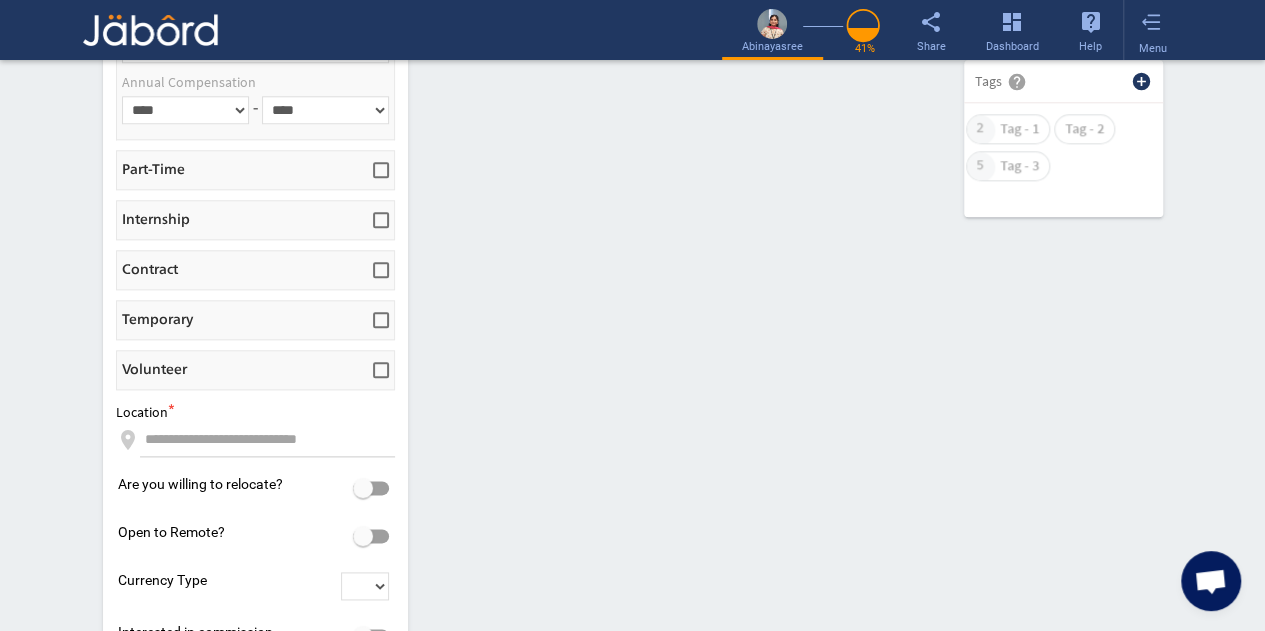 click at bounding box center (267, 440) 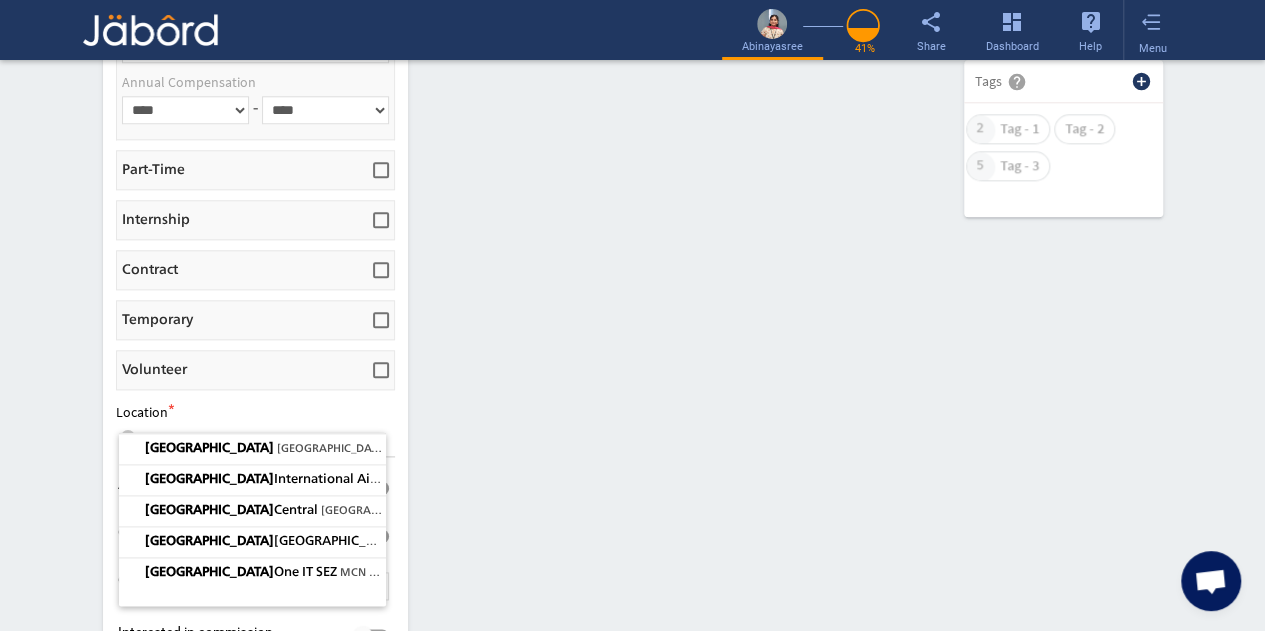 type on "*******" 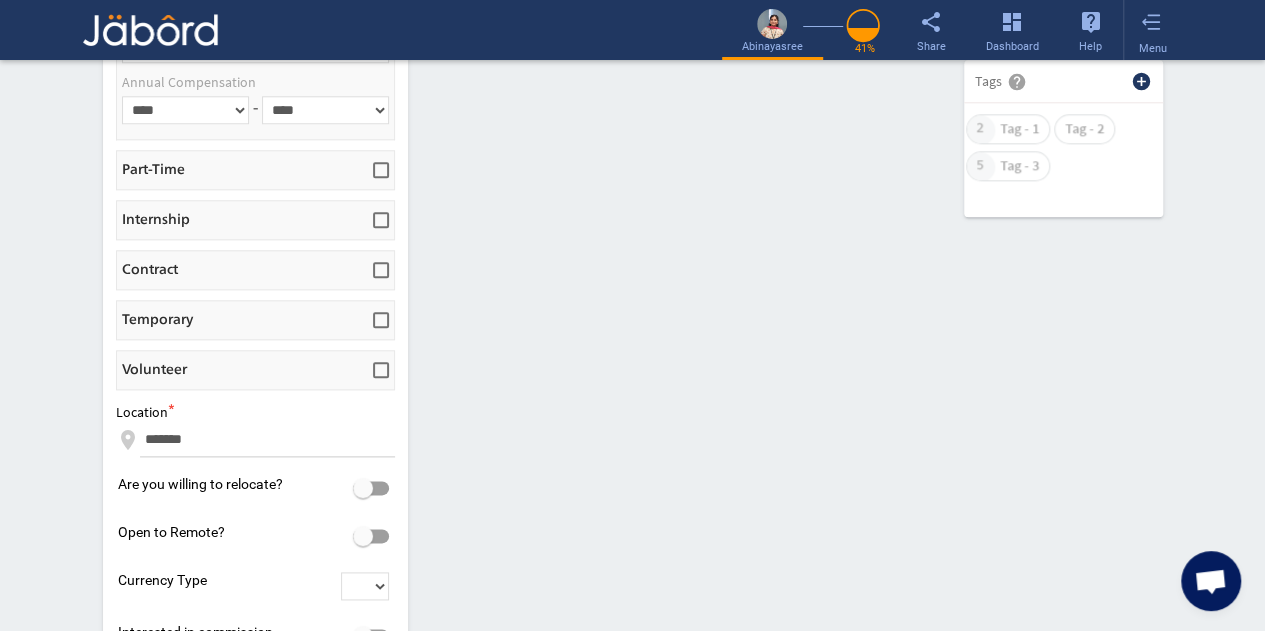 click on "camera_alt  Change Photo  Upload File delete Remove   edit  Abinayasree S      (0.2 Year)  Highly motivated and detail-oriented B.Tech graduate in Artificial Intelligence & Data Science with hands-on experience in full-stack development, AI-based solutions,and academic projects. Proficient in Python, Java, Django, and React. Passionate about leveraging technology to solve real-world problems and eager to grow in a challenging tech environment more_vert play_arrow Abinaya_Fresher_Resume.pdf more_vert Contact edit email  abinayasreeabinaya1@gmail.com   lock_outline Private Job Preferences Cancel Save Full-Time   Availability Immediately Payable Type Annually  Annual Compensation  *** *** *** *** **** **** **** **** **** **** **** **** **** **** **** **** **** **** **** ****  -  *** **** **** **** Part-Time   Internship   Contract   Temporary   Volunteer    Location  * location_on    ******* Are you willing to relocate?   Open to Remote?   Currency Type *** *** *** *** *** *** *** *** *** *** *** ***" 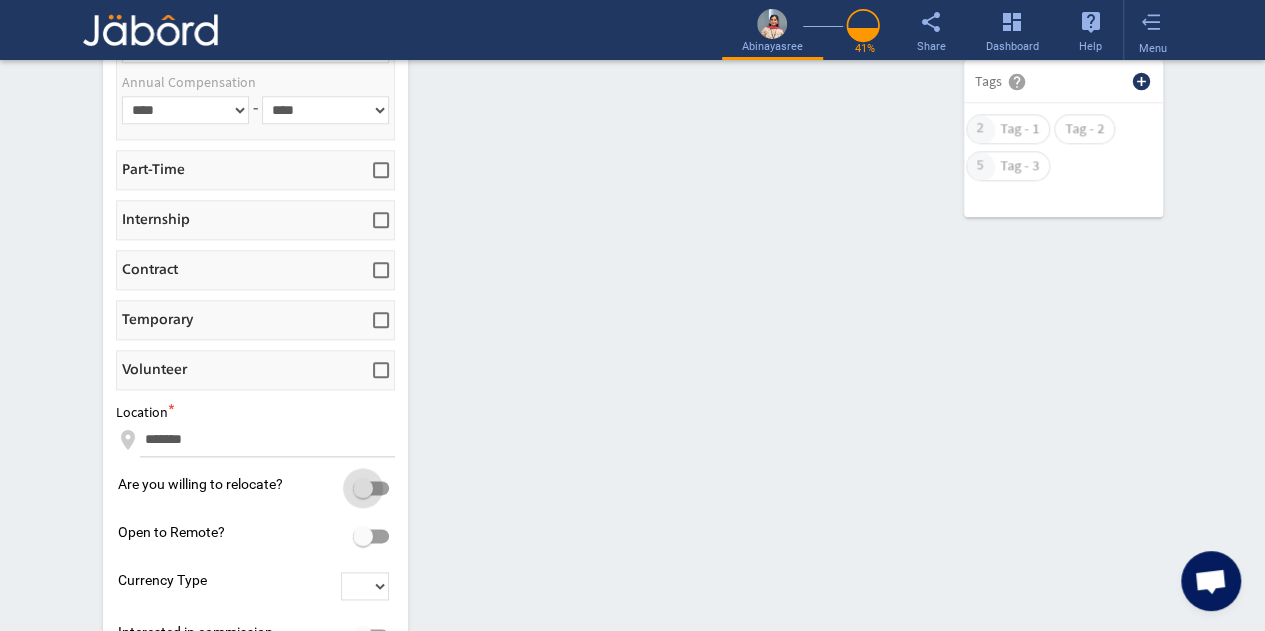 click at bounding box center (371, 488) 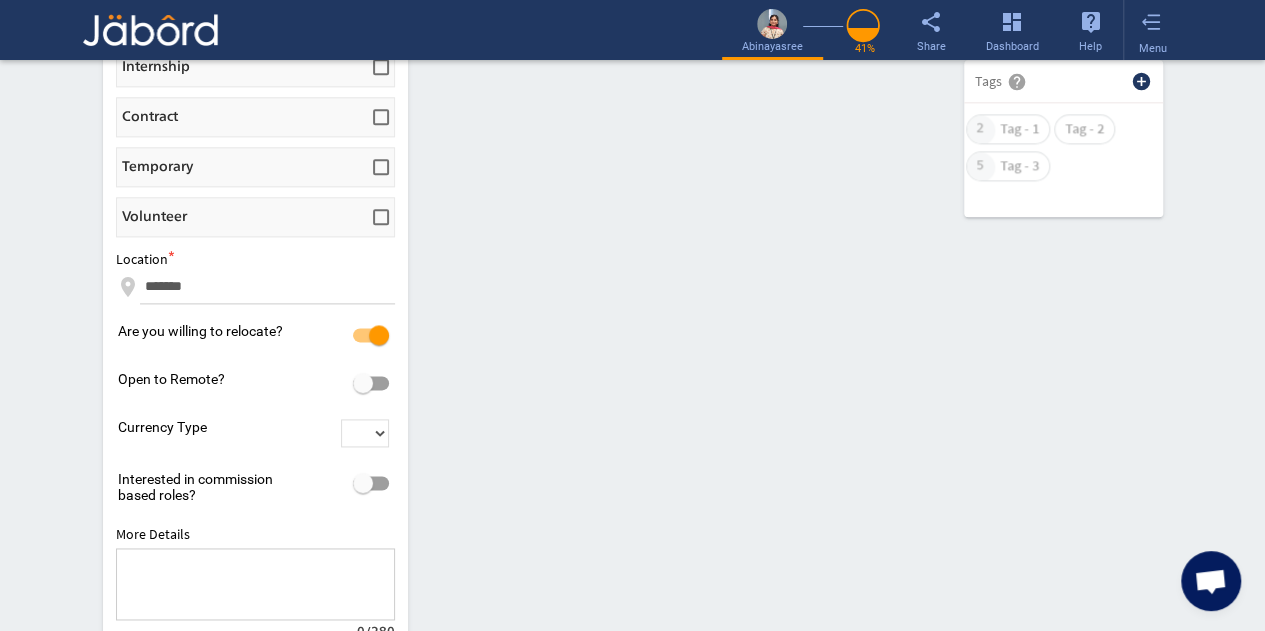 scroll, scrollTop: 1201, scrollLeft: 0, axis: vertical 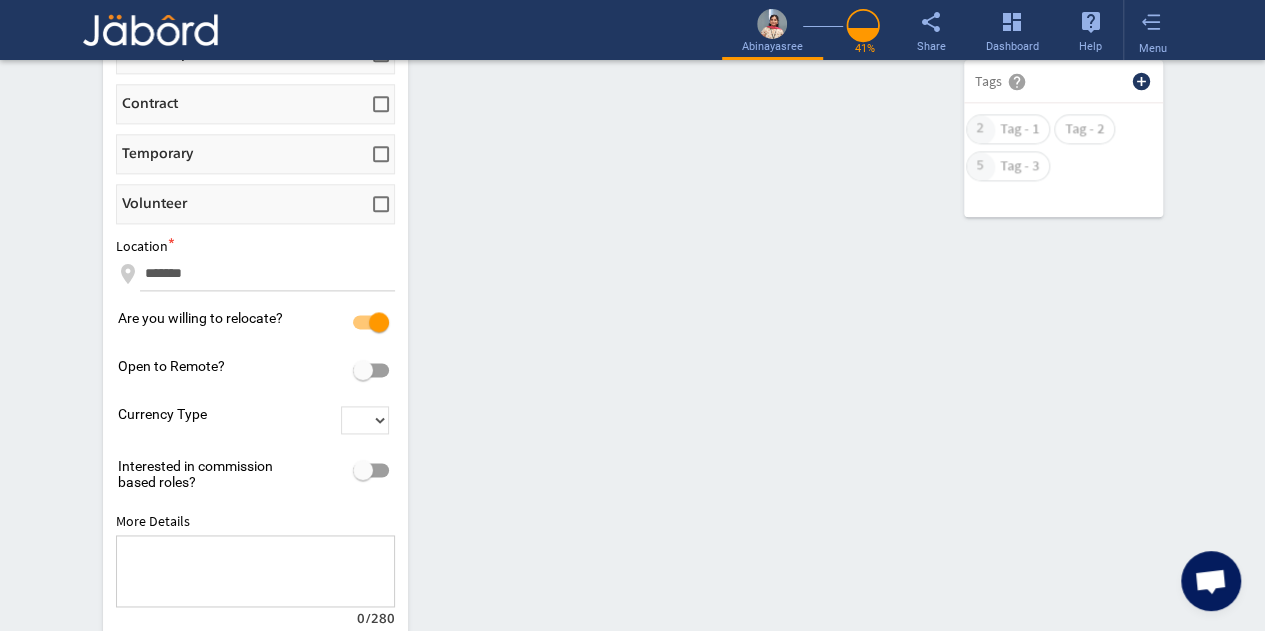 click on "Open to Remote?" 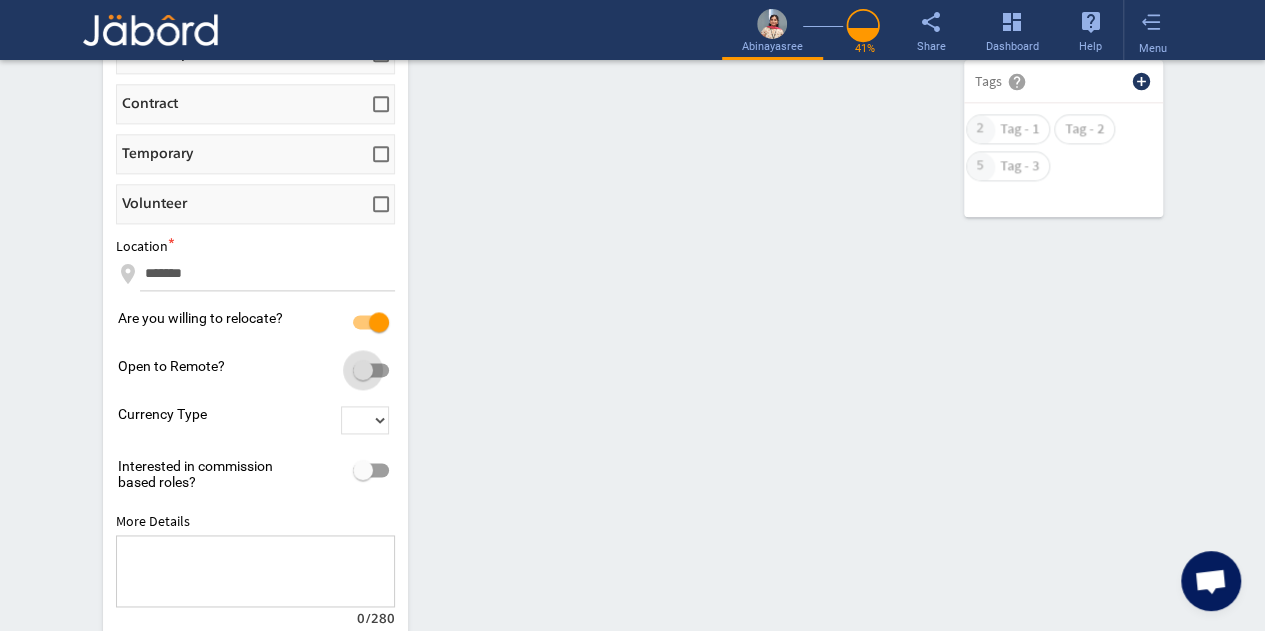 click at bounding box center [371, 370] 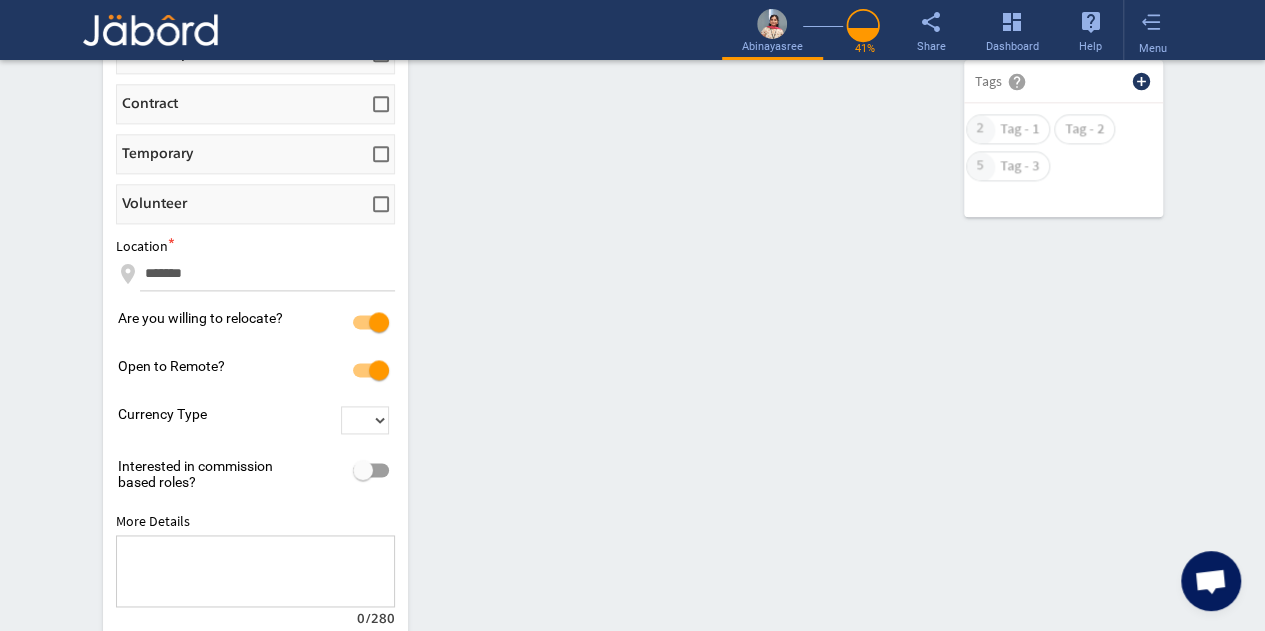 click on "*** *** *** *** *** *** *** *** *** *** *** *** *** *** *** *** *** *** *** *** *** *** *** *** *** *** *** *** *** *** *** *** *** *** *** *** *** *** *** *** *** *** *** *** *** *** *** *** *** *** *** *** *** *** *** *** *** *** *** *** *** *** *** *** *** *** *** *** *** *** *** *** *** *** *** *** *** *** *** *** *** *** *** *** *** *** *** *** *** *** *** *** *** *** *** *** *** *** *** *** *** *** *** *** *** *** *** *** *** *** *** *** *** *** *** *** *** *** *** *** *** *** *** *** *** *** *** *** *** *** *** *** *** *** *** *** *** *** *** *** *** *** *** *** *** *** *** *** *** *** *** *** *** *** *** *** *** *** *** *** *** *** *** *** *** *** *** *** ***" 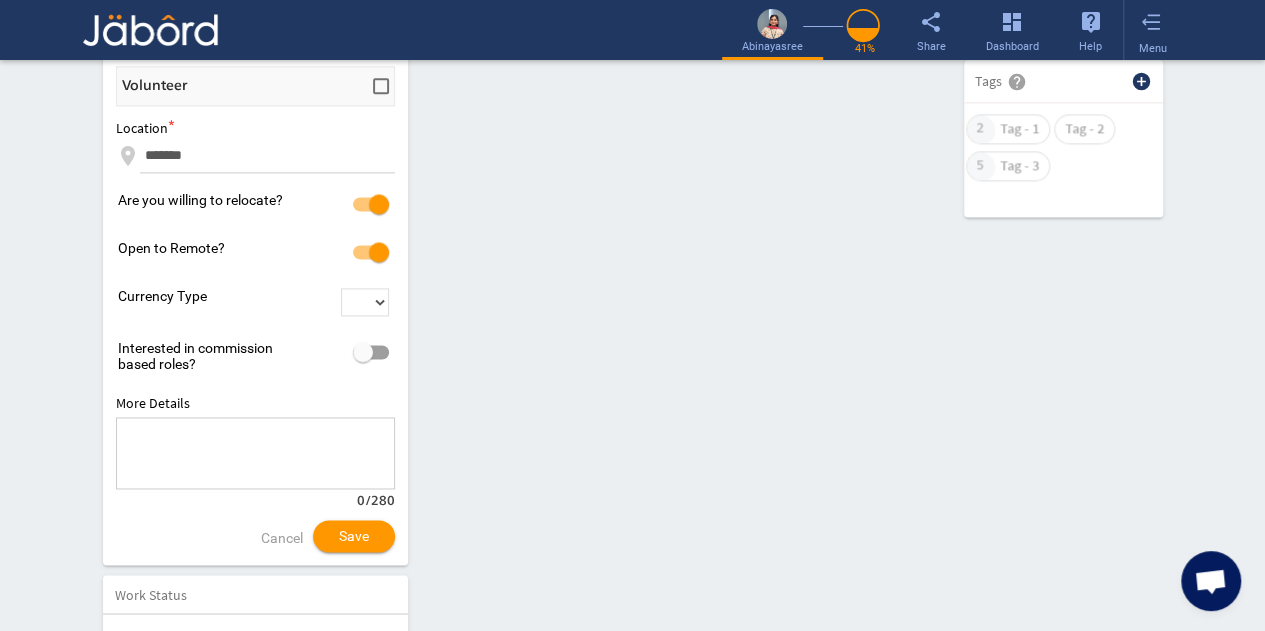 click on "*** *** *** *** *** *** *** *** *** *** *** *** *** *** *** *** *** *** *** *** *** *** *** *** *** *** *** *** *** *** *** *** *** *** *** *** *** *** *** *** *** *** *** *** *** *** *** *** *** *** *** *** *** *** *** *** *** *** *** *** *** *** *** *** *** *** *** *** *** *** *** *** *** *** *** *** *** *** *** *** *** *** *** *** *** *** *** *** *** *** *** *** *** *** *** *** *** *** *** *** *** *** *** *** *** *** *** *** *** *** *** *** *** *** *** *** *** *** *** *** *** *** *** *** *** *** *** *** *** *** *** *** *** *** *** *** *** *** *** *** *** *** *** *** *** *** *** *** *** *** *** *** *** *** *** *** *** *** *** *** *** *** *** *** *** *** *** *** ***" 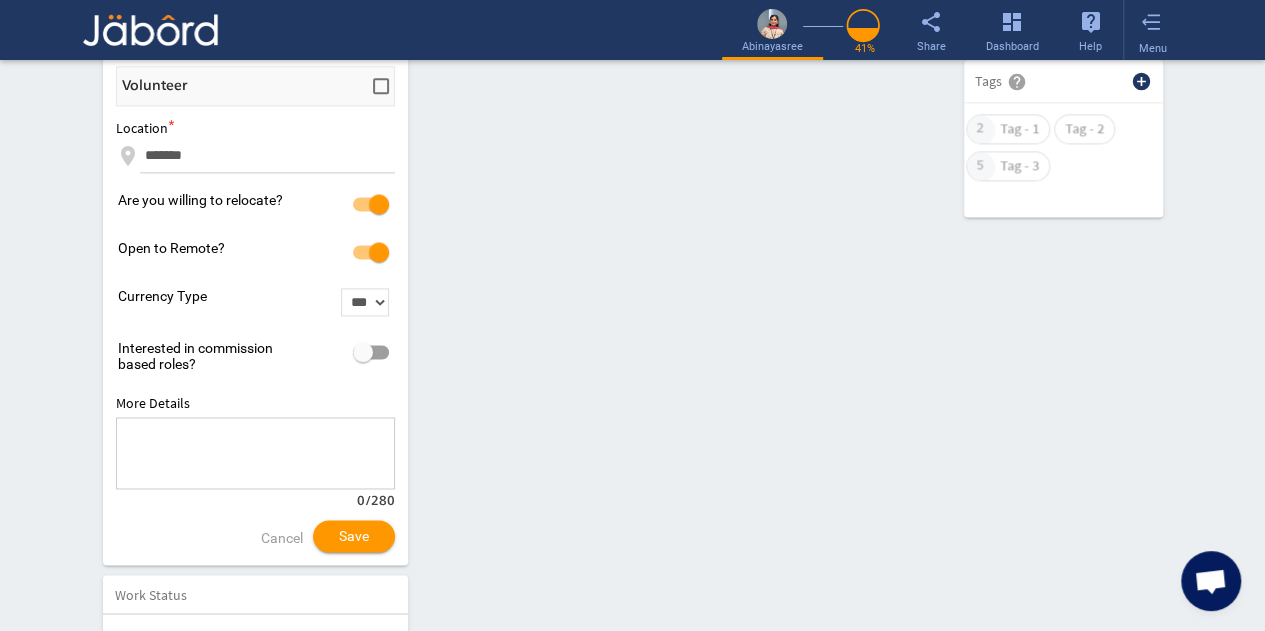 click on "*** *** *** *** *** *** *** *** *** *** *** *** *** *** *** *** *** *** *** *** *** *** *** *** *** *** *** *** *** *** *** *** *** *** *** *** *** *** *** *** *** *** *** *** *** *** *** *** *** *** *** *** *** *** *** *** *** *** *** *** *** *** *** *** *** *** *** *** *** *** *** *** *** *** *** *** *** *** *** *** *** *** *** *** *** *** *** *** *** *** *** *** *** *** *** *** *** *** *** *** *** *** *** *** *** *** *** *** *** *** *** *** *** *** *** *** *** *** *** *** *** *** *** *** *** *** *** *** *** *** *** *** *** *** *** *** *** *** *** *** *** *** *** *** *** *** *** *** *** *** *** *** *** *** *** *** *** *** *** *** *** *** *** *** *** *** *** *** ***" 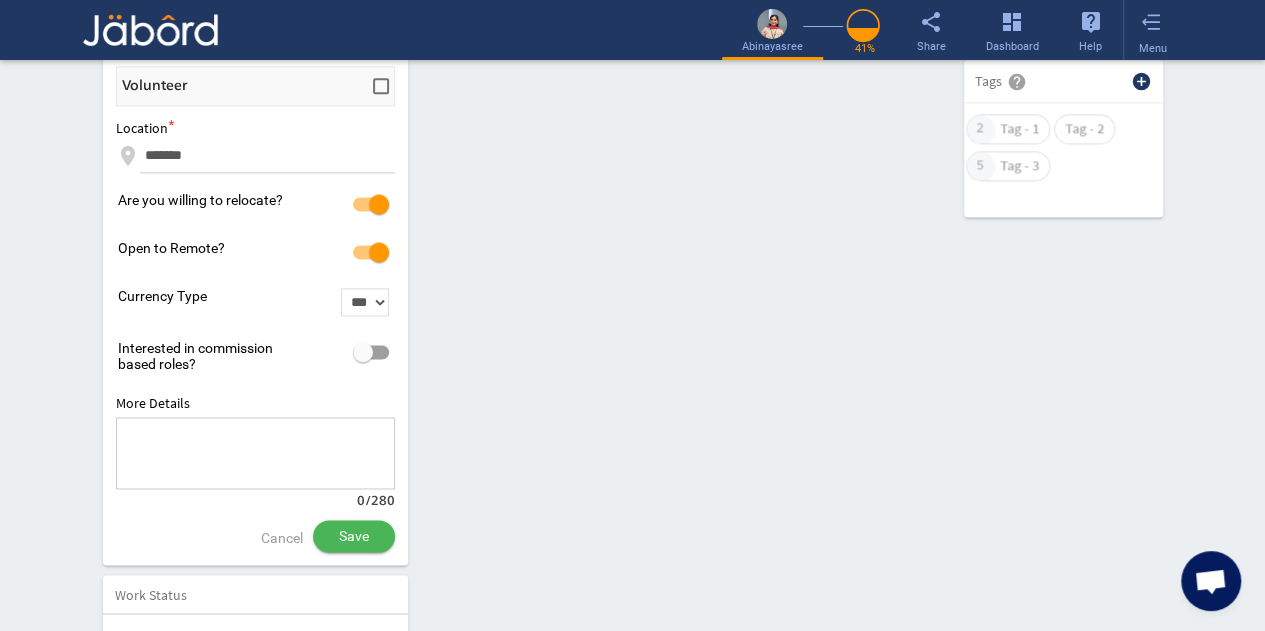 click on "Save" 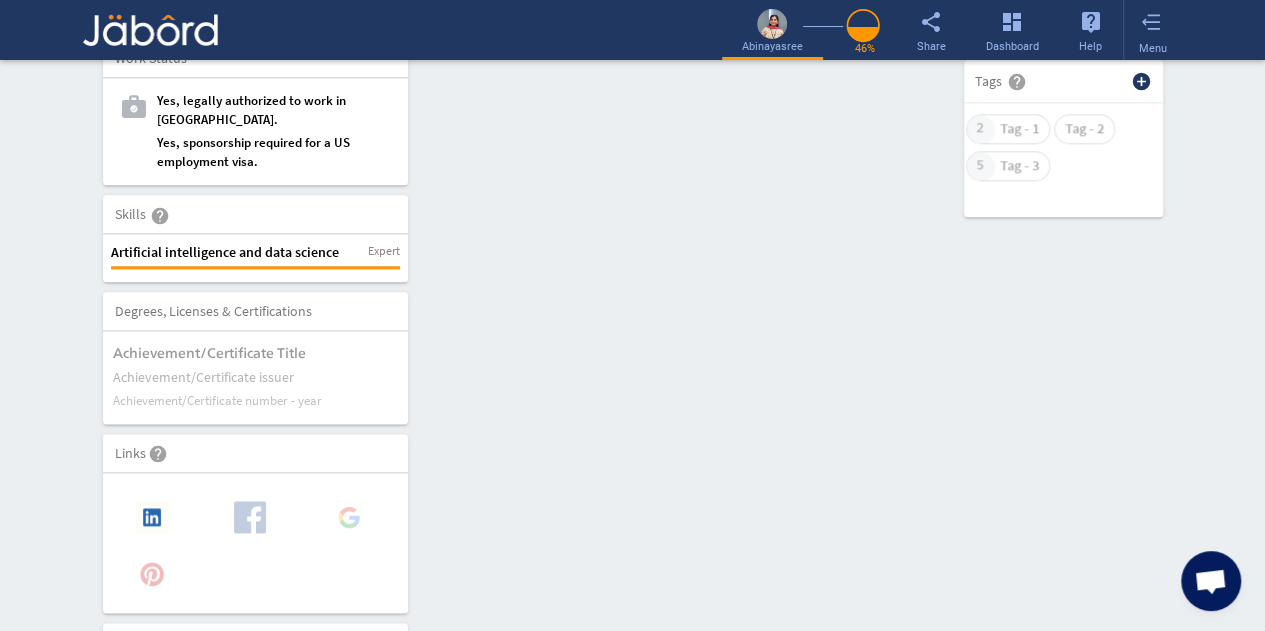scroll, scrollTop: 1111, scrollLeft: 0, axis: vertical 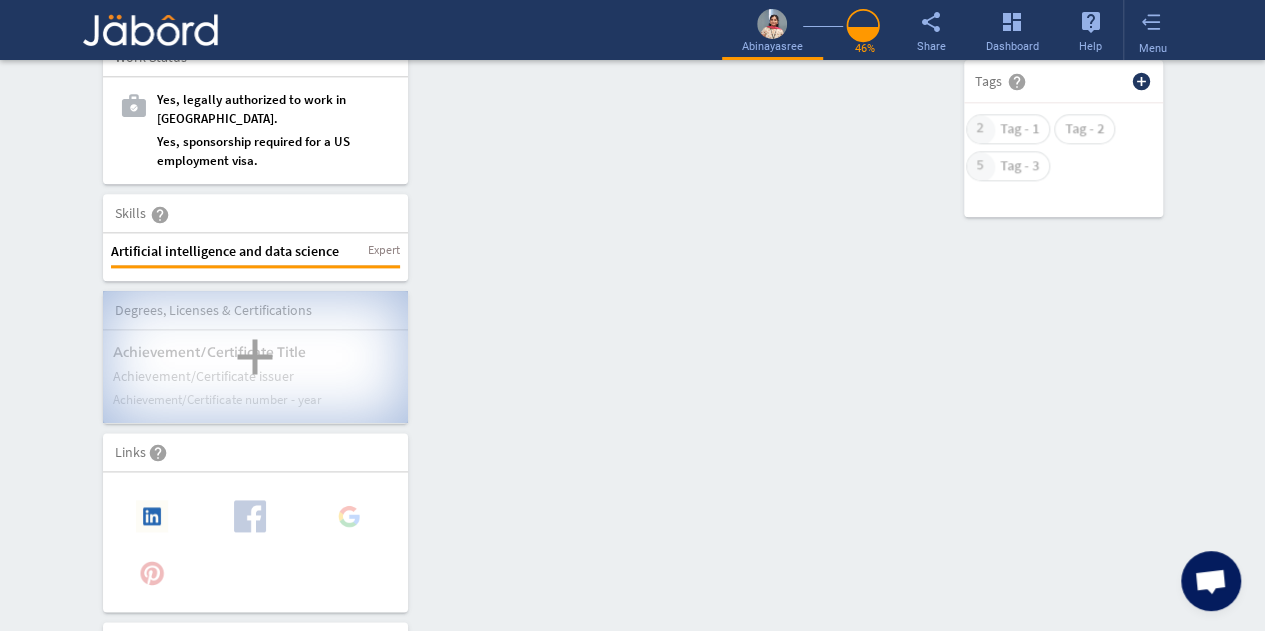 click on "add" 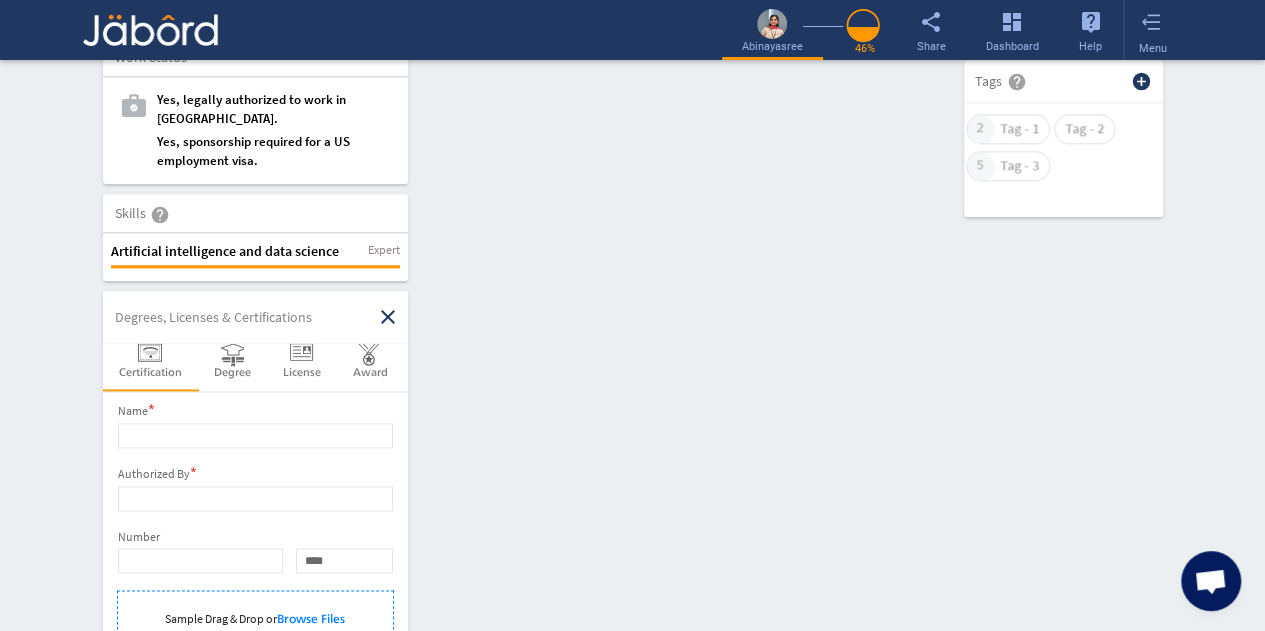 scroll, scrollTop: 0, scrollLeft: 0, axis: both 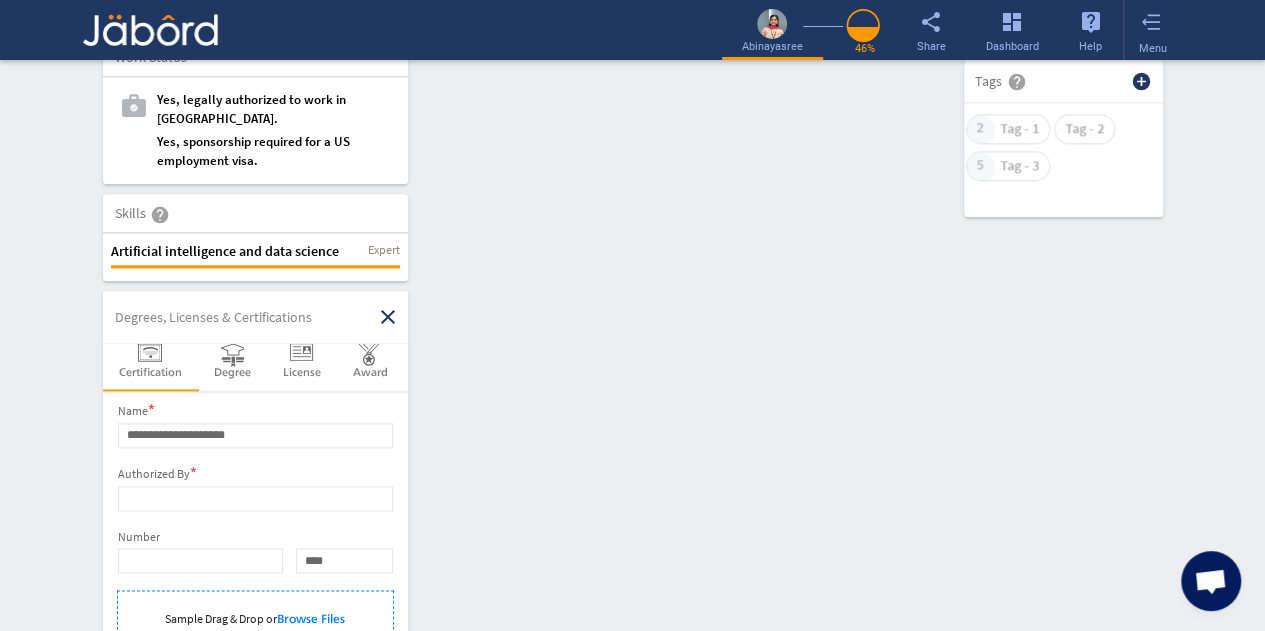 type on "**********" 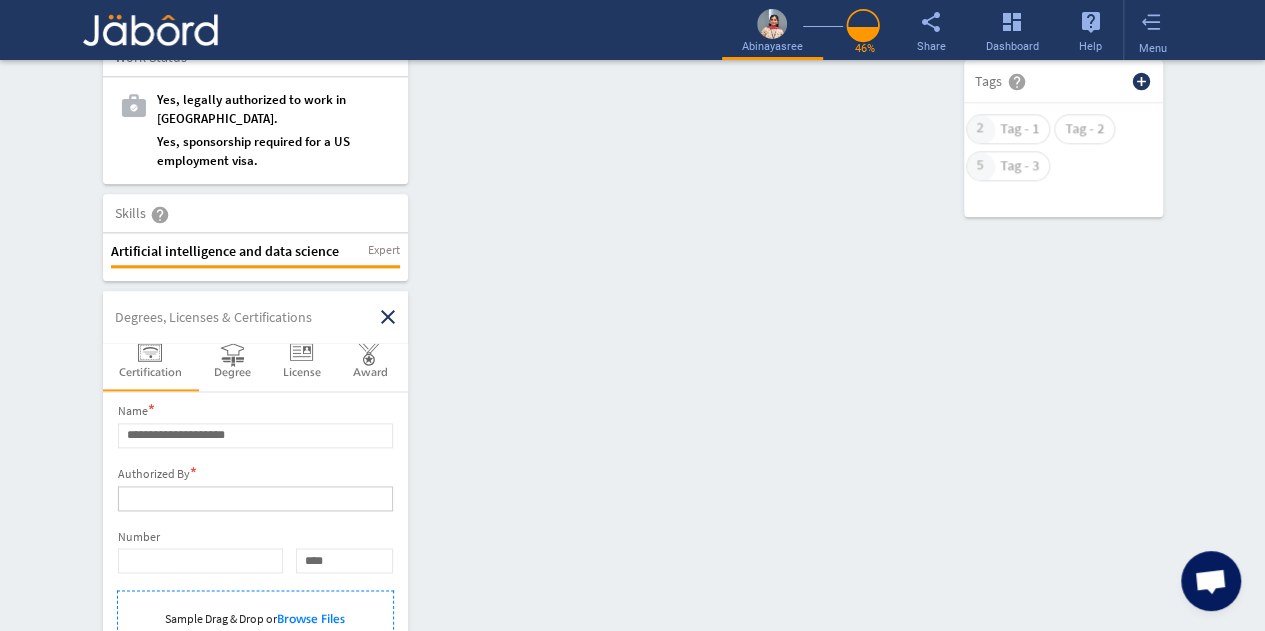 click 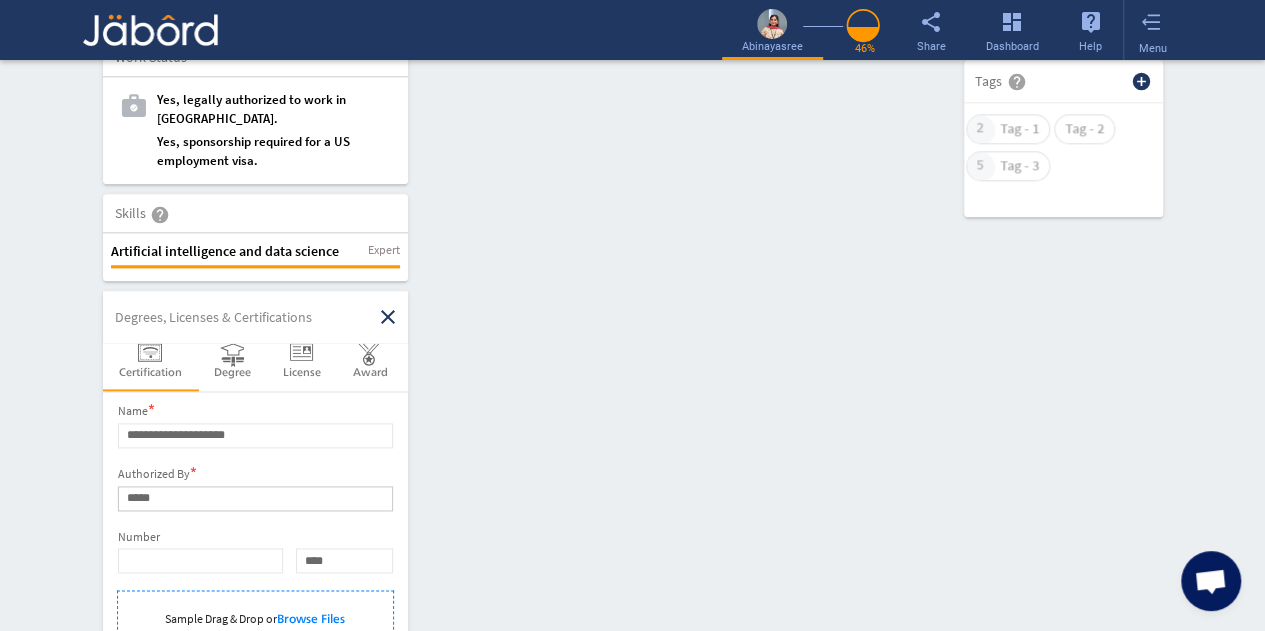 scroll, scrollTop: 1275, scrollLeft: 0, axis: vertical 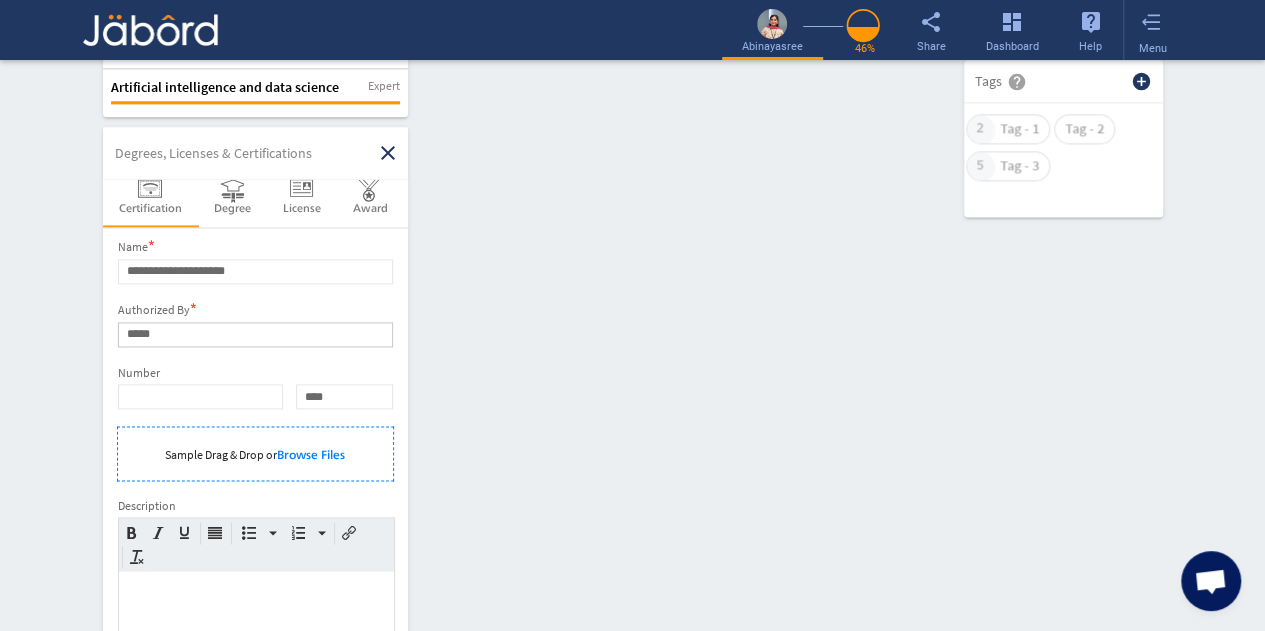 type on "*****" 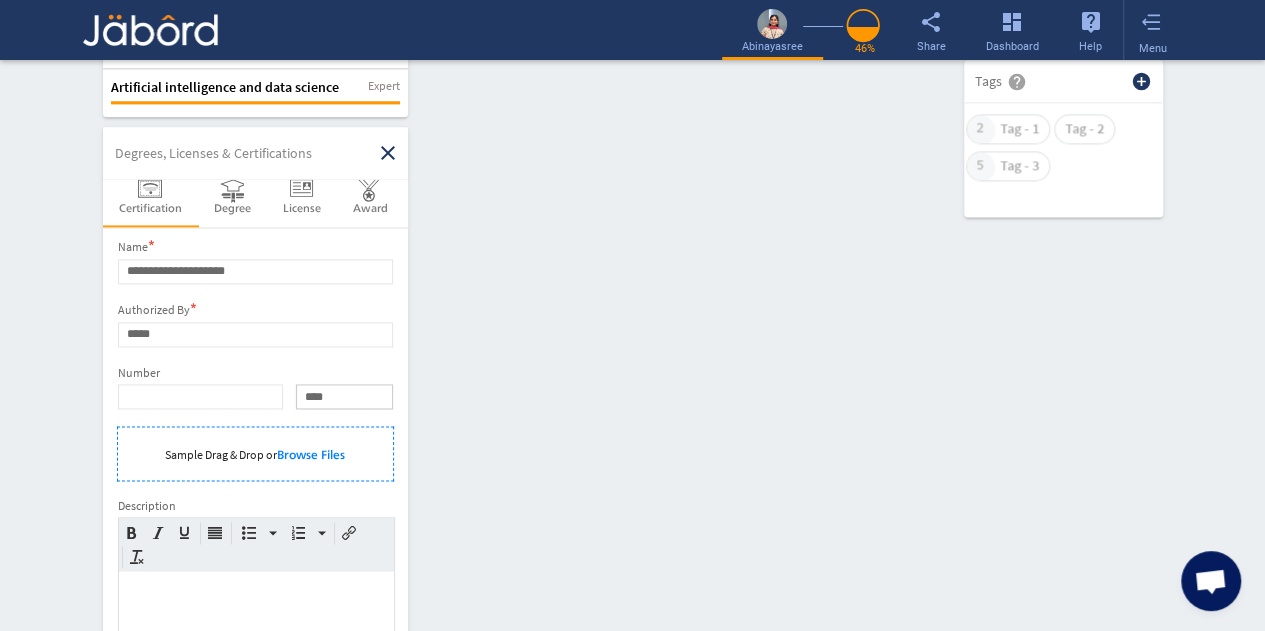 click on "**** **** **** **** **** **** **** **** **** **** **** **** **** **** **** **** **** **** **** **** **** **** **** **** **** **** **** **** **** **** **** **** **** **** **** **** **** **** **** **** **** **** **** **** **** **** **** **** **** **** **** **** **** **** **** **** **** **** **** **** **** **** **** **** **** **** **** **** **** **** **** **** **** **** **** **** **** **** **** **** **** **** **** **** **** **** **** **** **** **** **** **** **** **** **** **** **** **** **** **** **** **** **** **** **** **** **** **** **** **** **** **** **** **** **** **** **** **** **** **** **** **** **** **** **** **** ****" 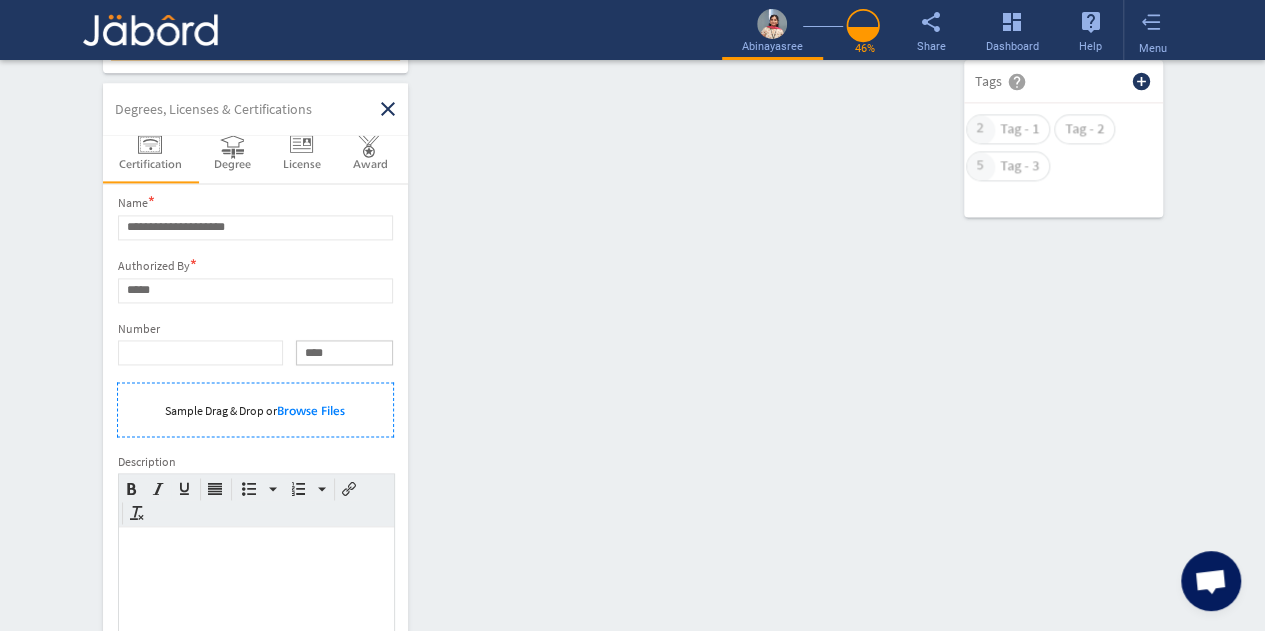 scroll, scrollTop: 1320, scrollLeft: 0, axis: vertical 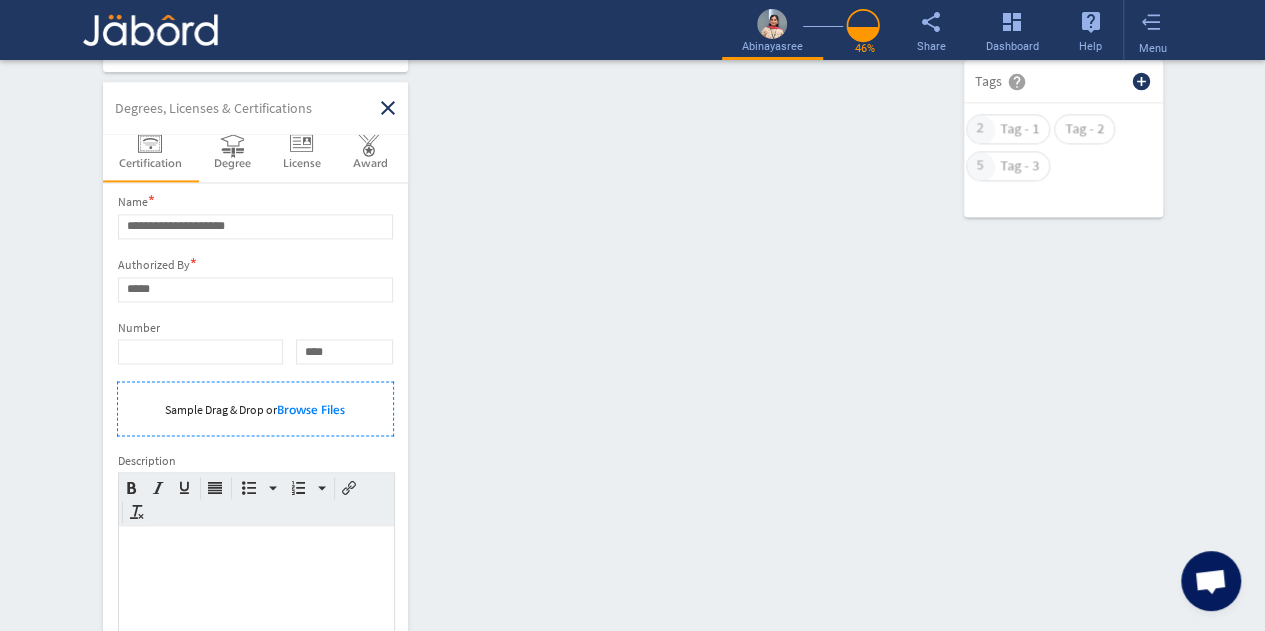 click on "Sample Drag & Drop or  Browse Files" at bounding box center [255, 412] 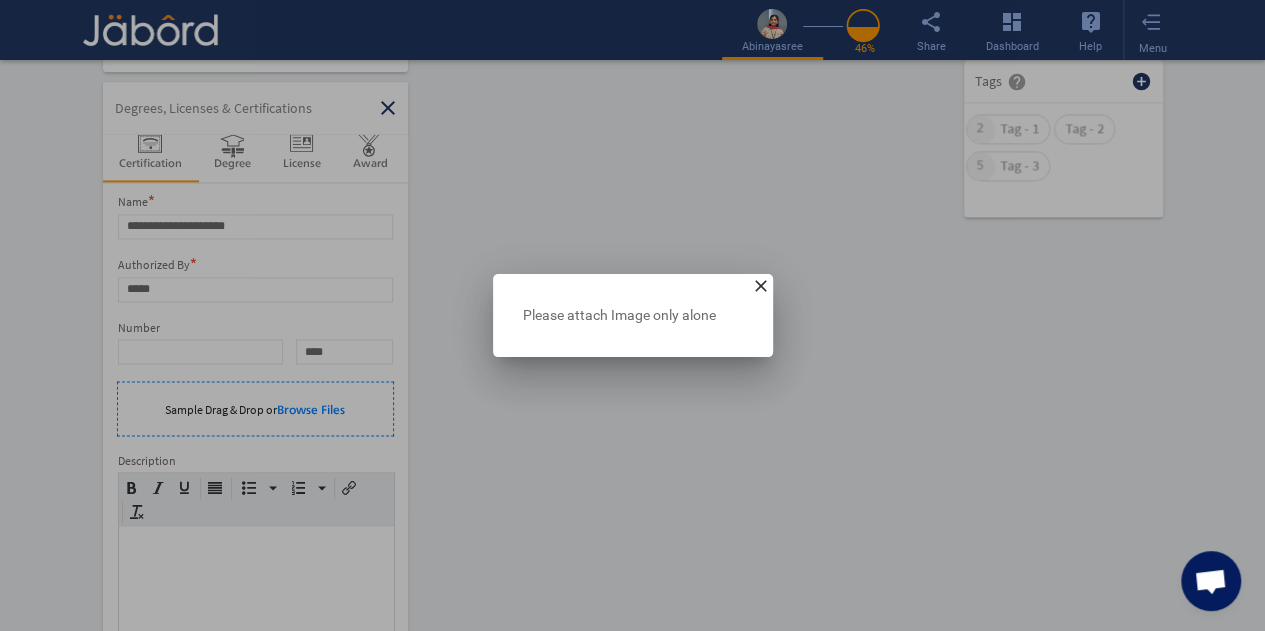 click on "close" at bounding box center [761, 286] 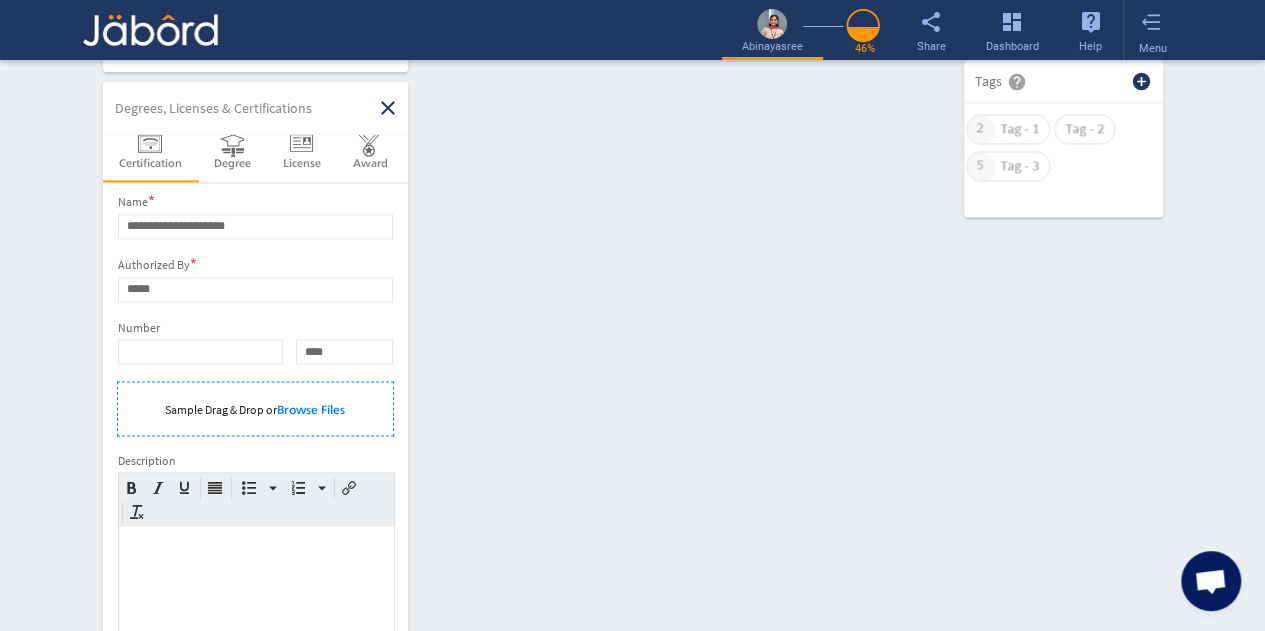 click on "Sample Drag & Drop or  Browse Files" at bounding box center [255, 412] 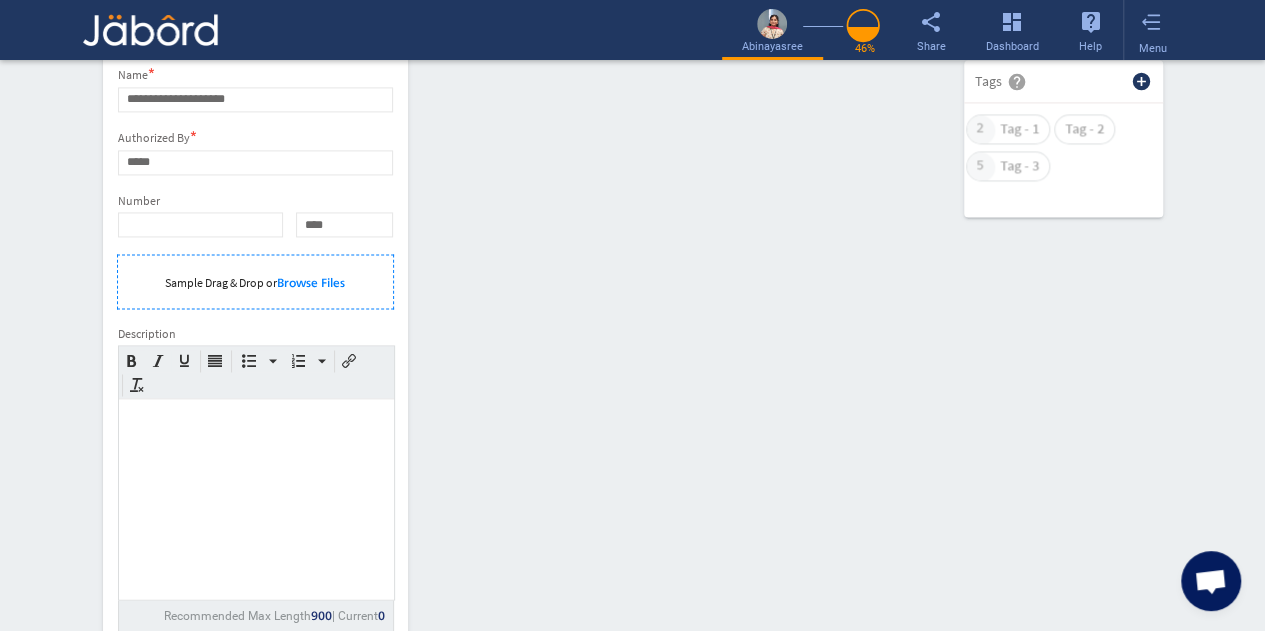 scroll, scrollTop: 1449, scrollLeft: 0, axis: vertical 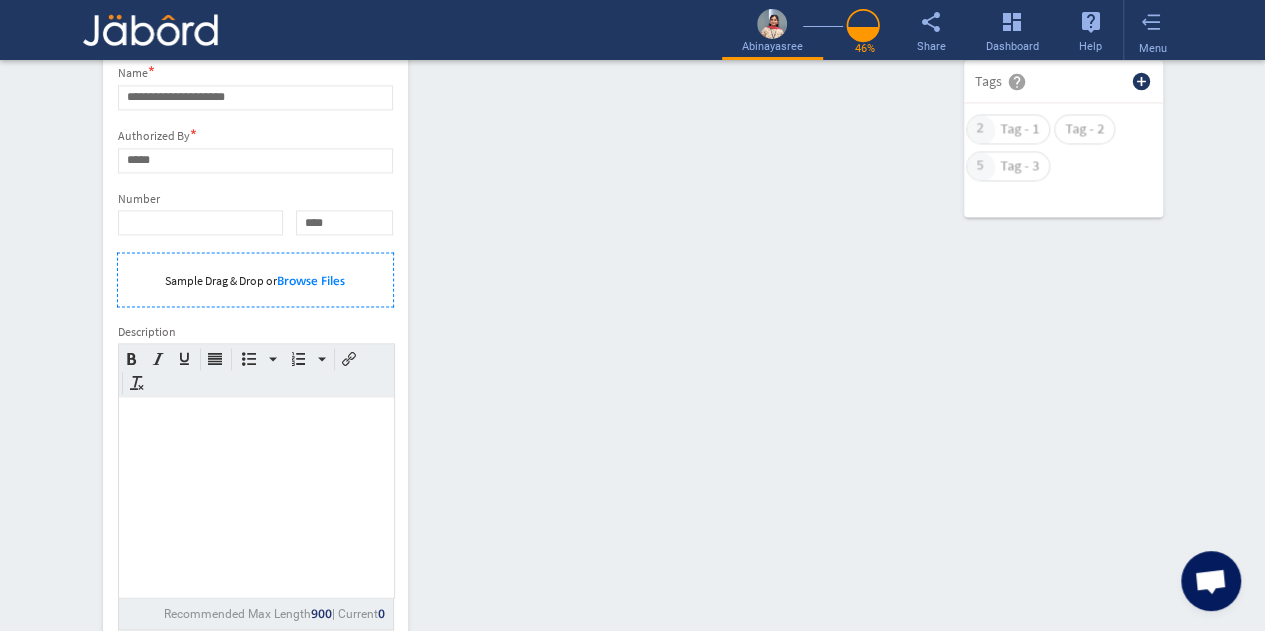 click on "Sample Drag & Drop or  Browse Files" at bounding box center [255, 283] 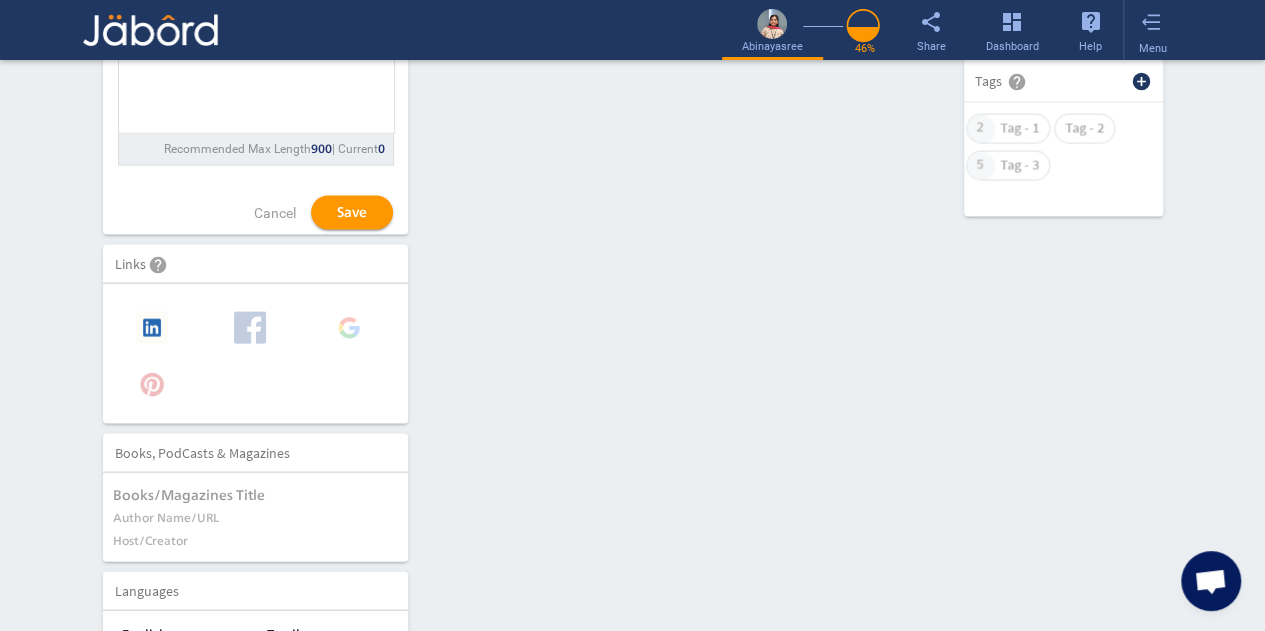 scroll, scrollTop: 1999, scrollLeft: 0, axis: vertical 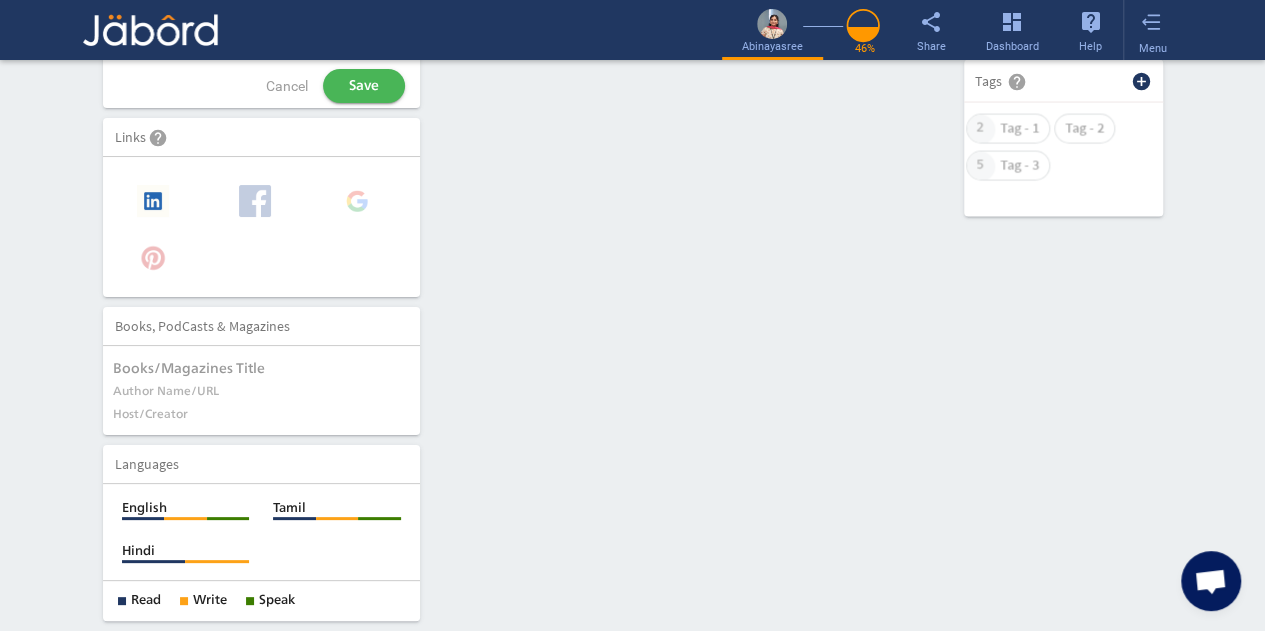 click on "Save" 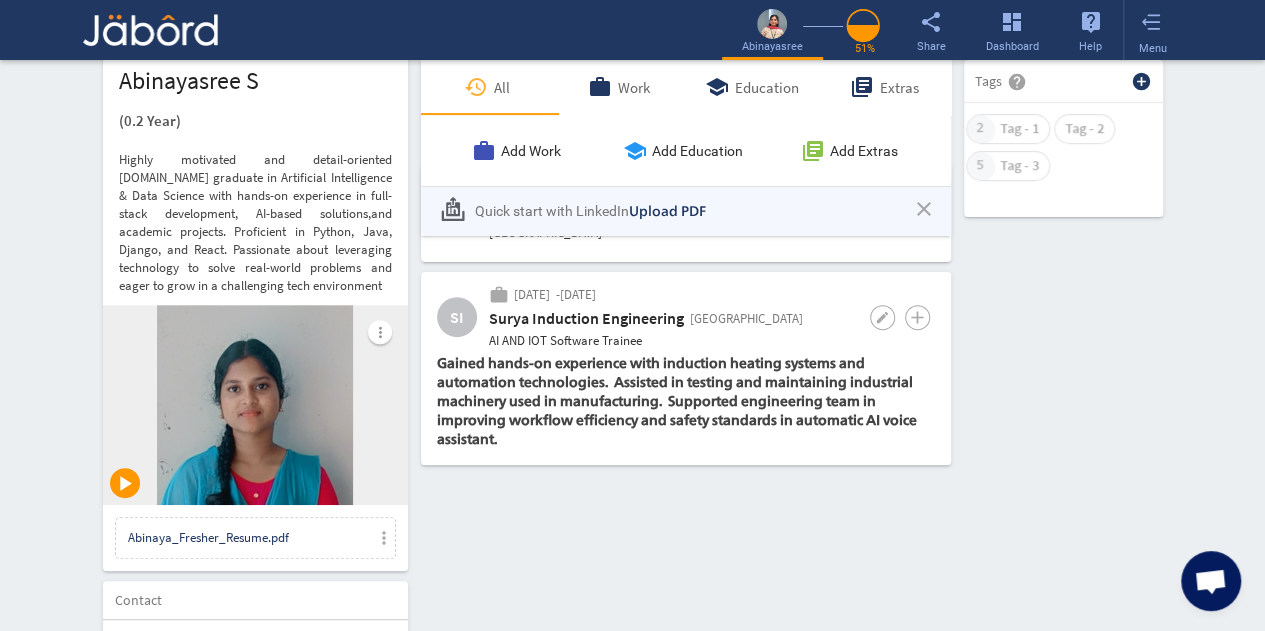 scroll, scrollTop: 0, scrollLeft: 0, axis: both 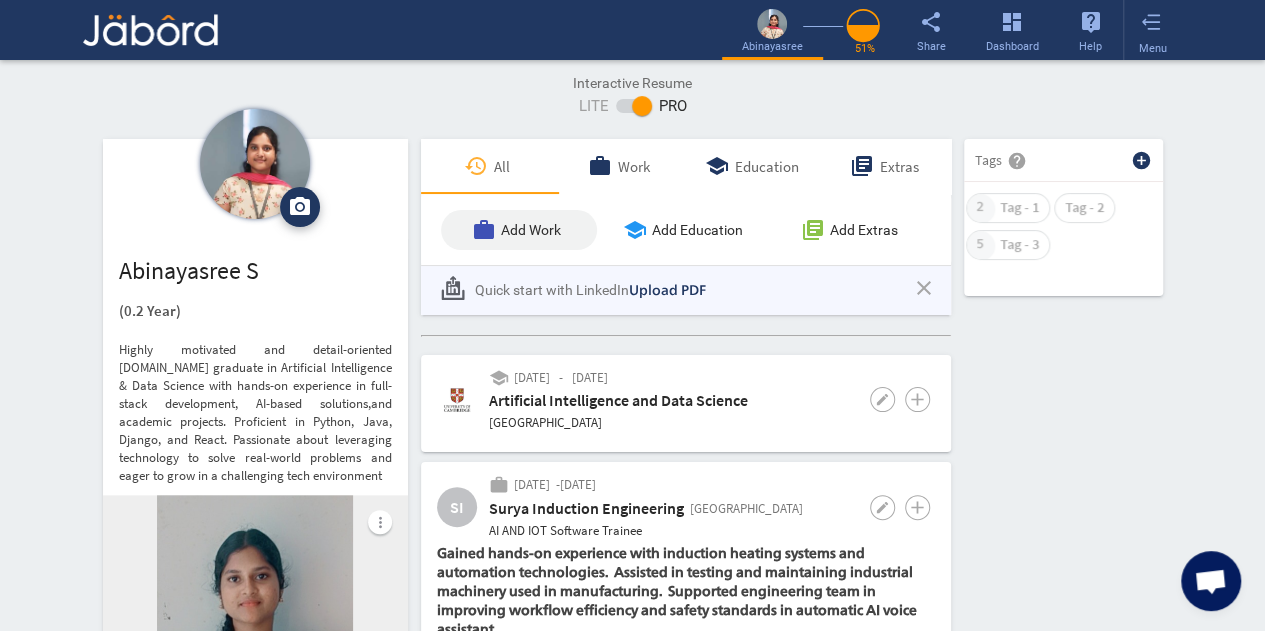 click on "Add Work" at bounding box center (531, 230) 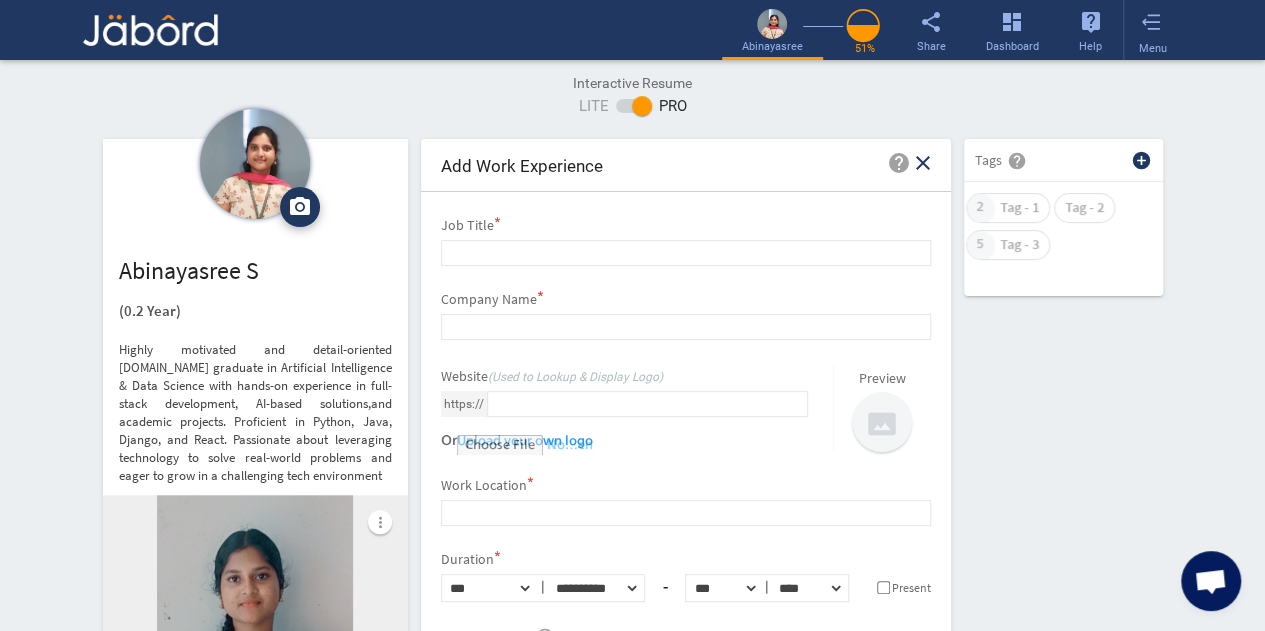 scroll, scrollTop: 0, scrollLeft: 0, axis: both 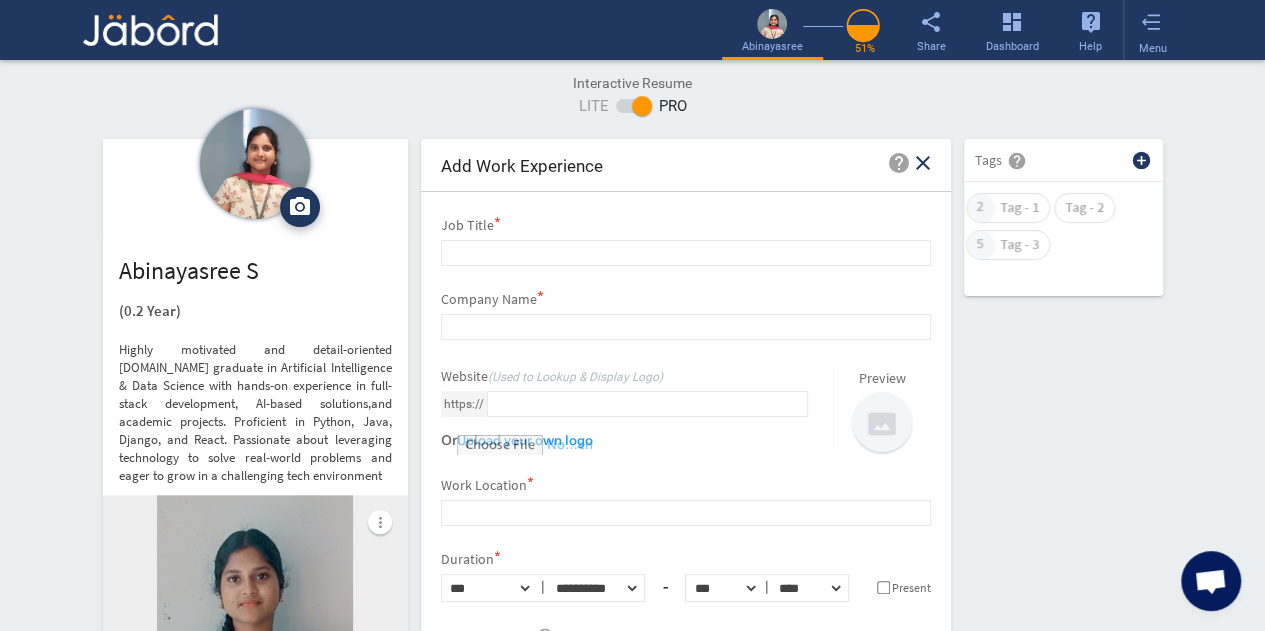 click on "close" 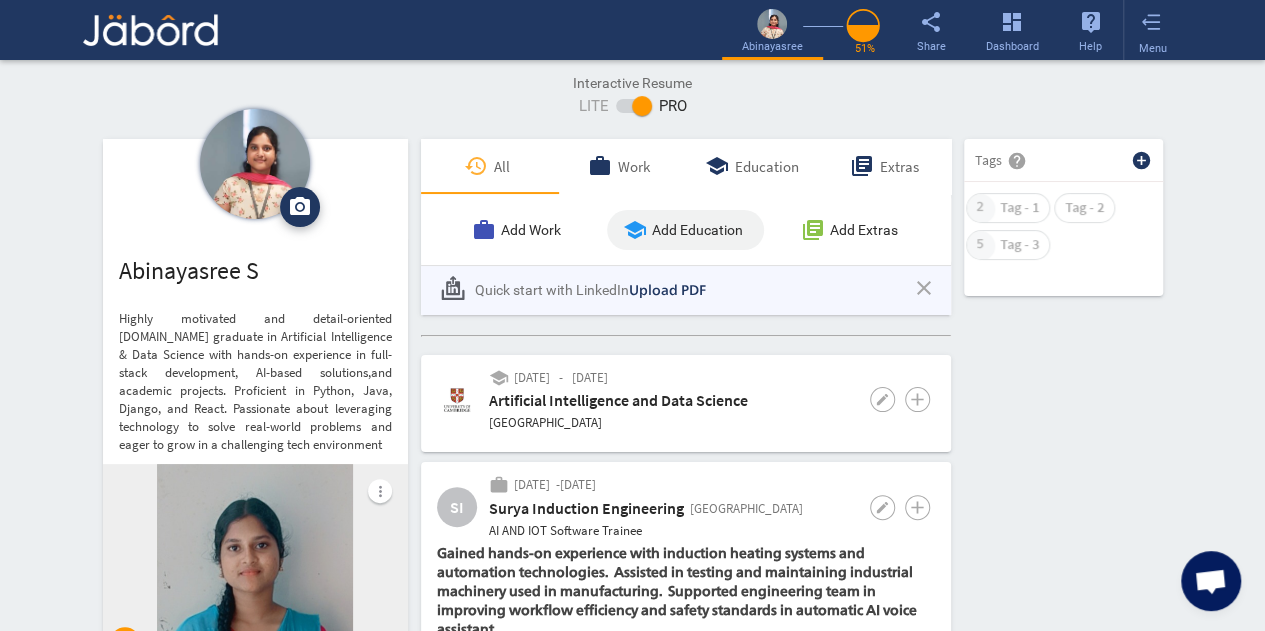 click on "Add Education" at bounding box center (697, 230) 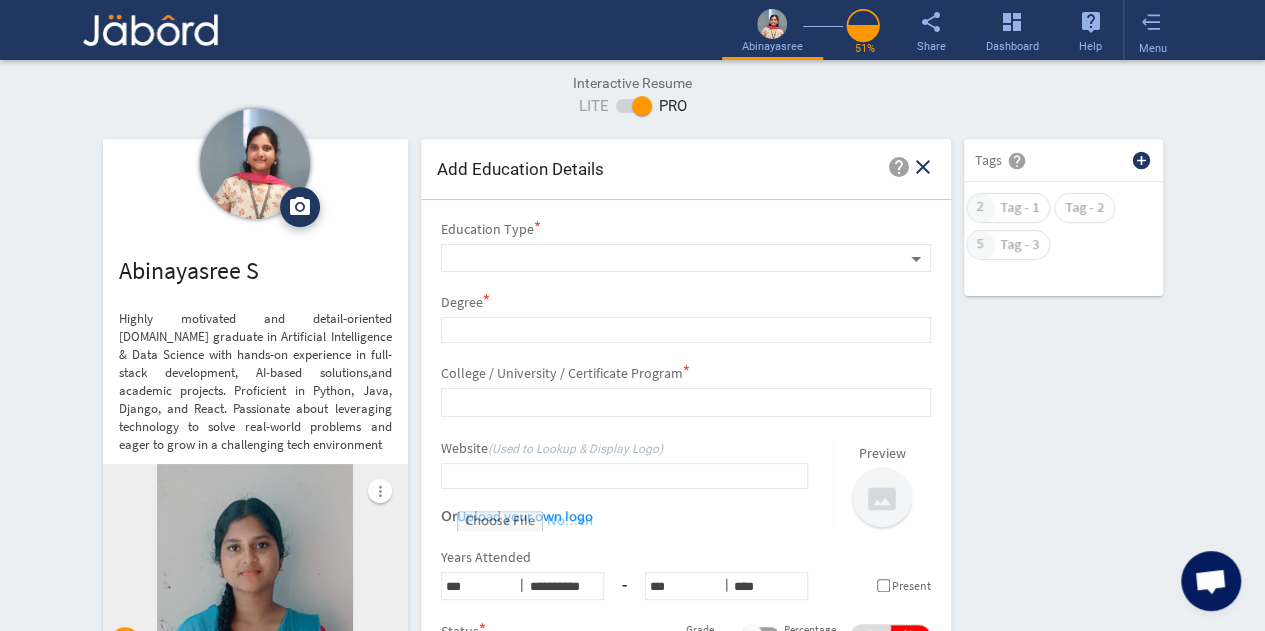 scroll, scrollTop: 0, scrollLeft: 0, axis: both 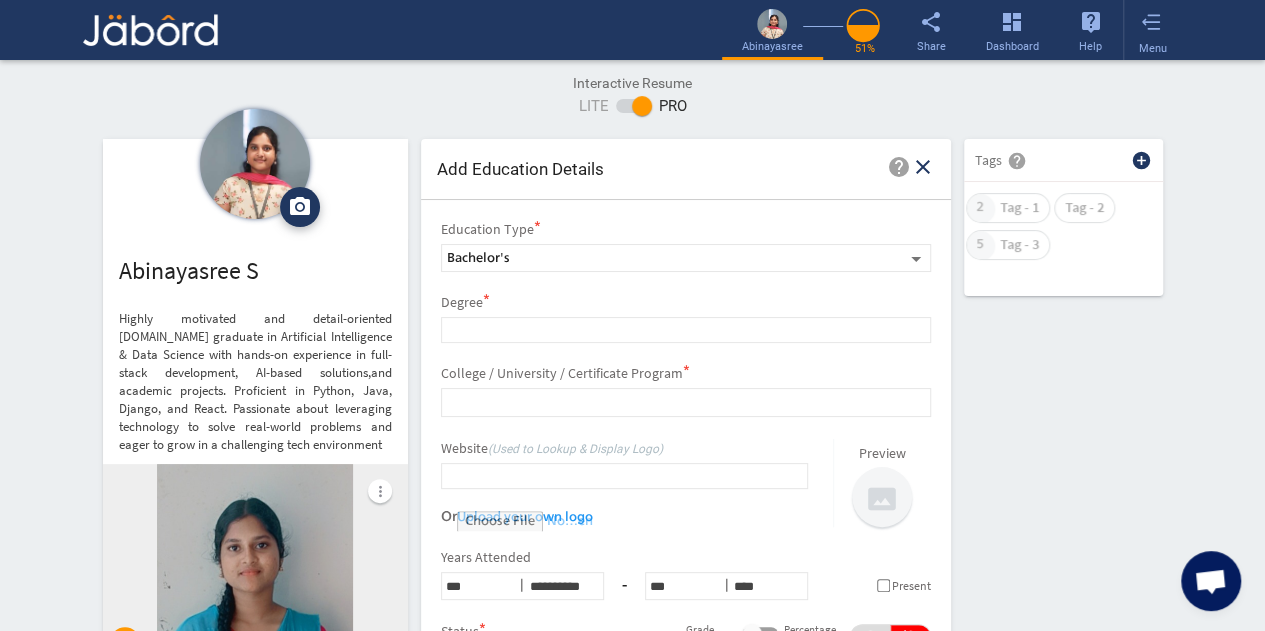 click on "close" 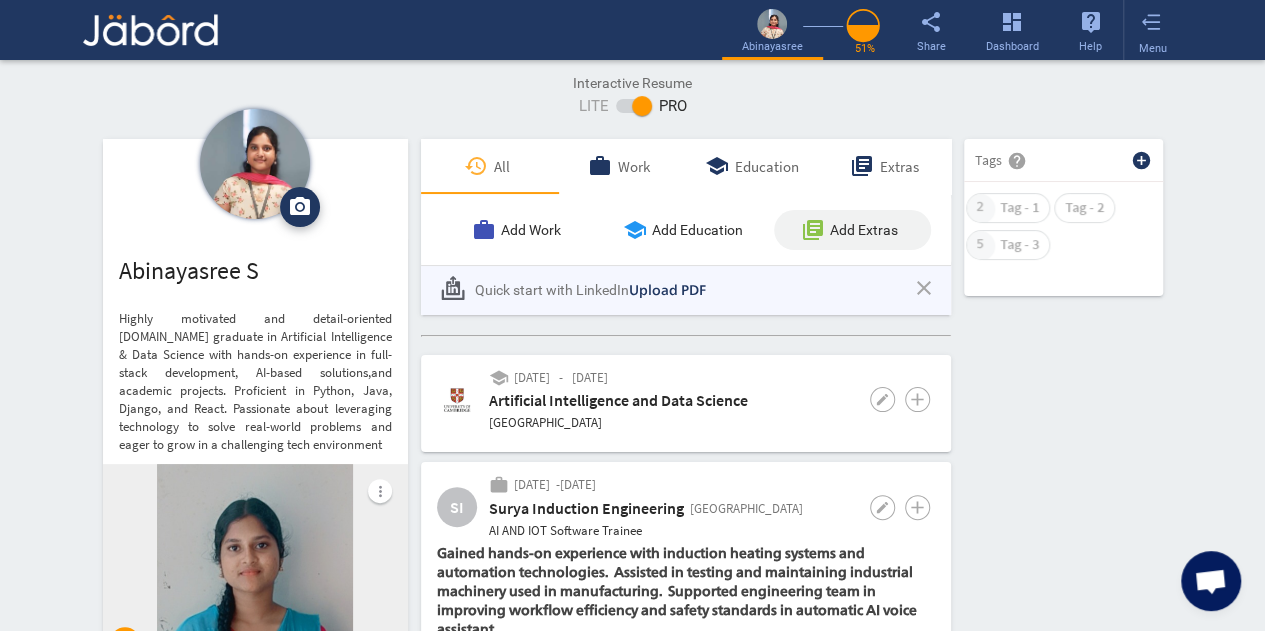 click on "Add Extras" at bounding box center [864, 230] 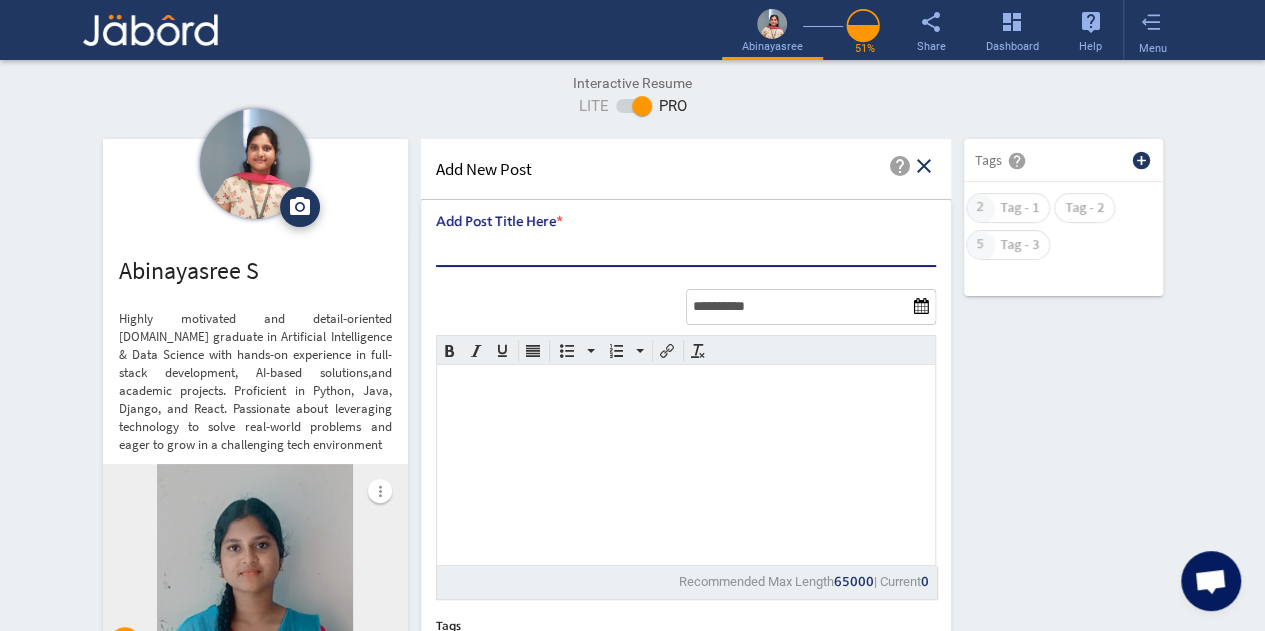 scroll, scrollTop: 2, scrollLeft: 0, axis: vertical 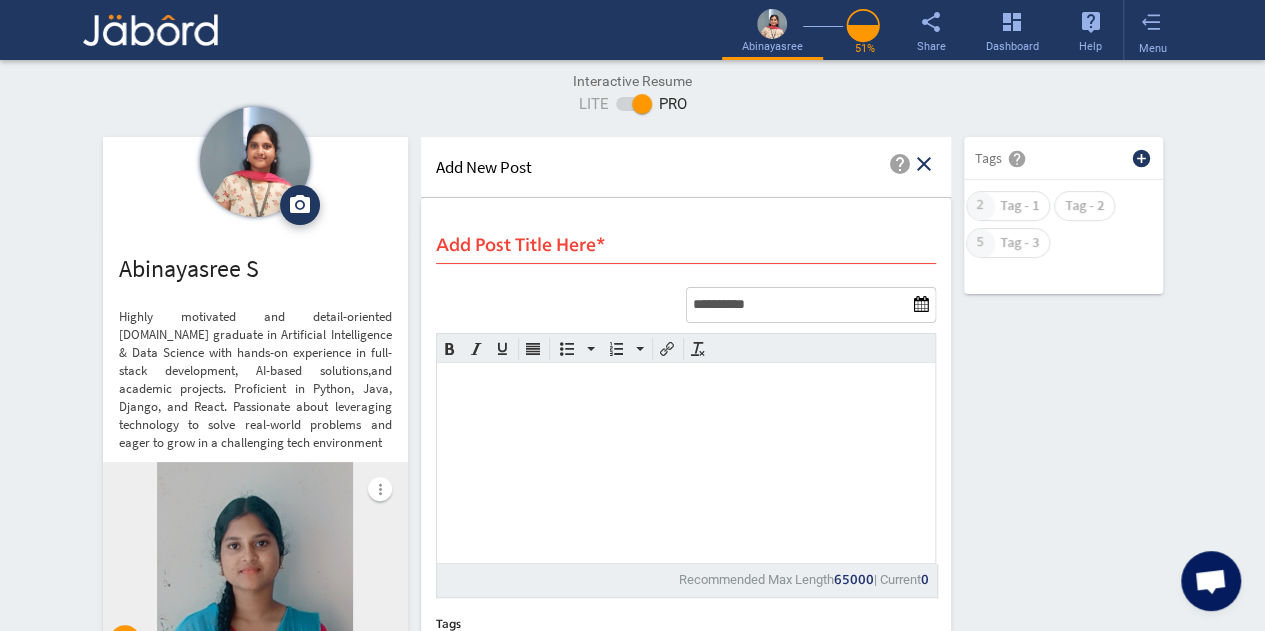 click on "close" 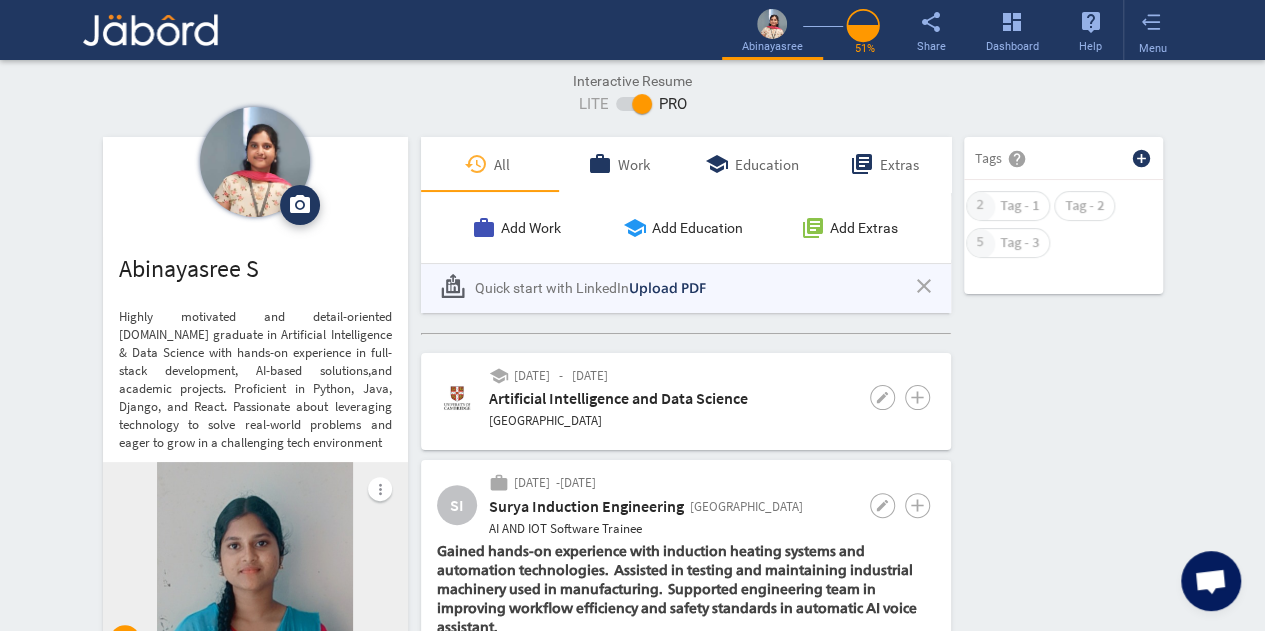 scroll, scrollTop: 0, scrollLeft: 0, axis: both 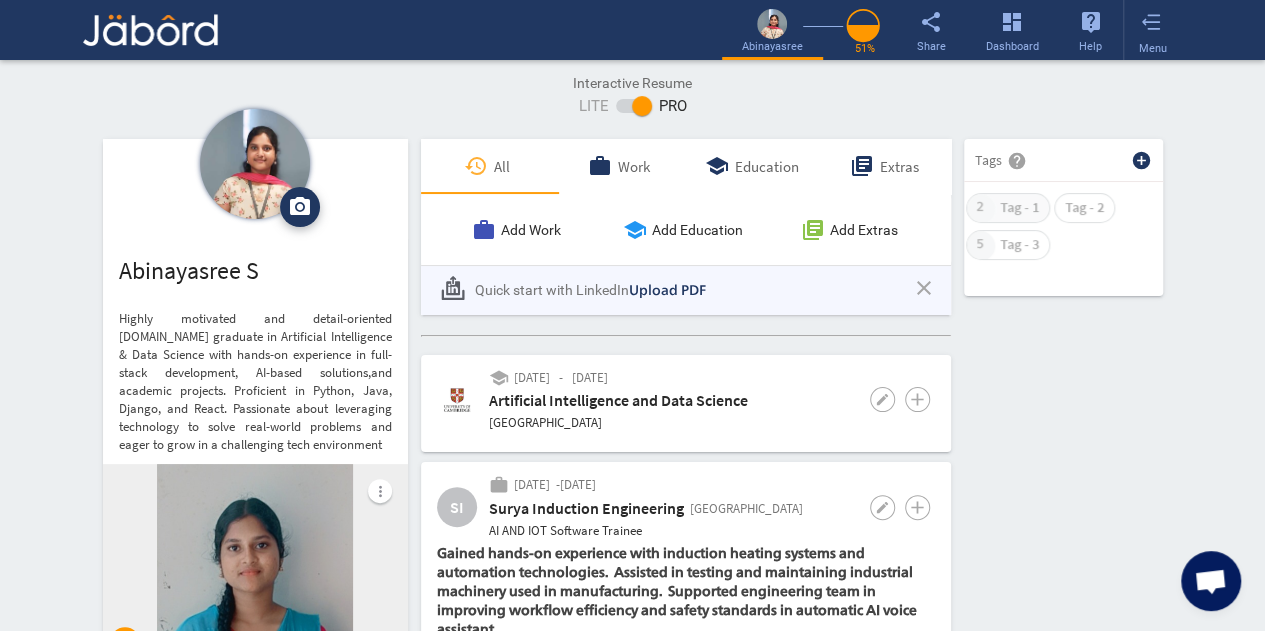 click on "Tag - 1" 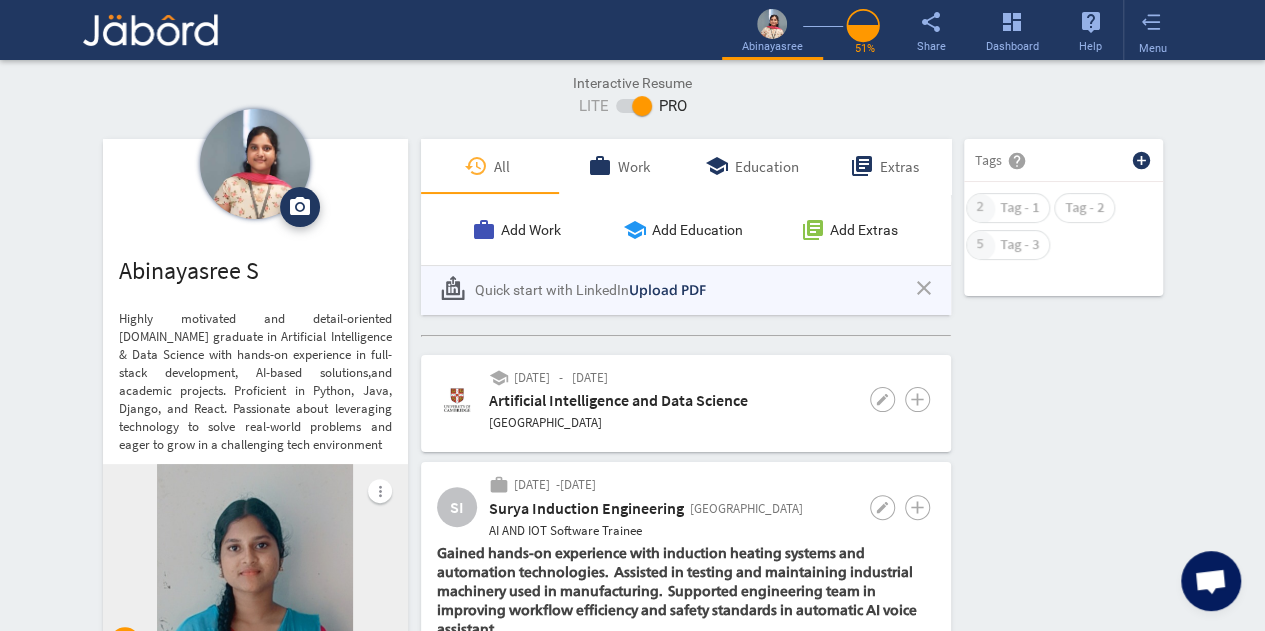 click on "add_circle" 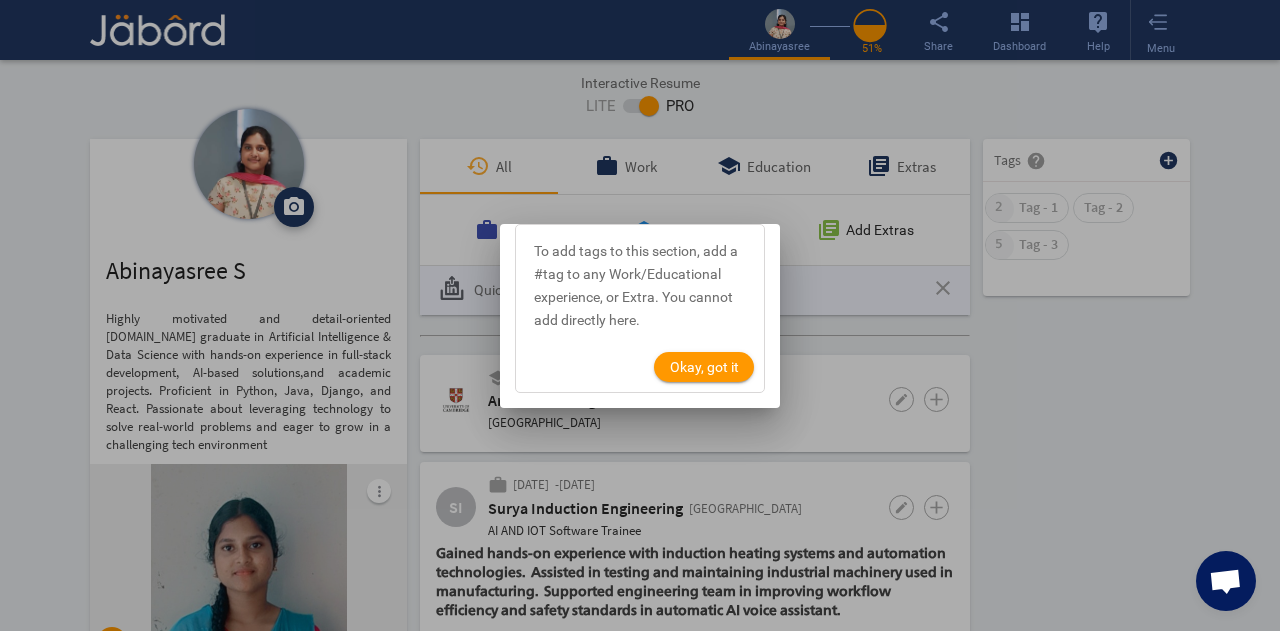 click on "Okay, got it" at bounding box center [704, 367] 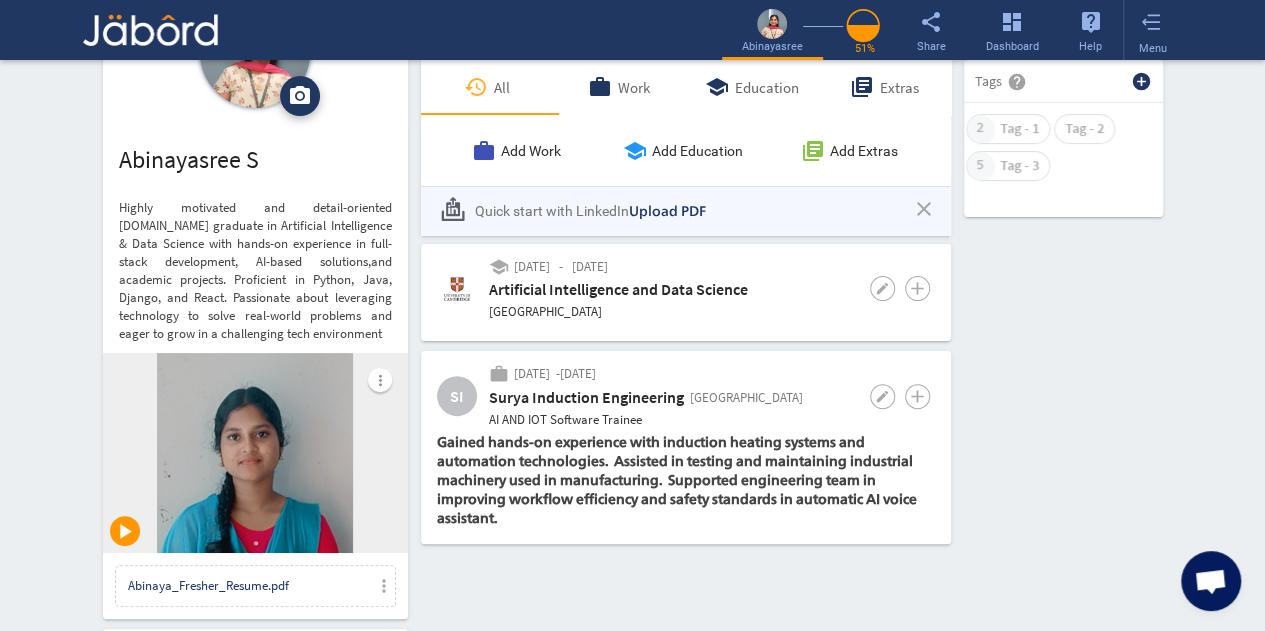 scroll, scrollTop: 116, scrollLeft: 0, axis: vertical 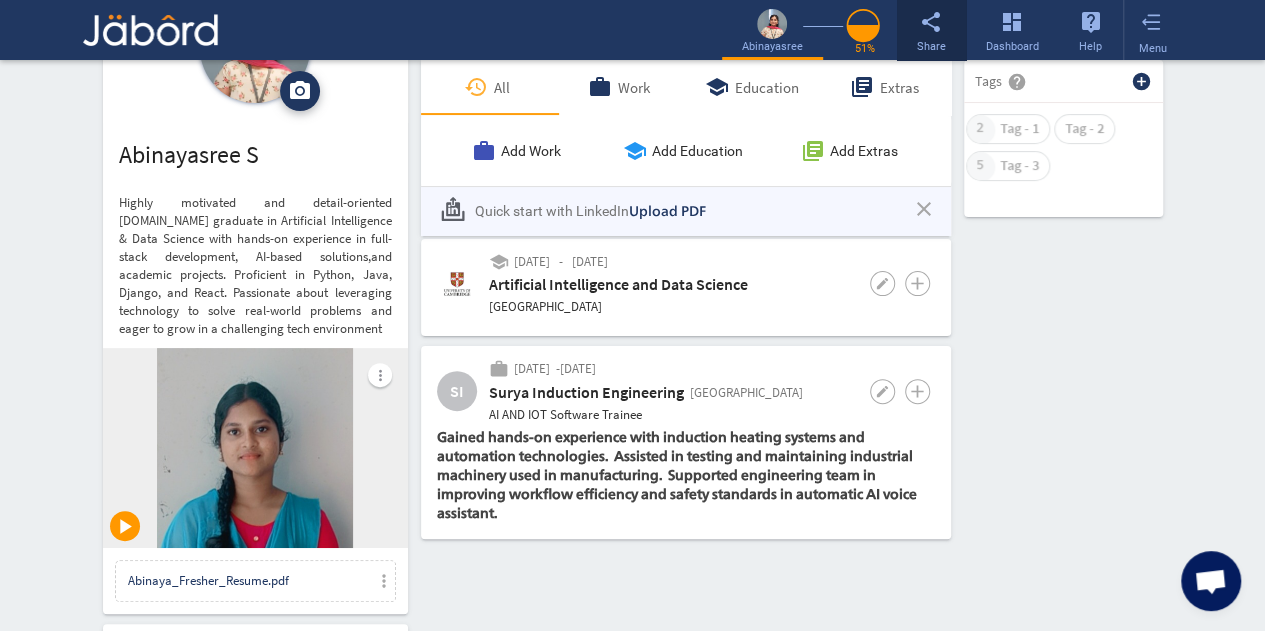 click on "share" 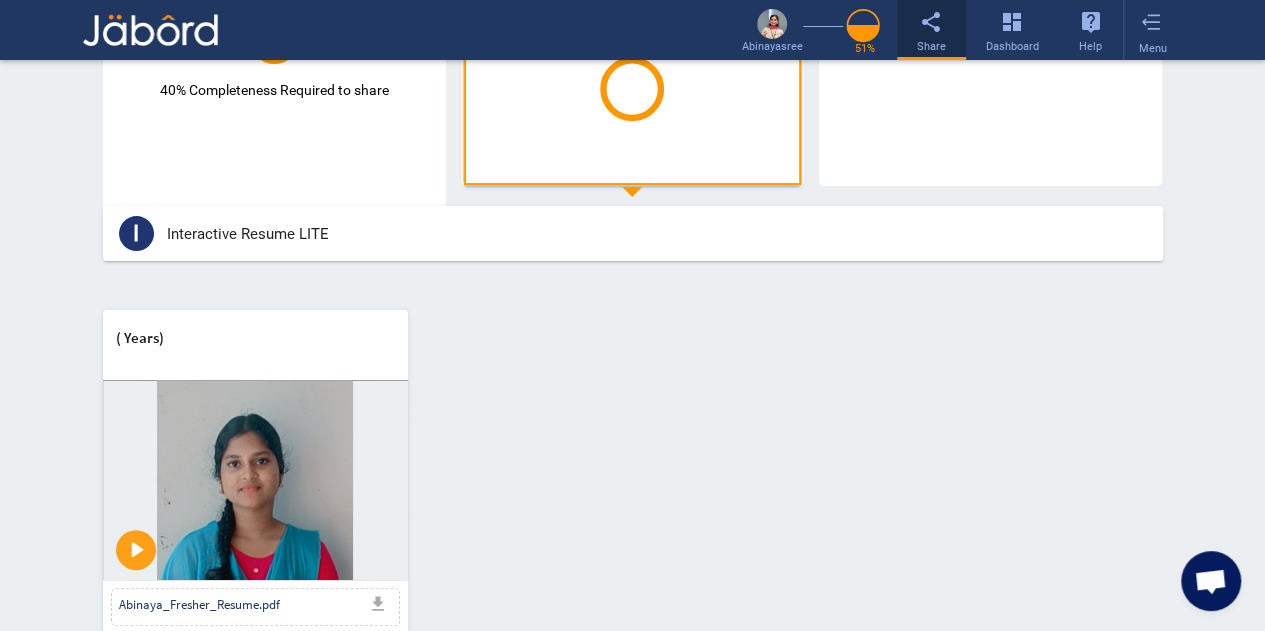 scroll, scrollTop: 0, scrollLeft: 0, axis: both 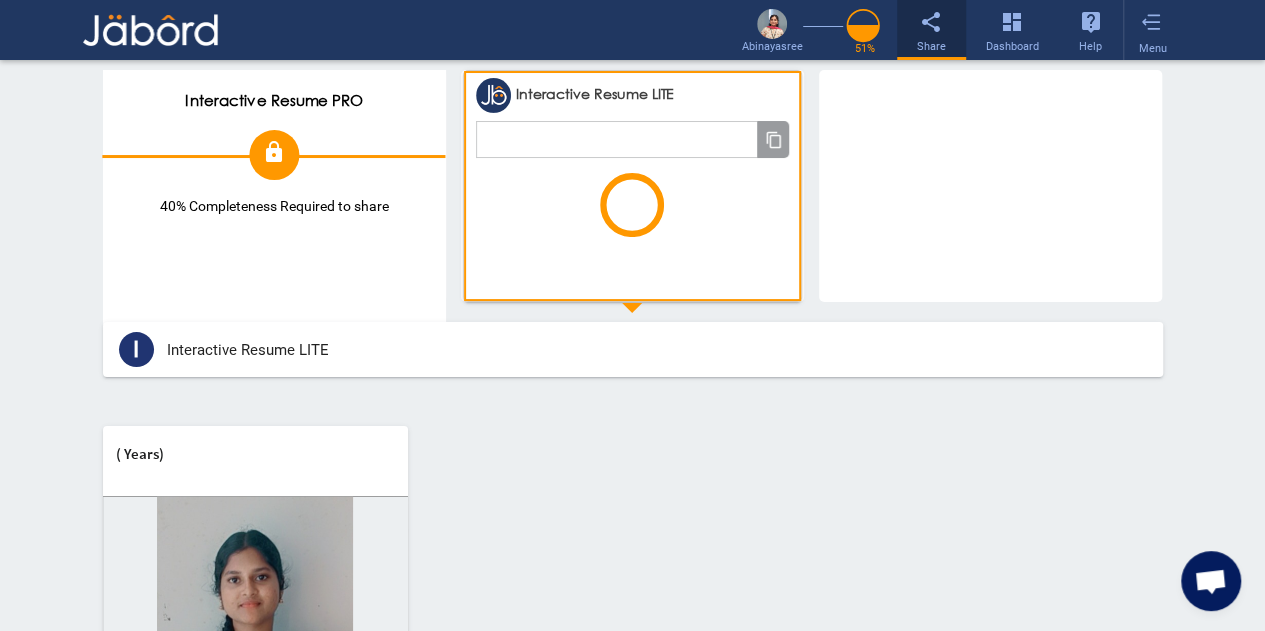 type on "**********" 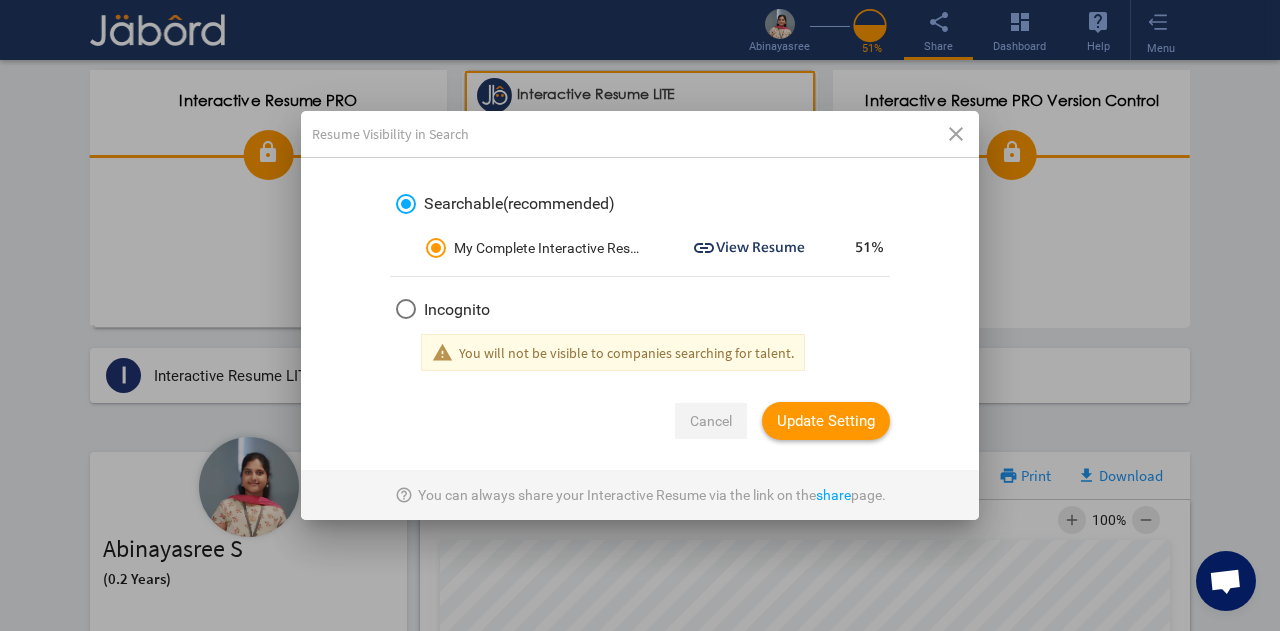 click on "Cancel" at bounding box center (711, 421) 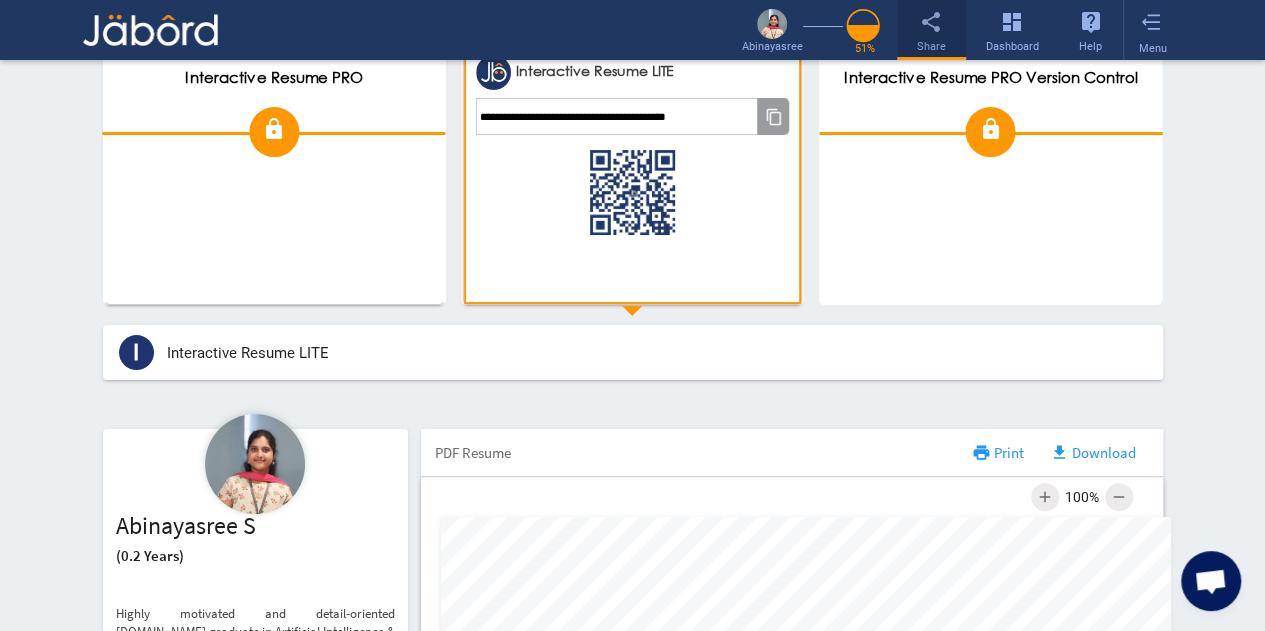 scroll, scrollTop: 0, scrollLeft: 0, axis: both 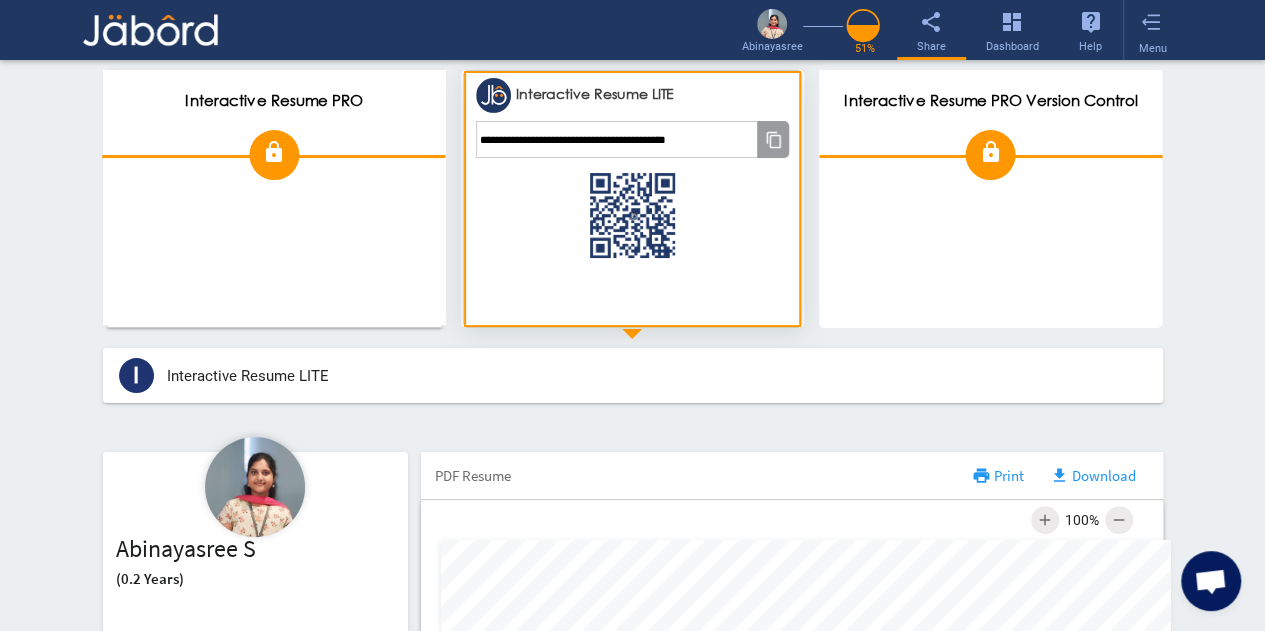 click on "**********" at bounding box center (616, 139) 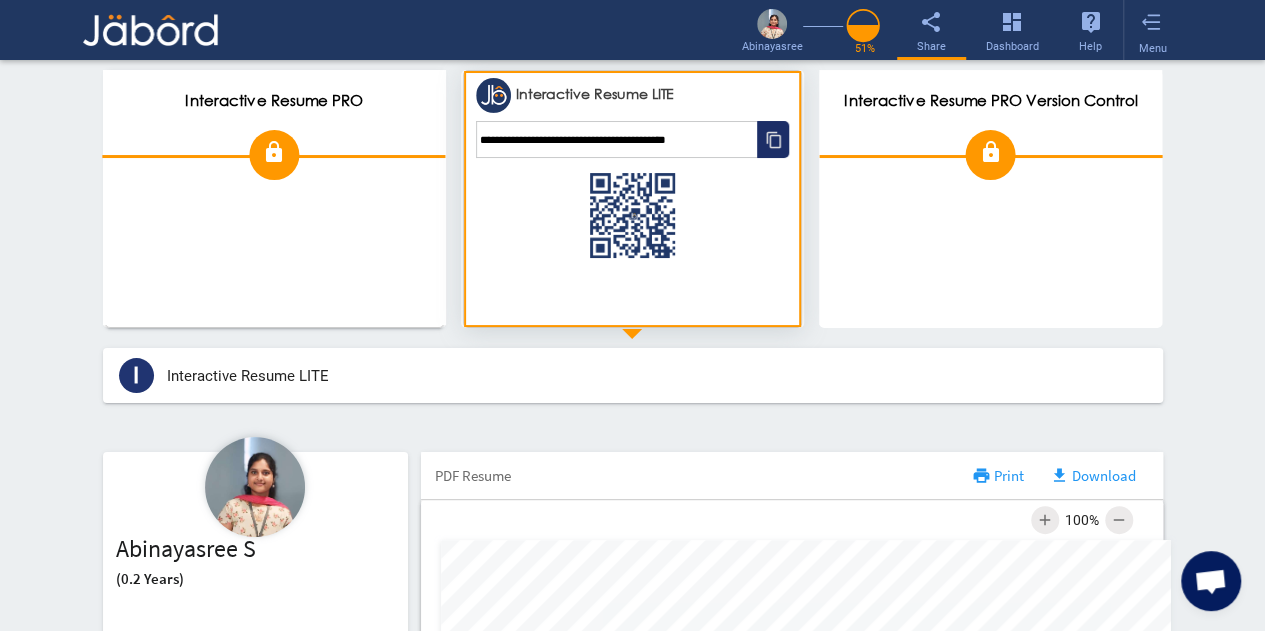 click 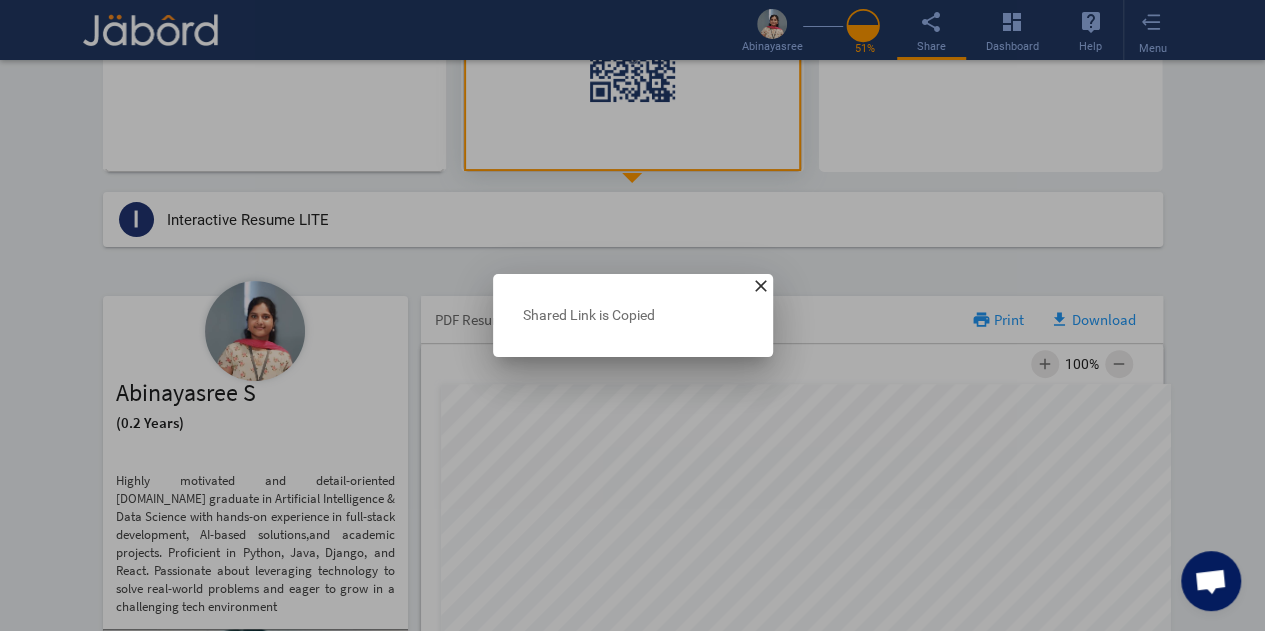 scroll, scrollTop: 157, scrollLeft: 0, axis: vertical 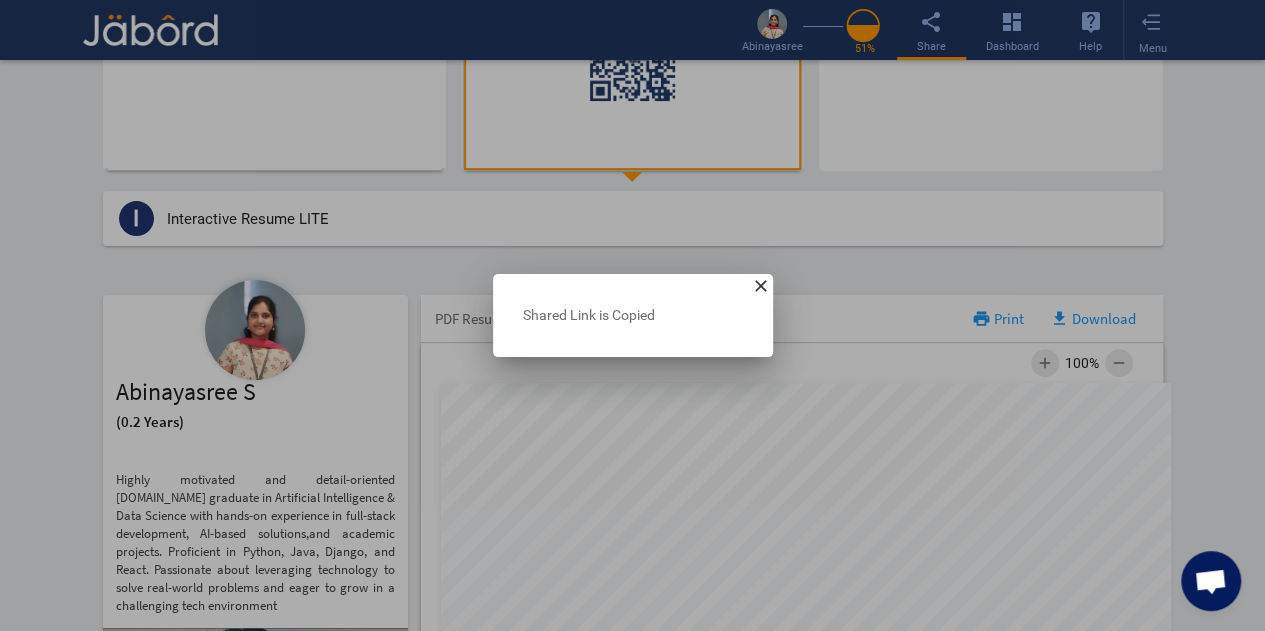 click on "close" at bounding box center [761, 286] 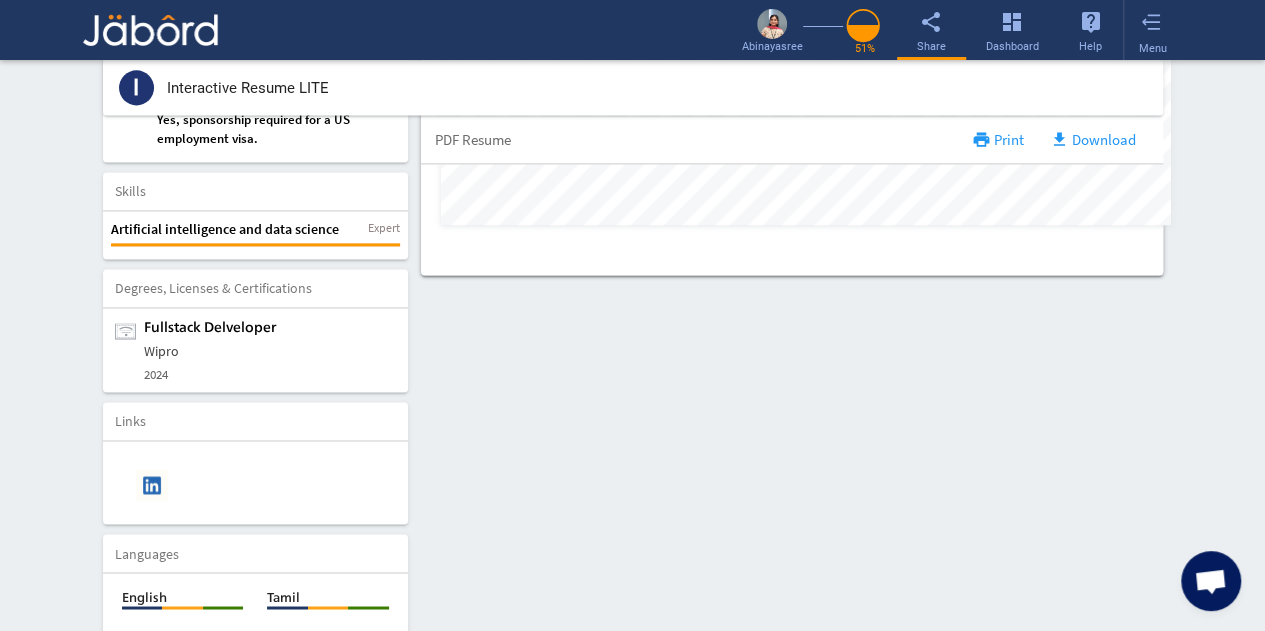 scroll, scrollTop: 1421, scrollLeft: 0, axis: vertical 